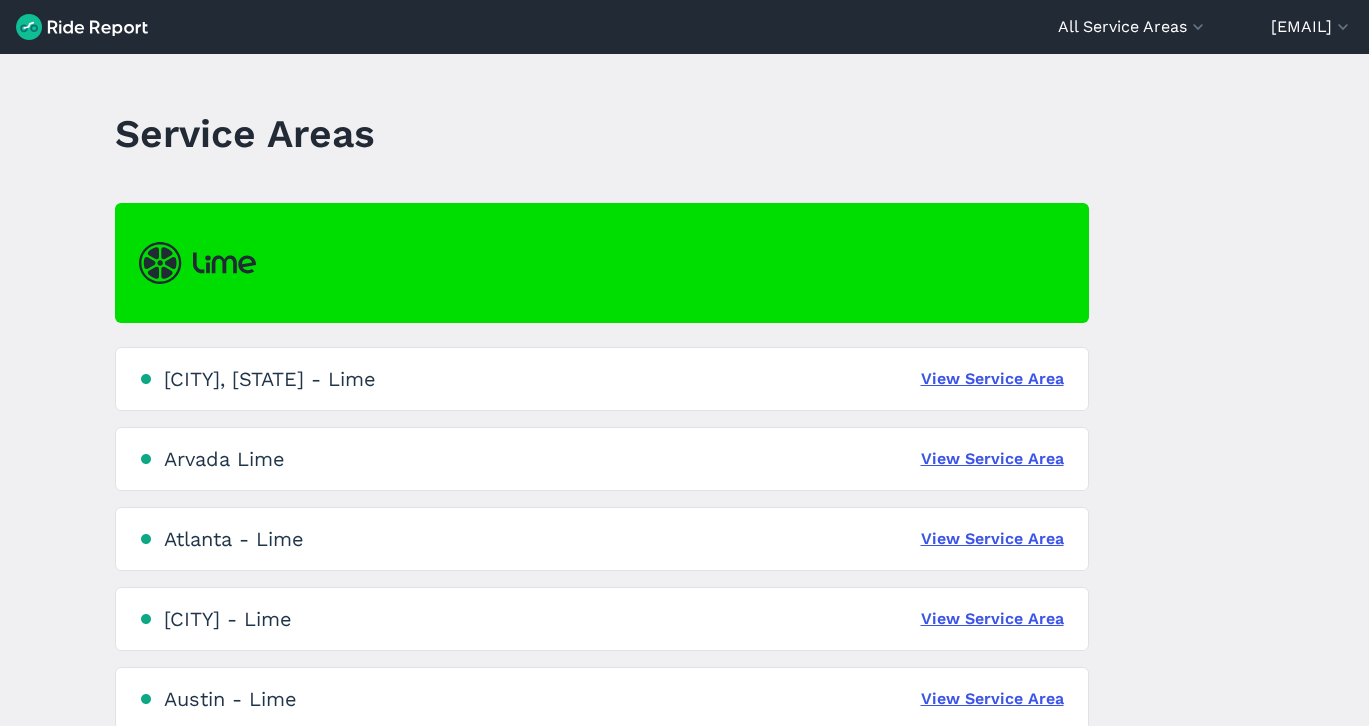 scroll, scrollTop: 0, scrollLeft: 0, axis: both 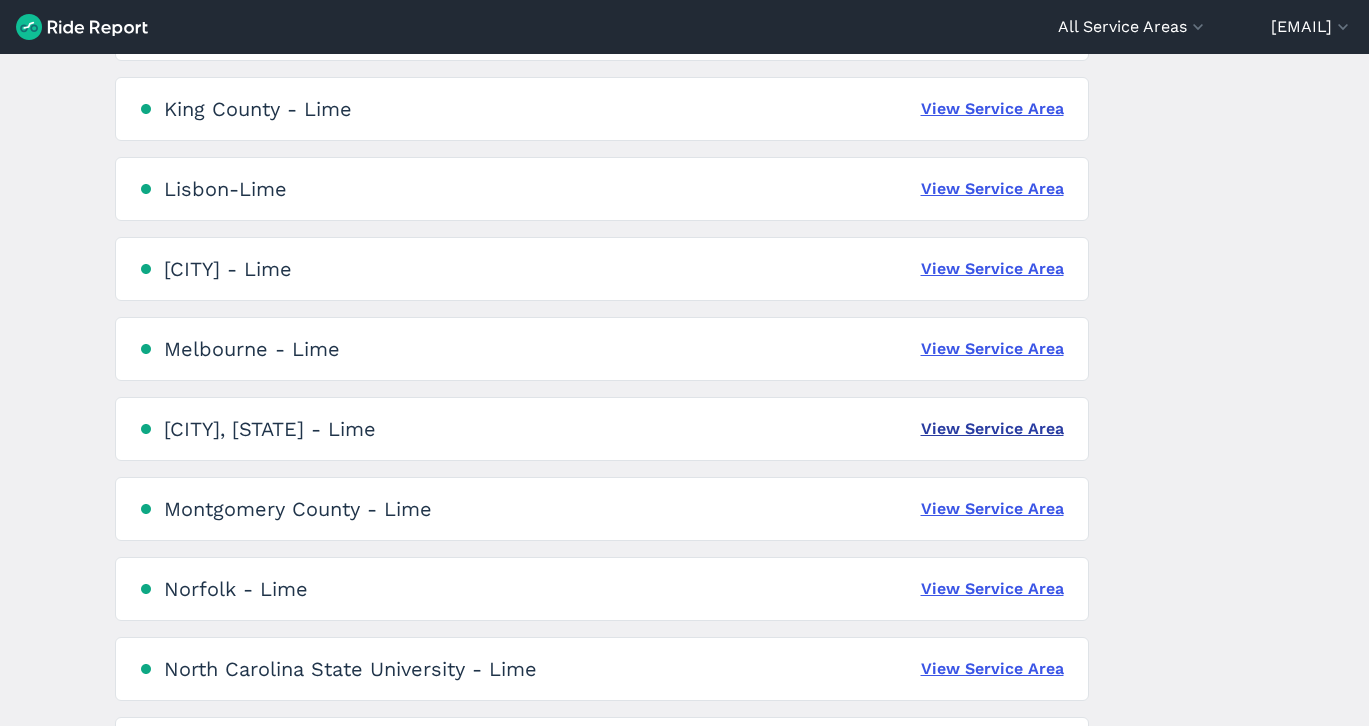 click on "View Service Area" at bounding box center (992, 429) 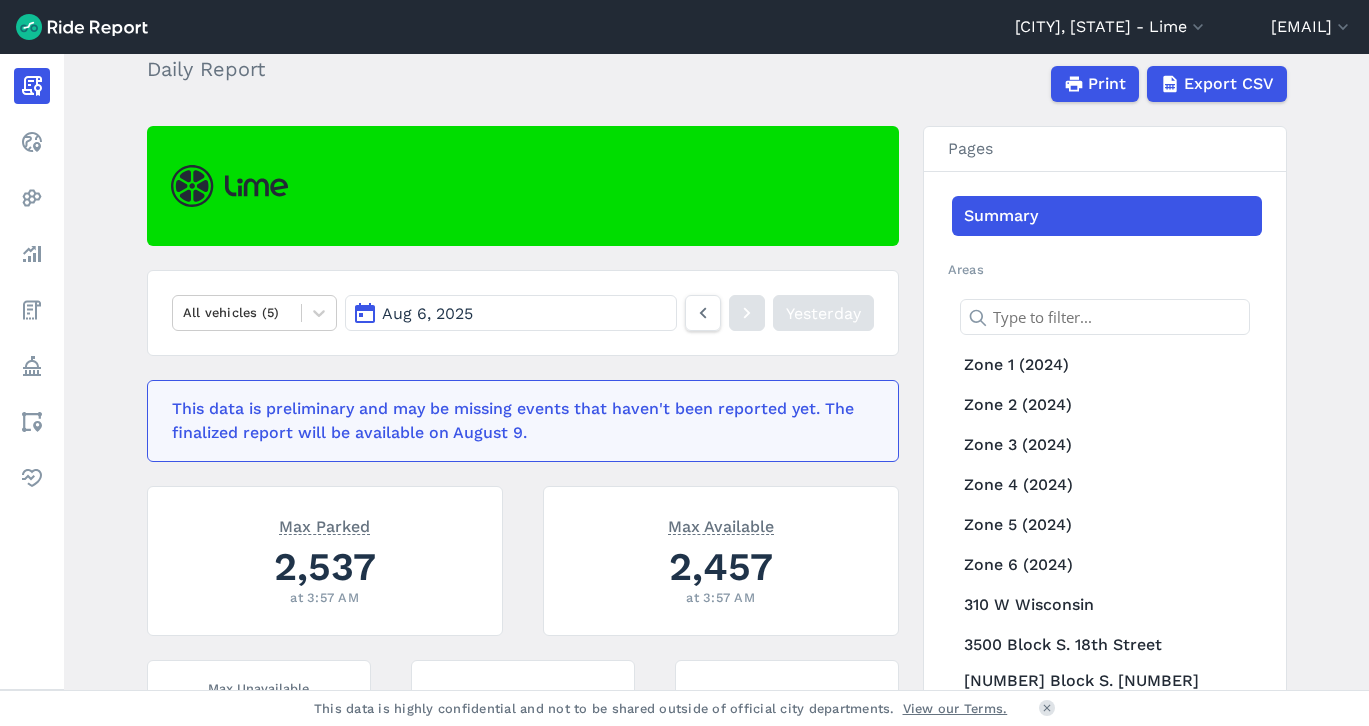 scroll, scrollTop: 0, scrollLeft: 0, axis: both 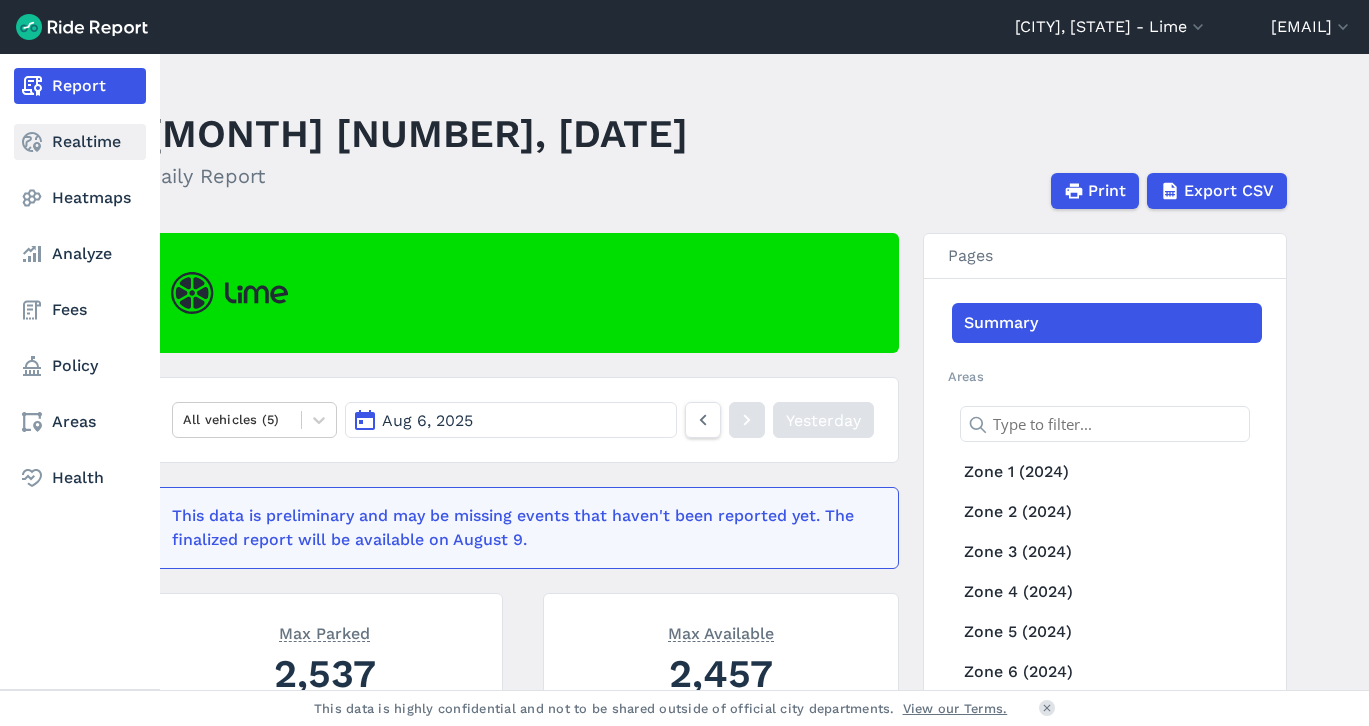 click on "Realtime" at bounding box center (80, 142) 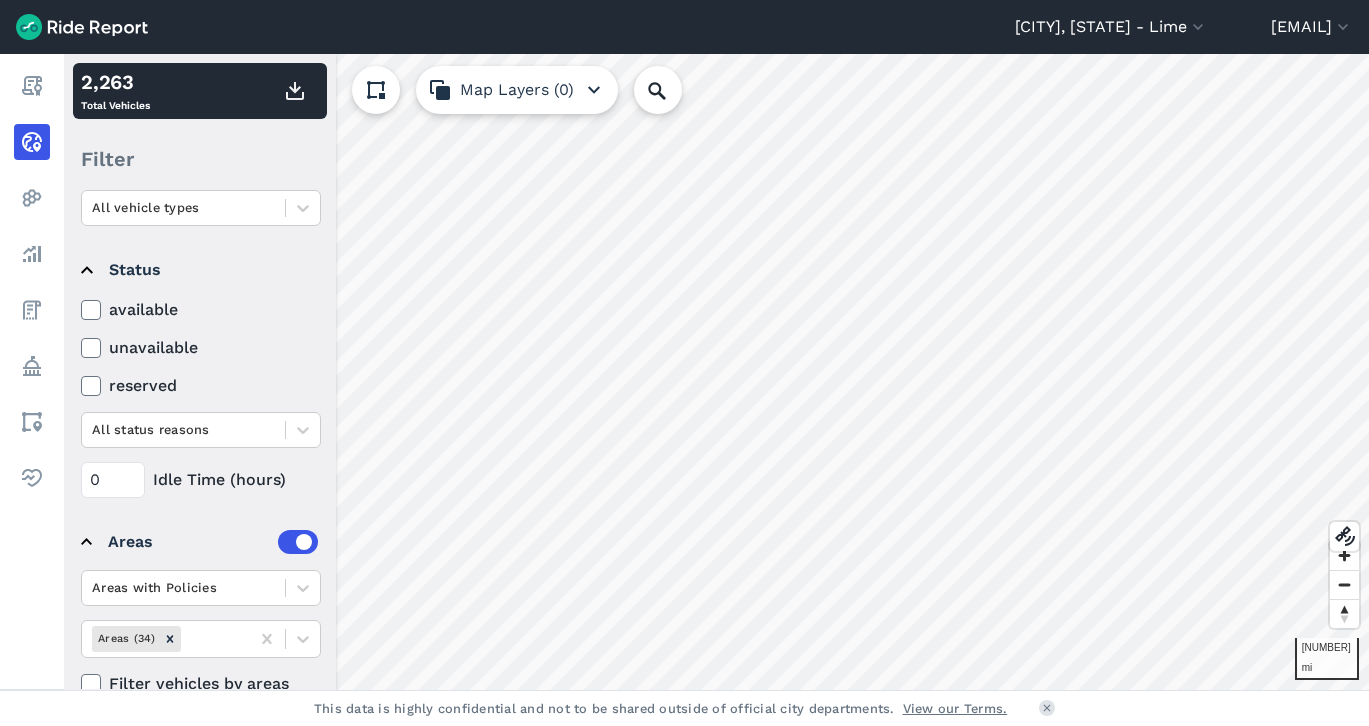 scroll, scrollTop: 199, scrollLeft: 0, axis: vertical 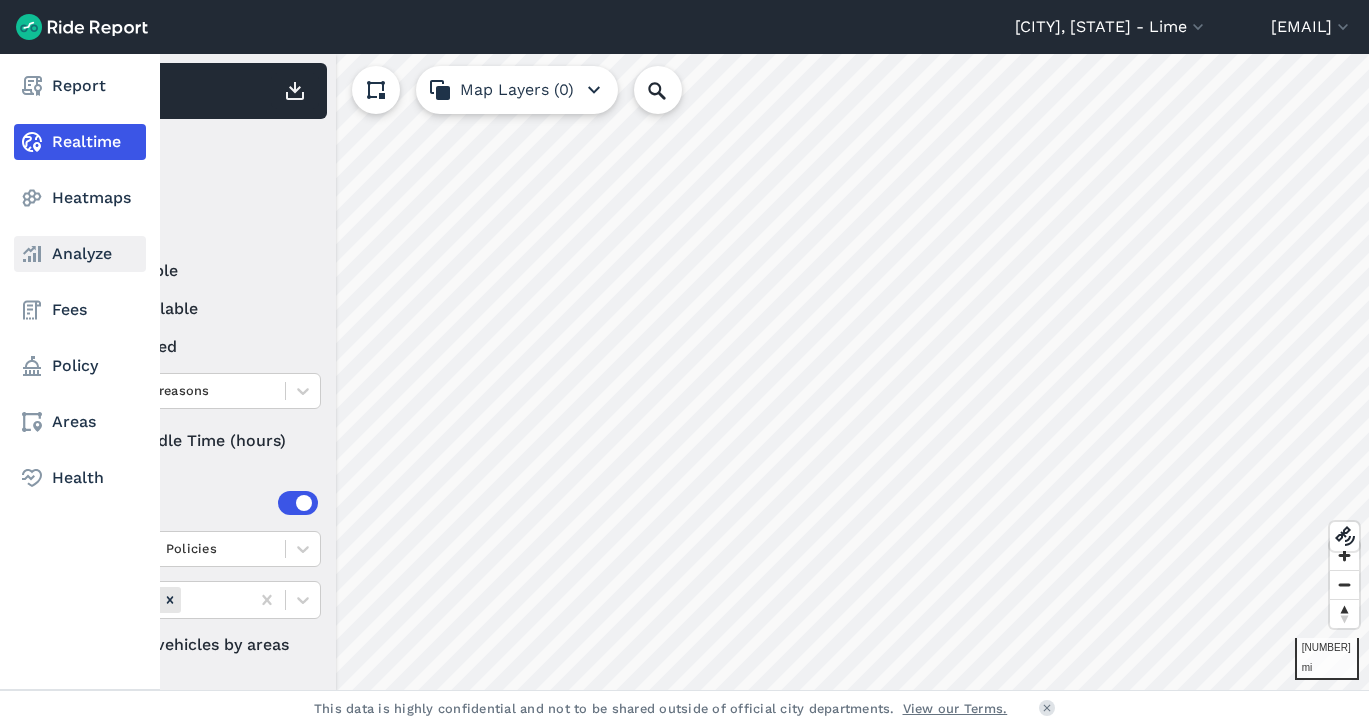 click on "Analyze" at bounding box center (80, 254) 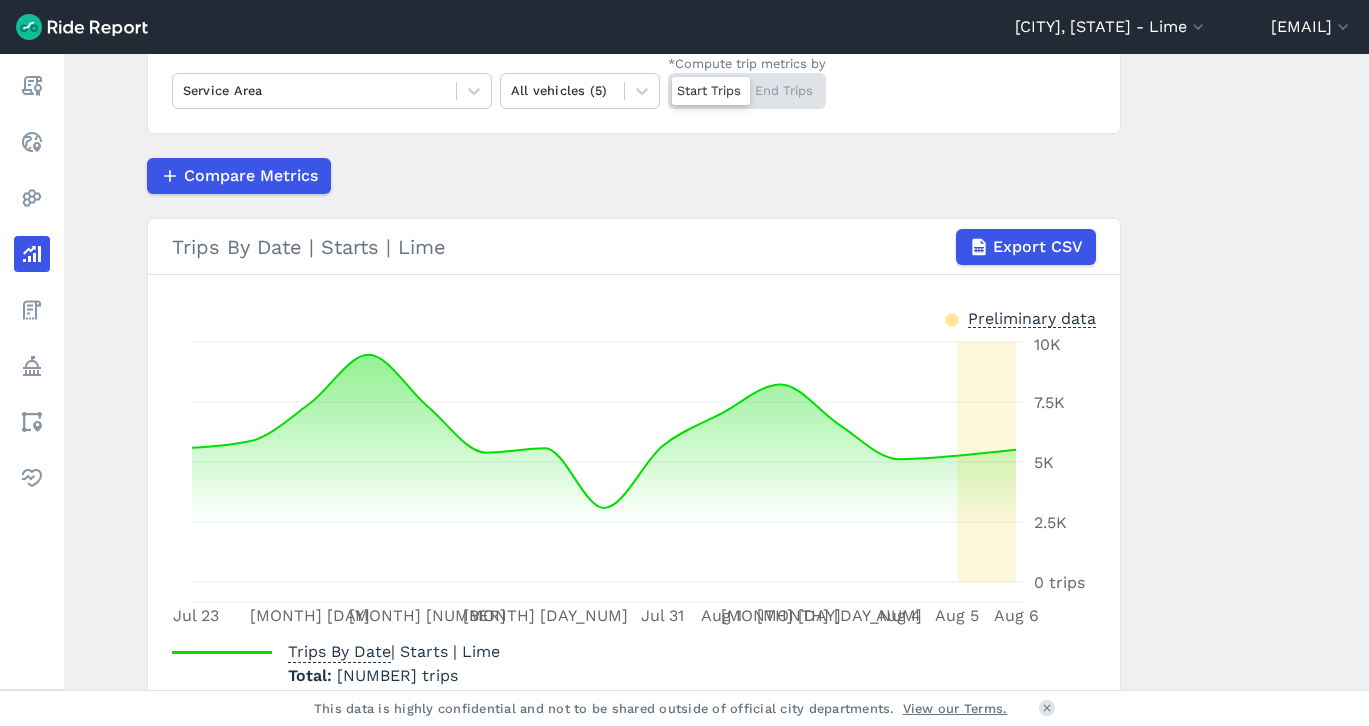 scroll, scrollTop: 308, scrollLeft: 0, axis: vertical 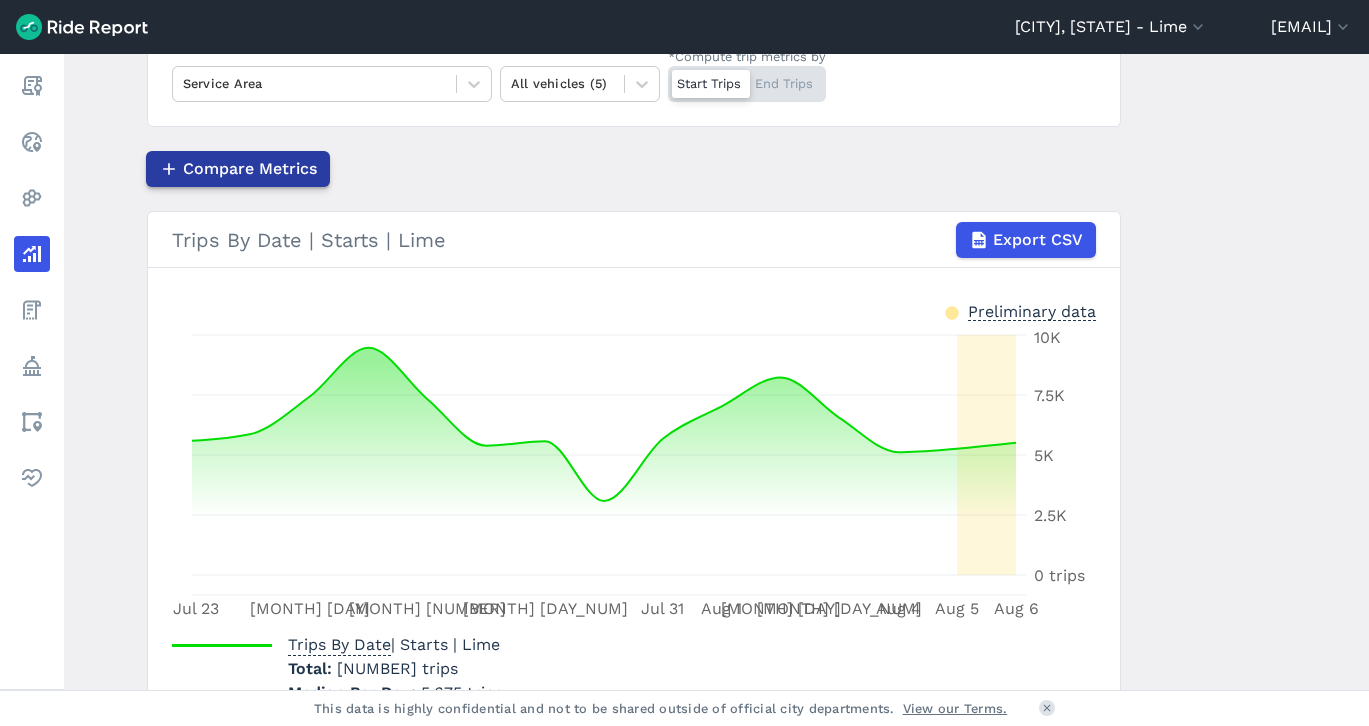 click on "Compare Metrics" at bounding box center (250, 169) 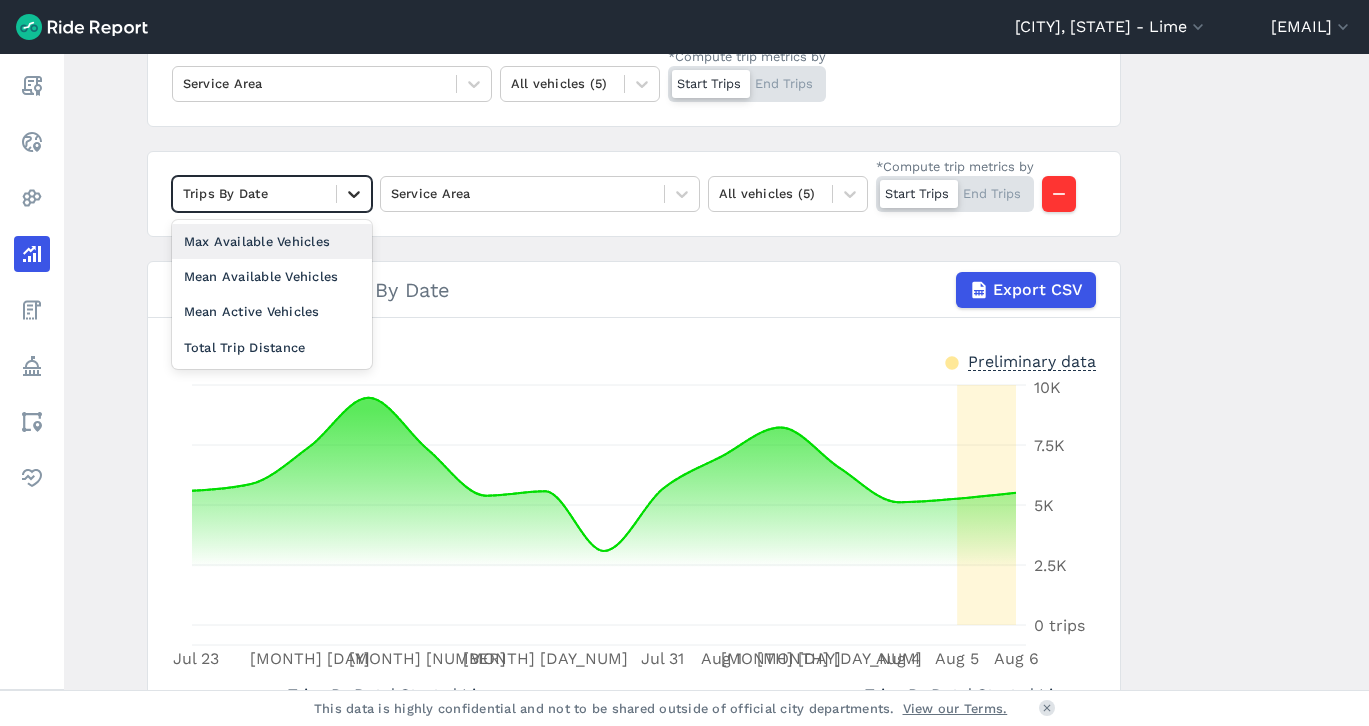 click 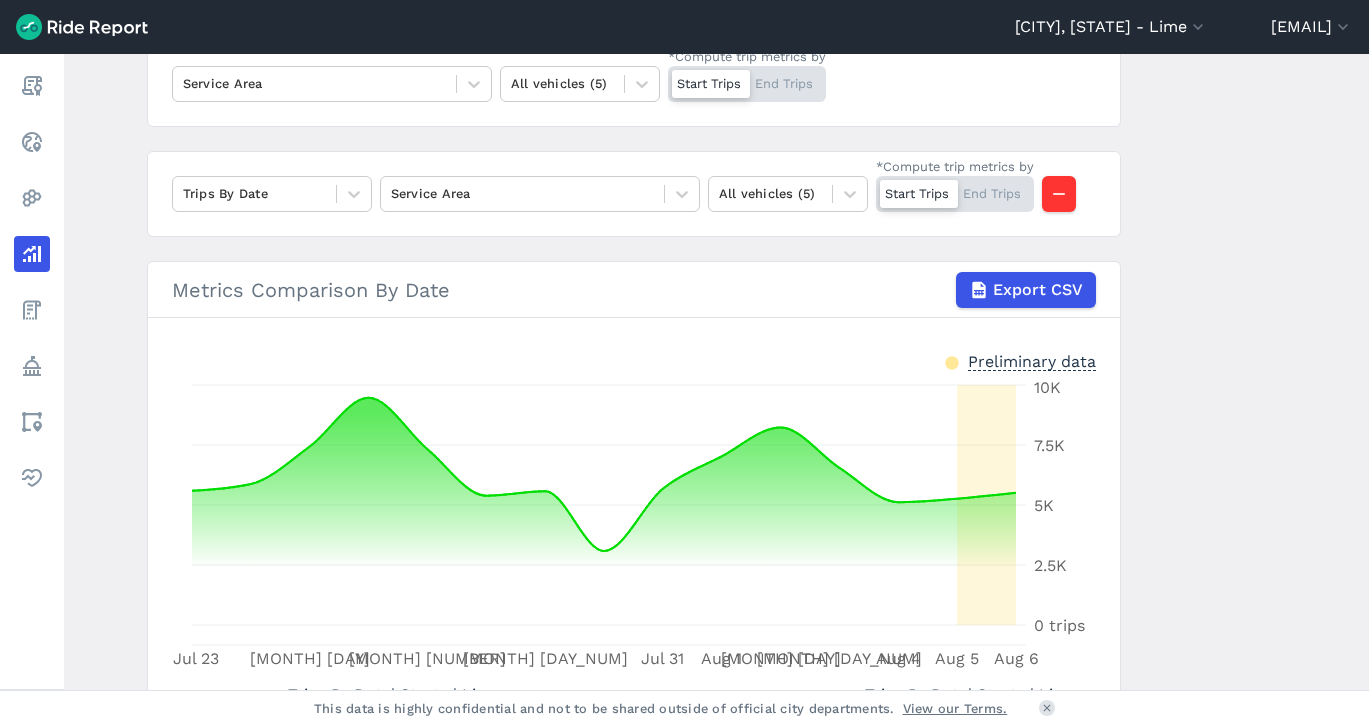 click on "Trips By Date Service Area All vehicles ([NUMBER]) *Compute trip metrics by Start Trips End Trips" at bounding box center [634, 194] 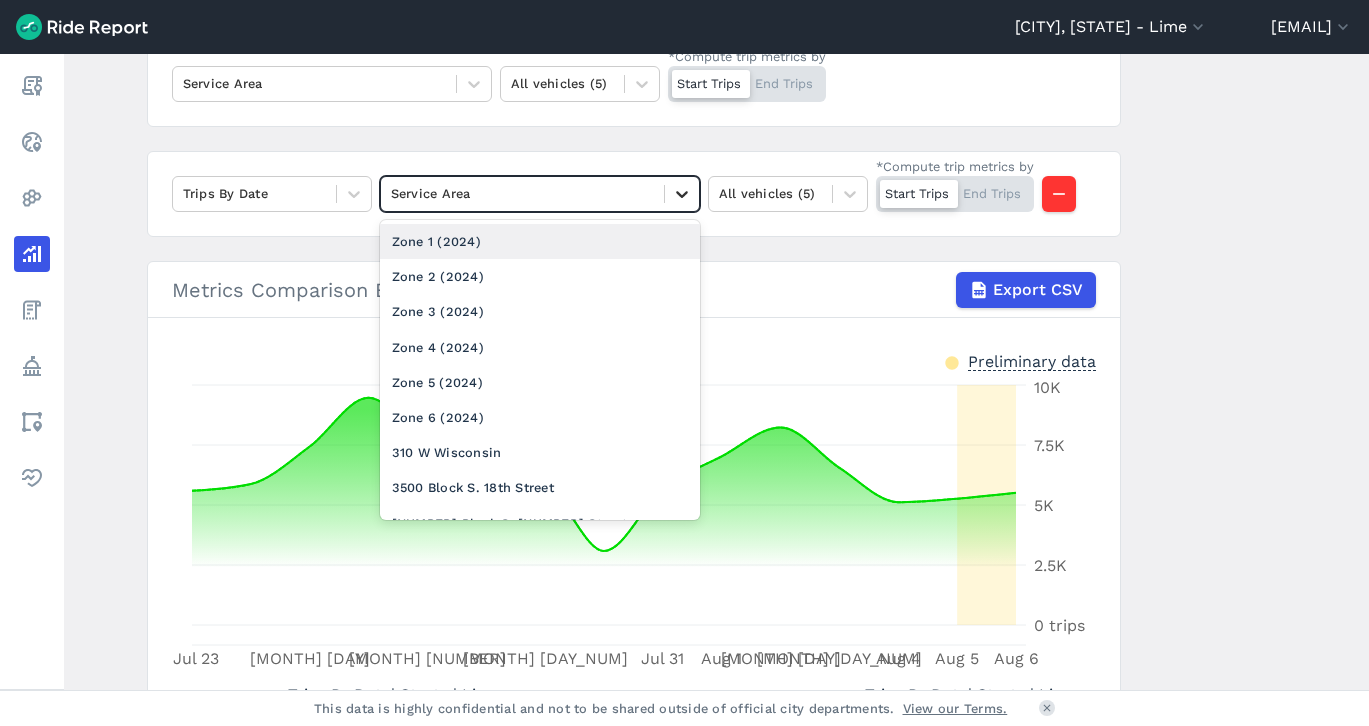 click 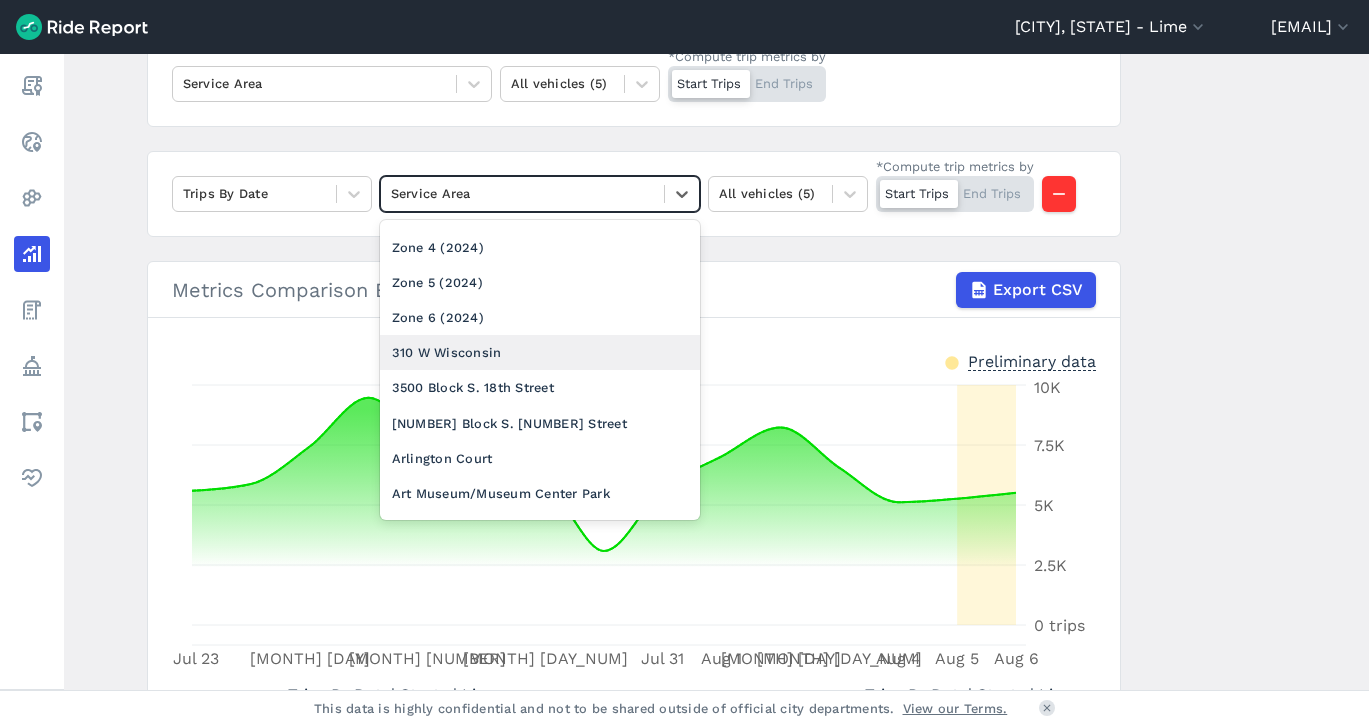 scroll, scrollTop: 0, scrollLeft: 0, axis: both 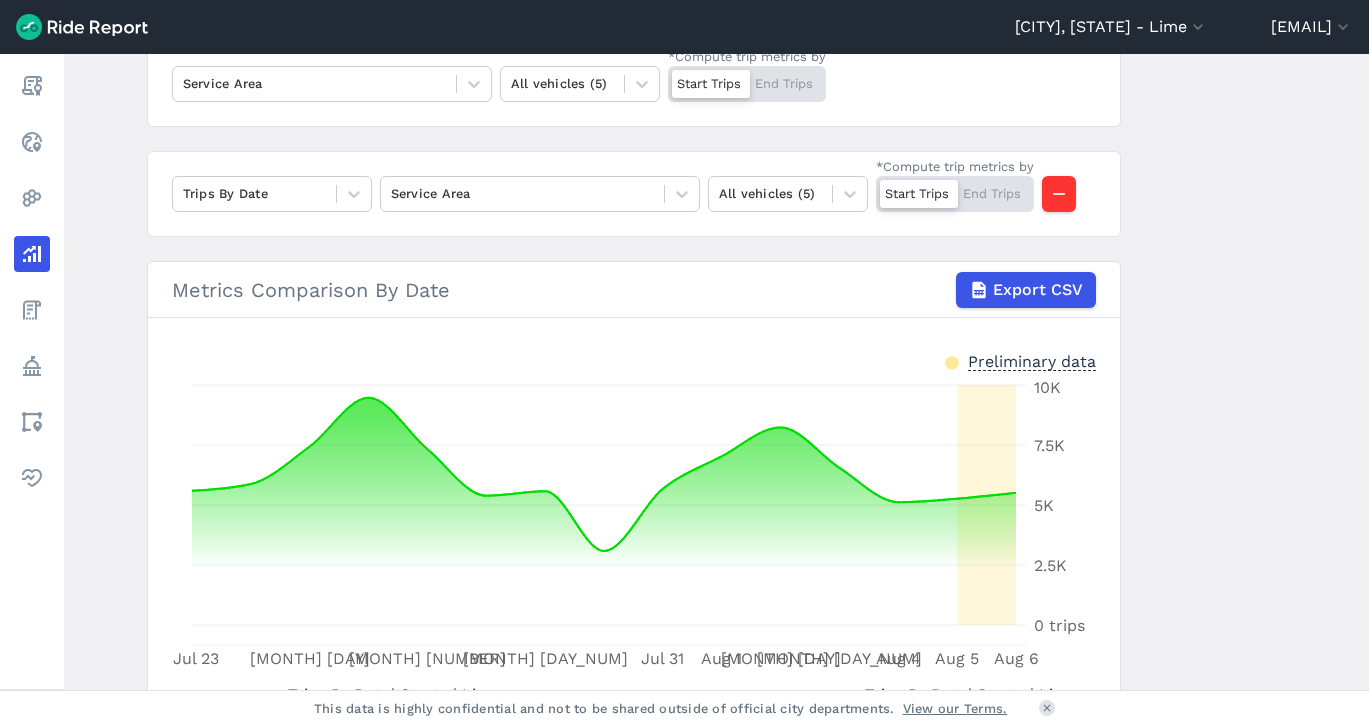 click on "Trips By Date [MONTH] [DAY], [YEAR]—[MONTH] [DAY], [YEAR] 1W 1M 3M 6M 1YR All Time Service Area All vehicles (5) *Compute trip metrics by Start Trips End Trips Trips By Date Service Area All vehicles (5) *Compute trip metrics by Start Trips End Trips Metrics Comparison By Date Export CSV Preliminary data [MONTH] [DAY] [MONTH] [DAY] [MONTH] [DAY] [MONTH] [DAY] [MONTH] [DAY] [MONTH] [DAY] [MONTH] [DAY] [MONTH] [DAY] [MONTH] [DAY] [MONTH] [DAY] [MONTH] [DAY] 0 trips 2.5K  5K  7.5K  10K  Trips By Date   | Starts | Lime Total [NUMBER] trips Median Per Day [NUMBER] trips Trips By Date   | Starts | Lime Total [NUMBER] trips Median Per Day [NUMBER] trips" at bounding box center [634, 337] 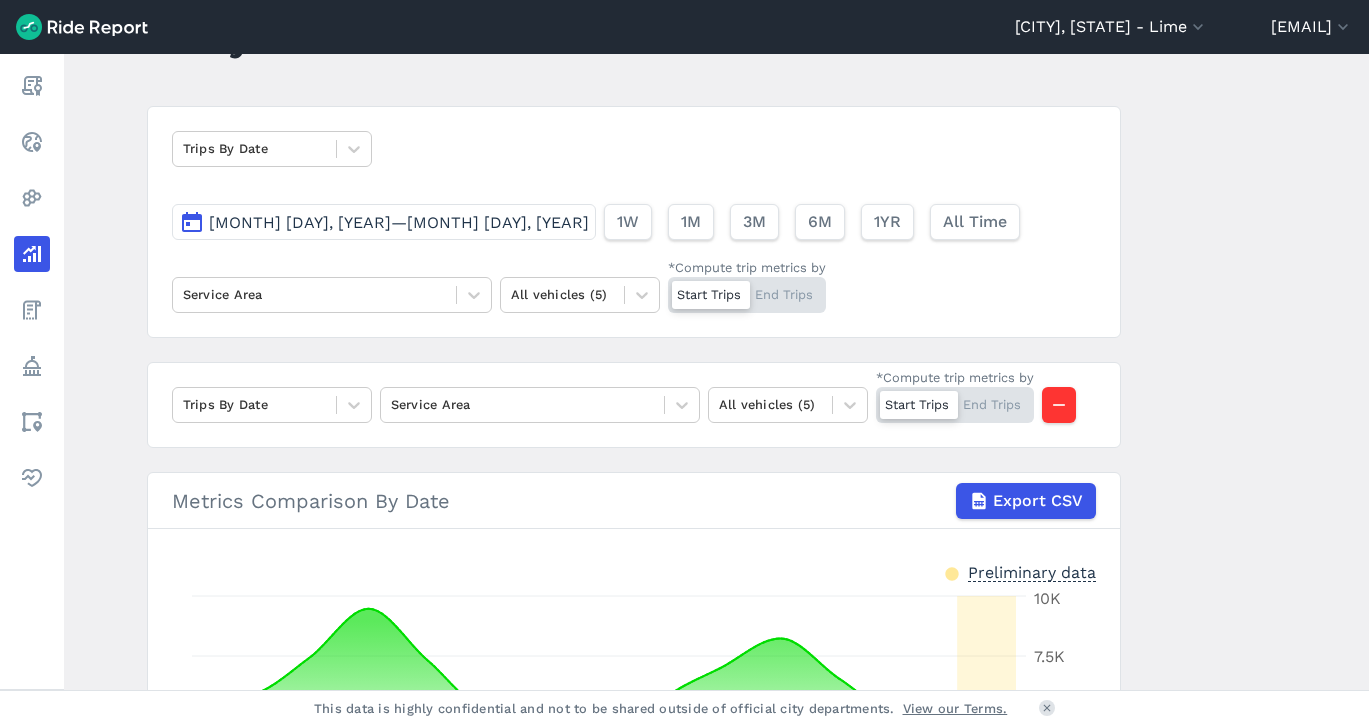 scroll, scrollTop: 0, scrollLeft: 0, axis: both 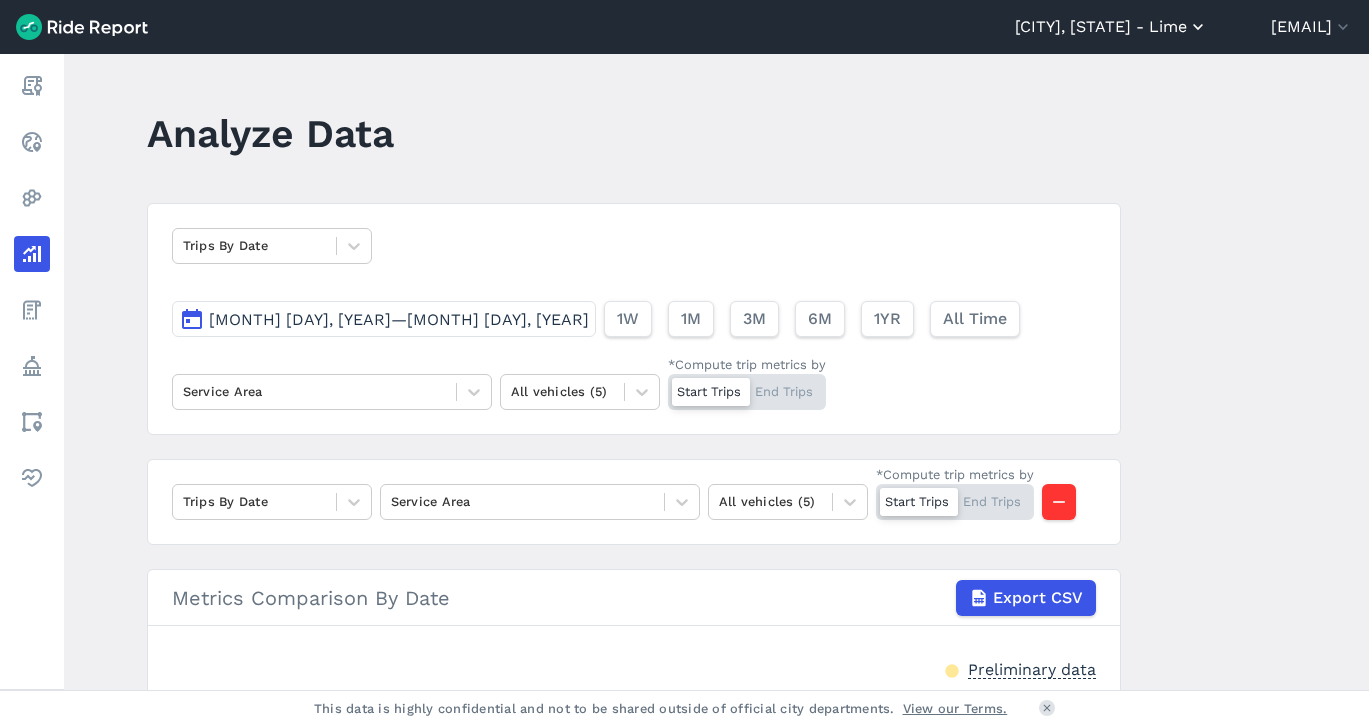 click on "[CITY], [STATE] - Lime" at bounding box center (1111, 27) 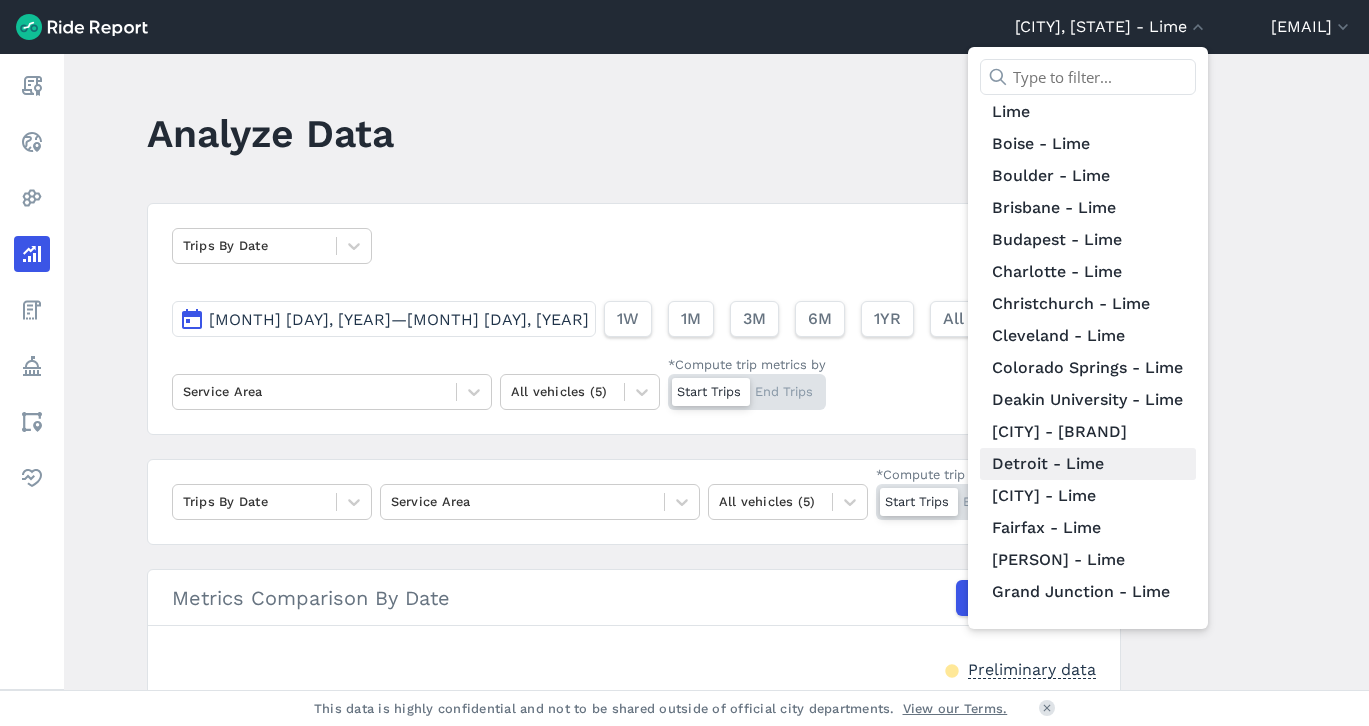 scroll, scrollTop: 0, scrollLeft: 0, axis: both 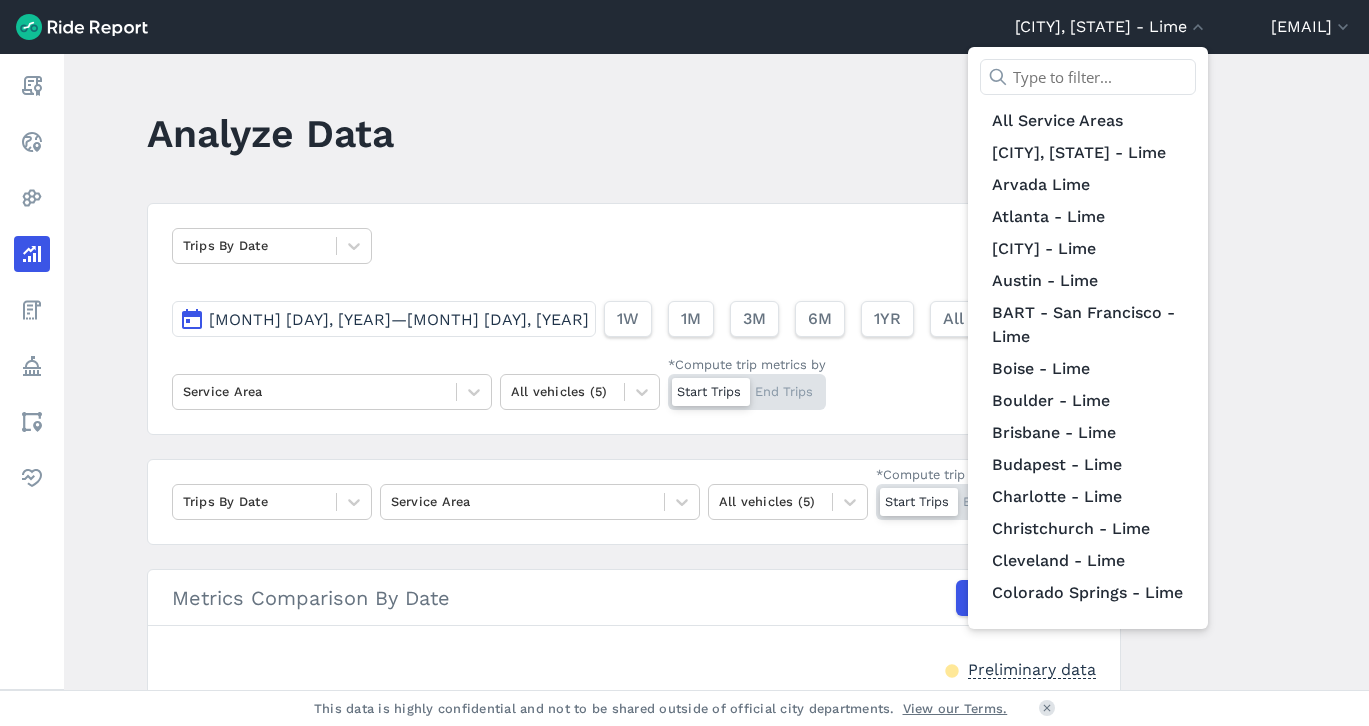 click at bounding box center [684, 363] 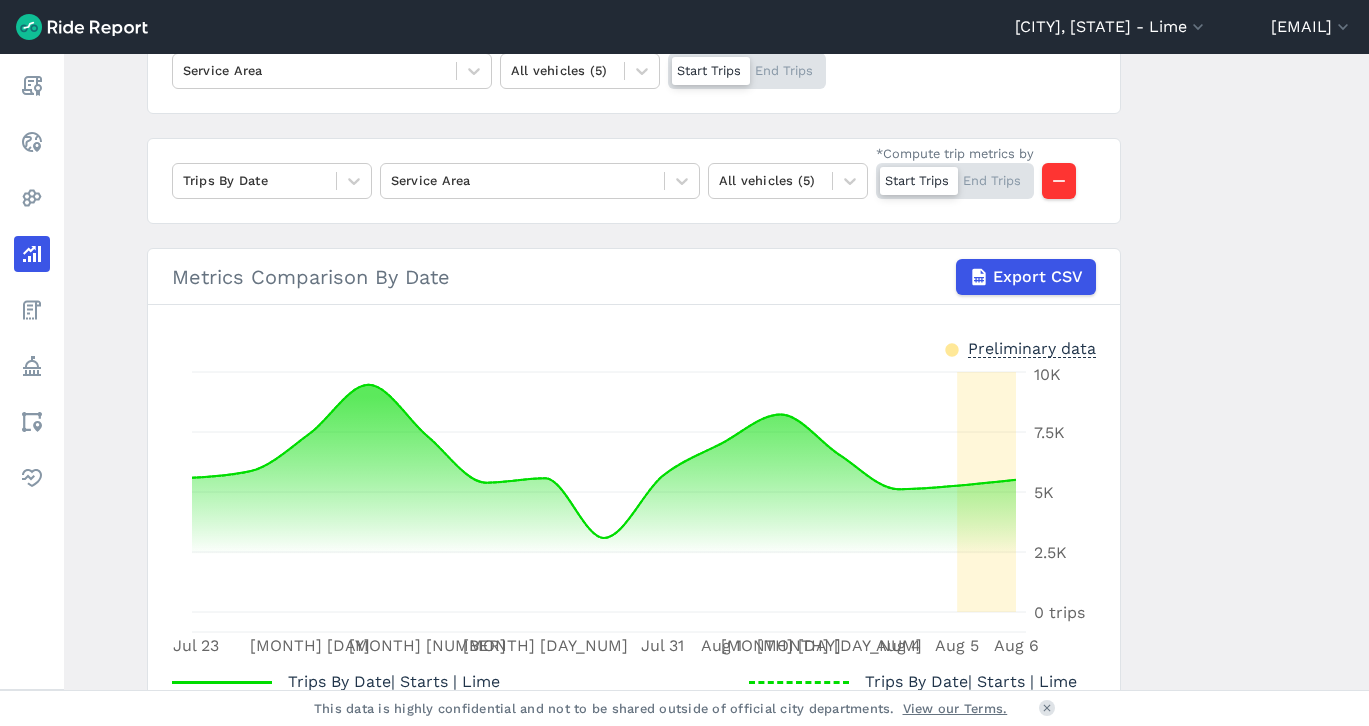 scroll, scrollTop: 318, scrollLeft: 0, axis: vertical 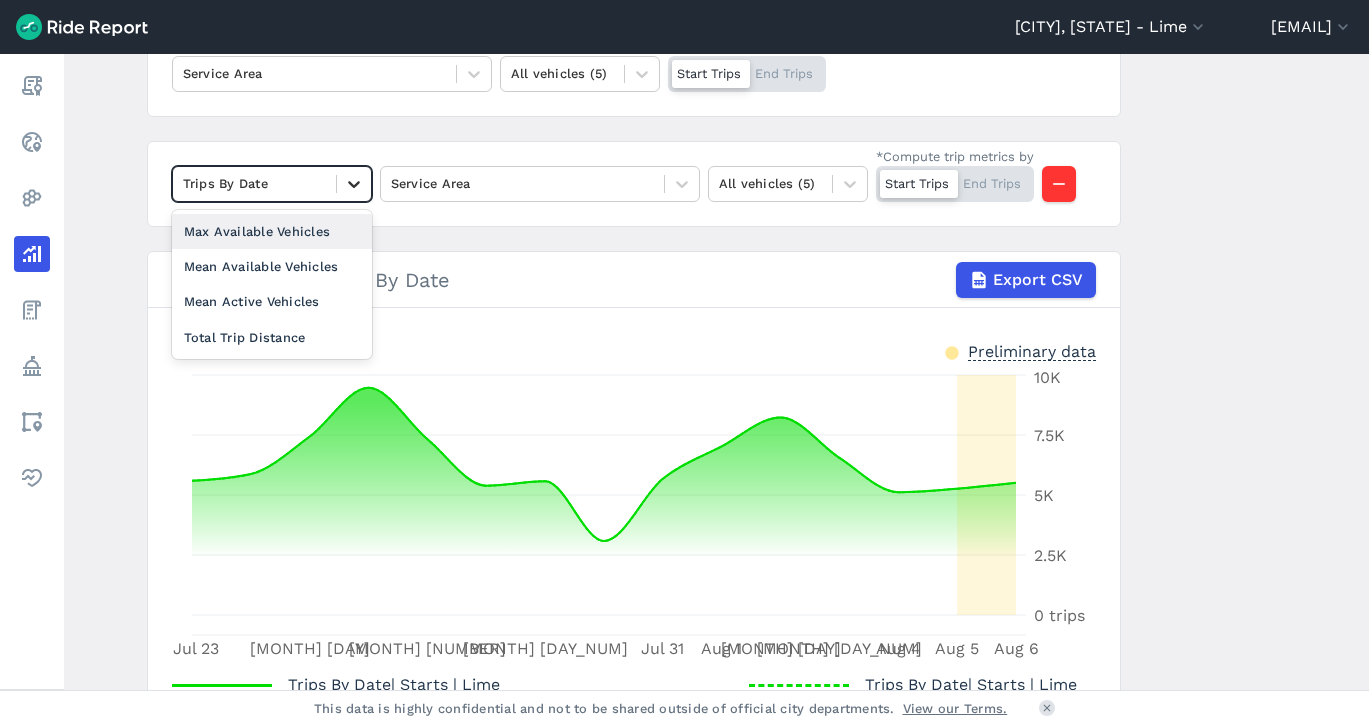 click at bounding box center (354, 184) 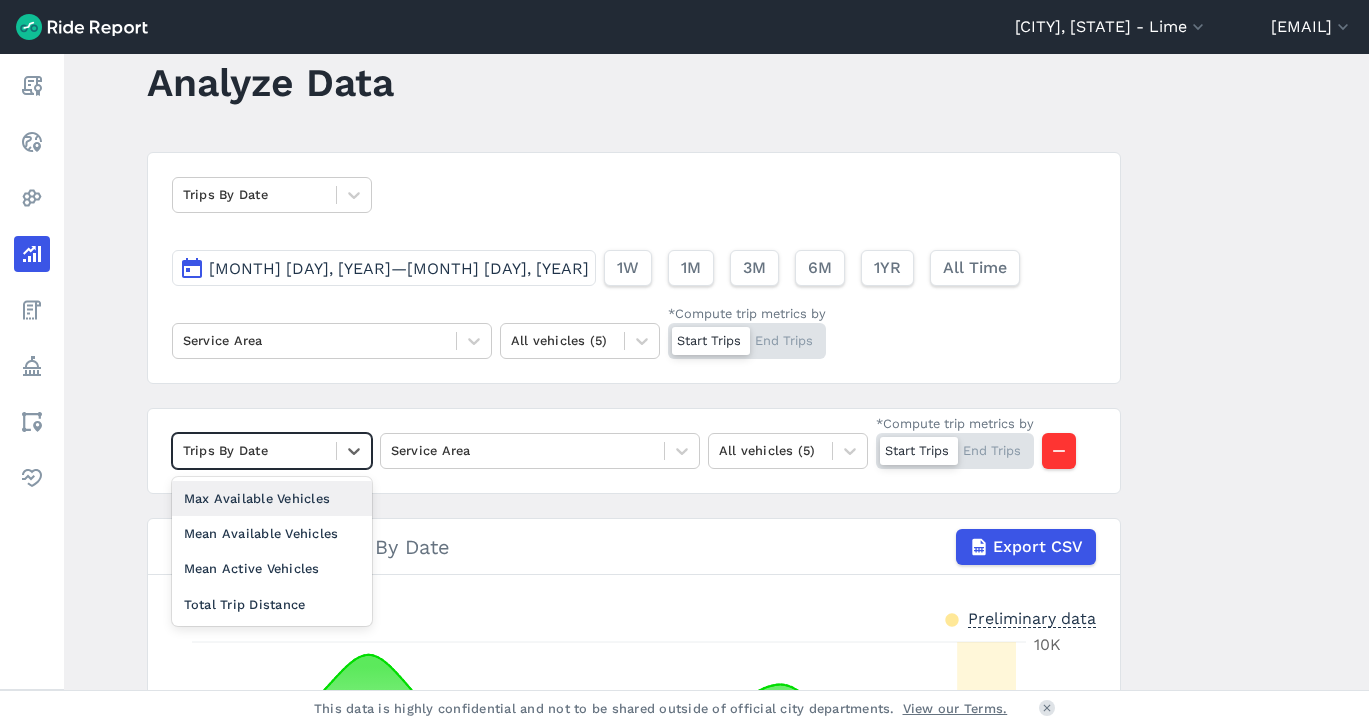 scroll, scrollTop: 44, scrollLeft: 0, axis: vertical 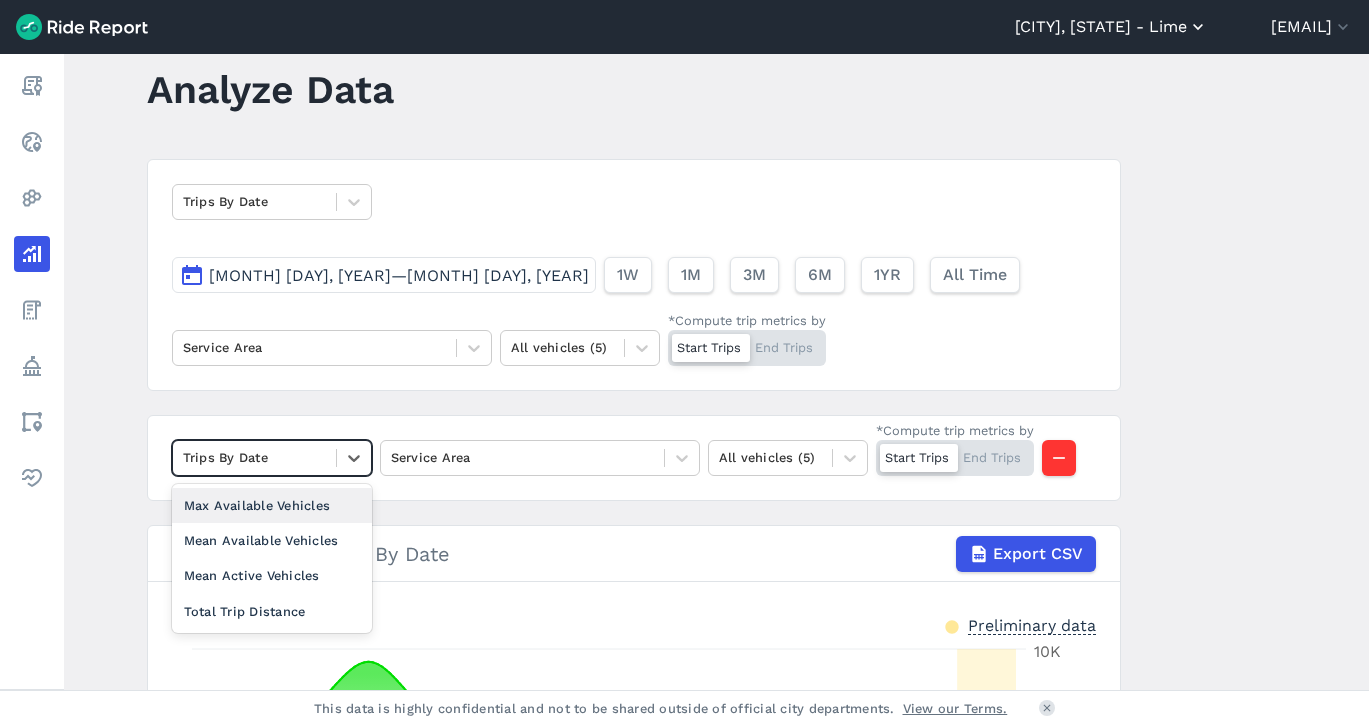 click 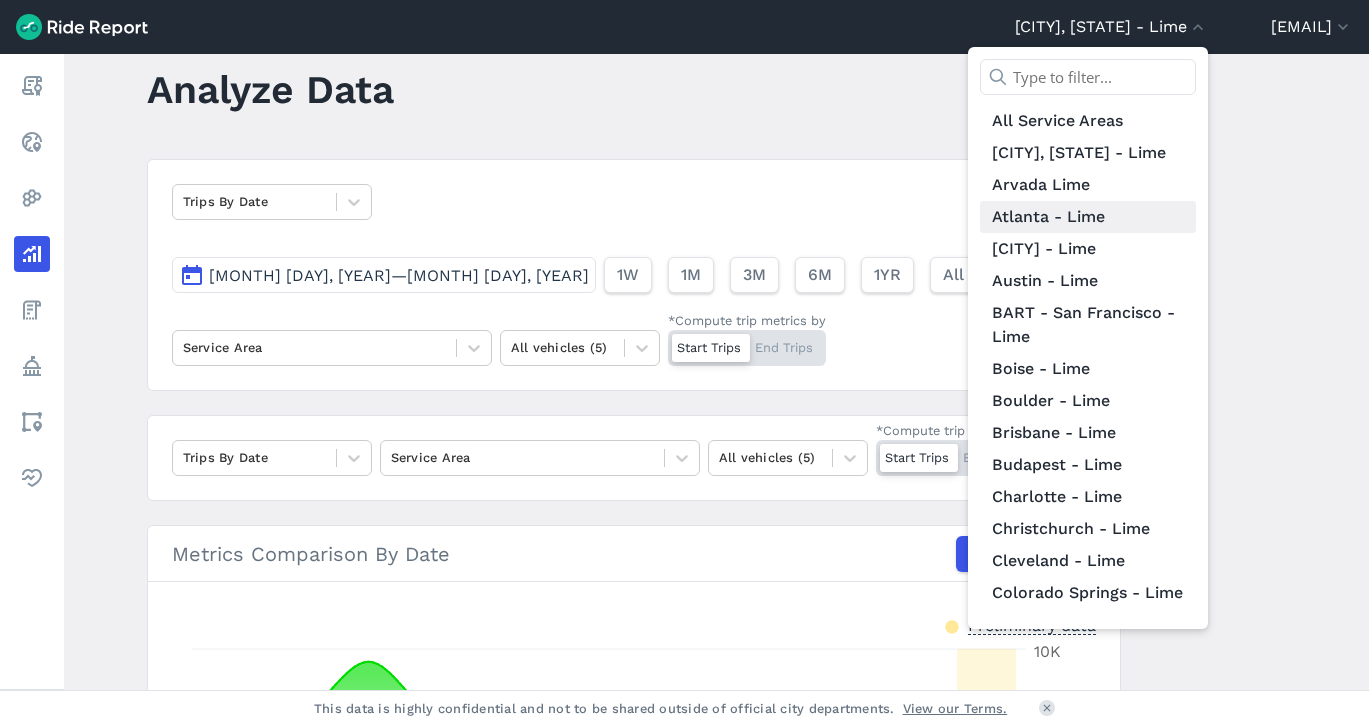 click on "Atlanta - Lime" at bounding box center (1088, 217) 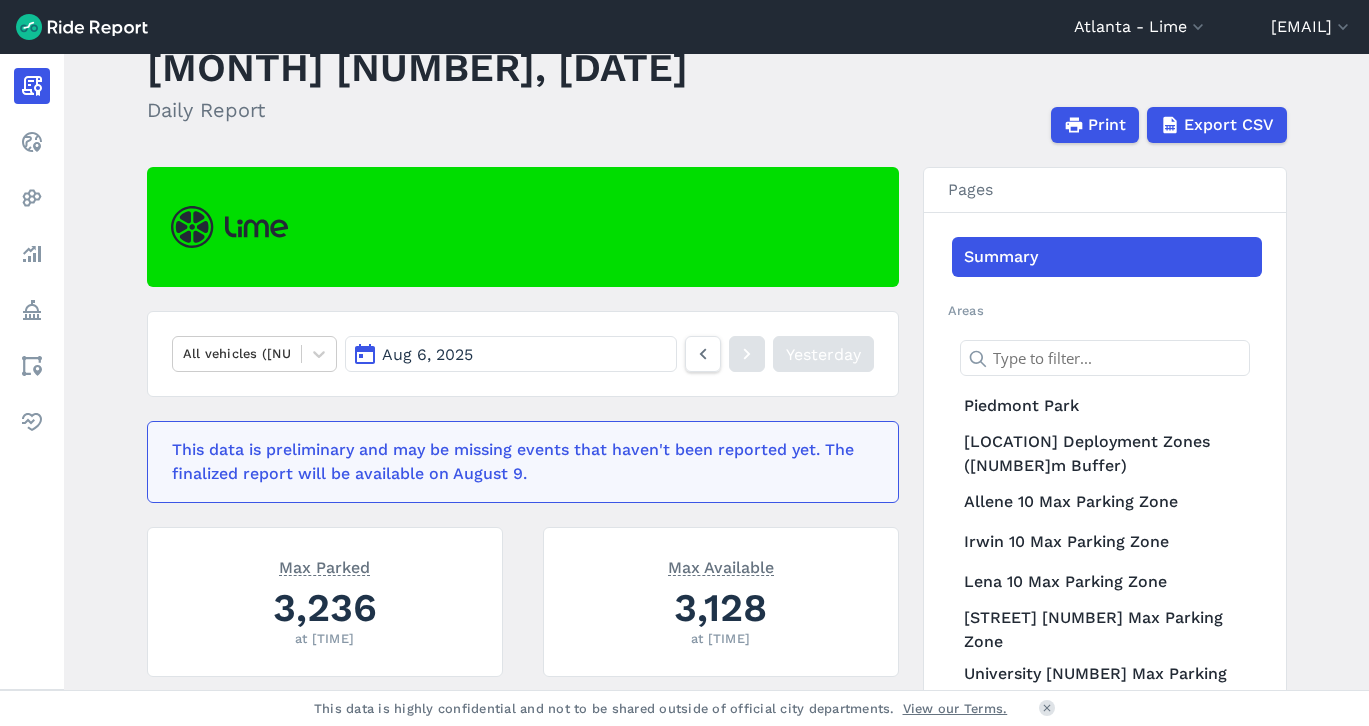scroll, scrollTop: 68, scrollLeft: 0, axis: vertical 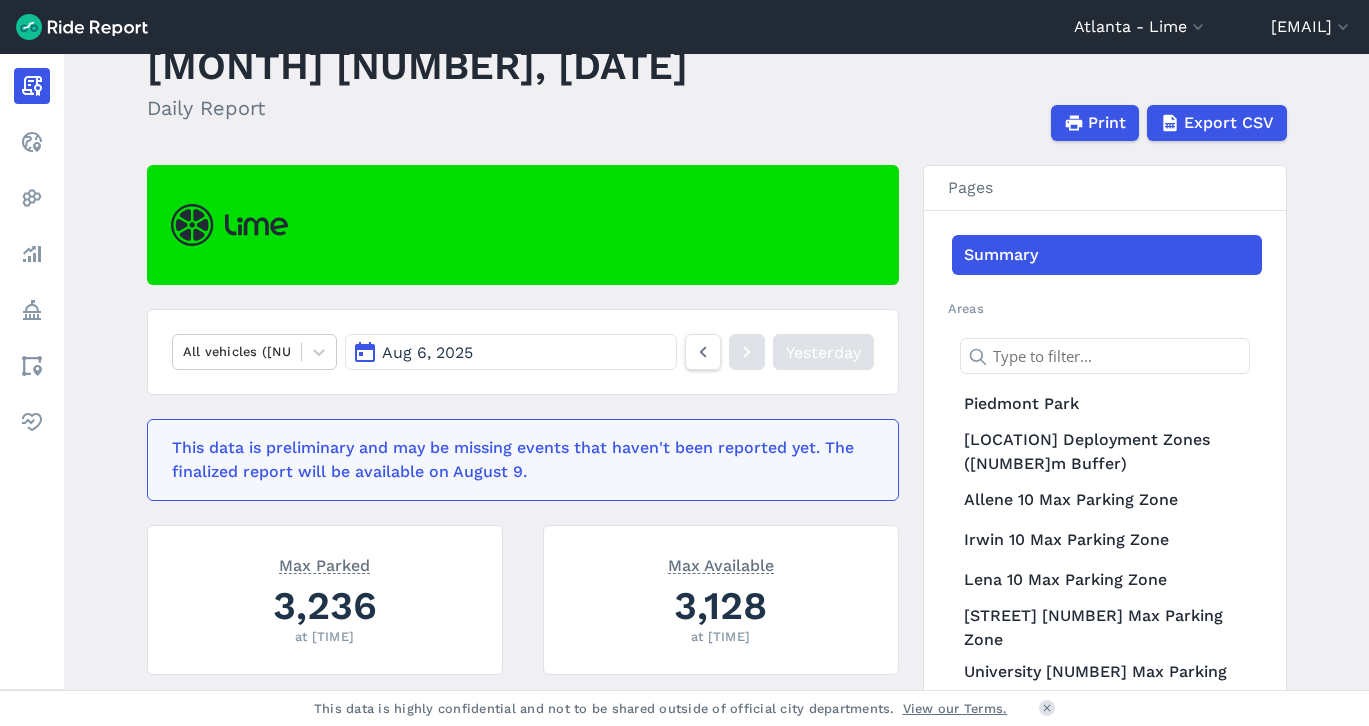 click on "Aug 6, 2025" at bounding box center (510, 352) 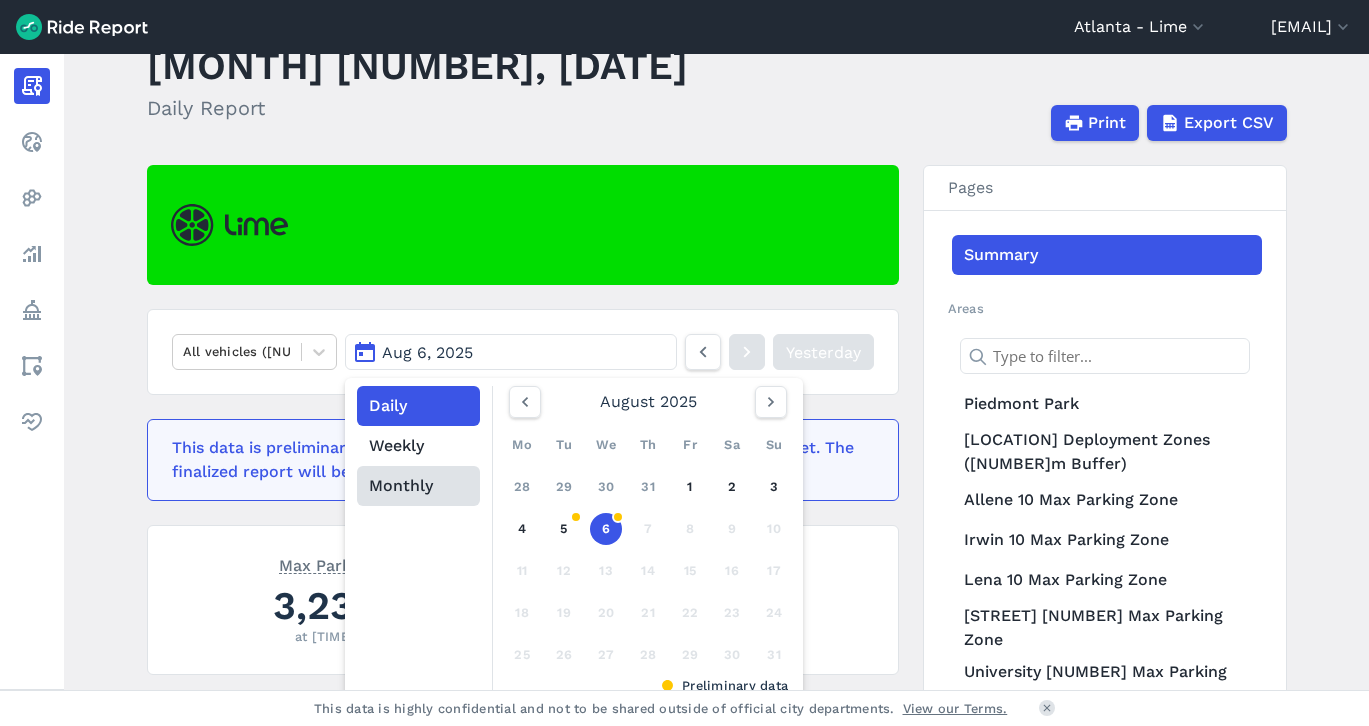 click on "Monthly" at bounding box center [418, 486] 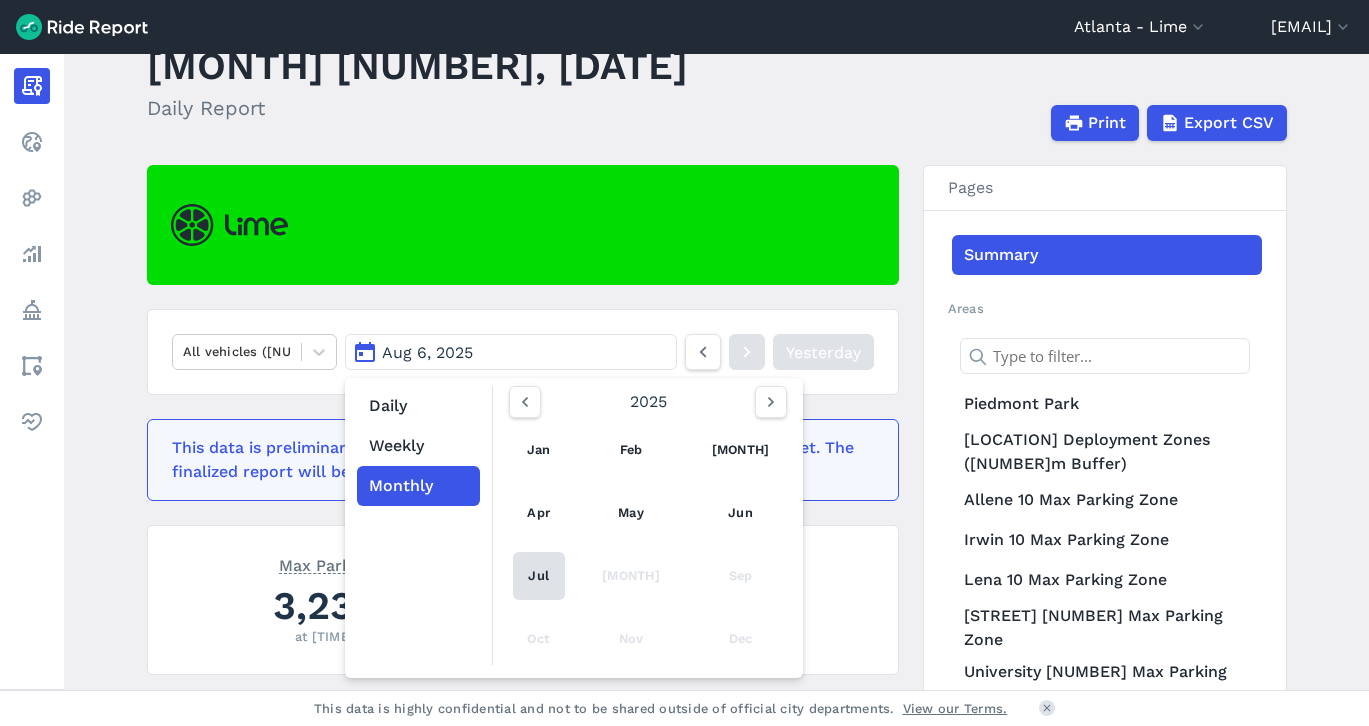 click on "Jul" at bounding box center [539, 576] 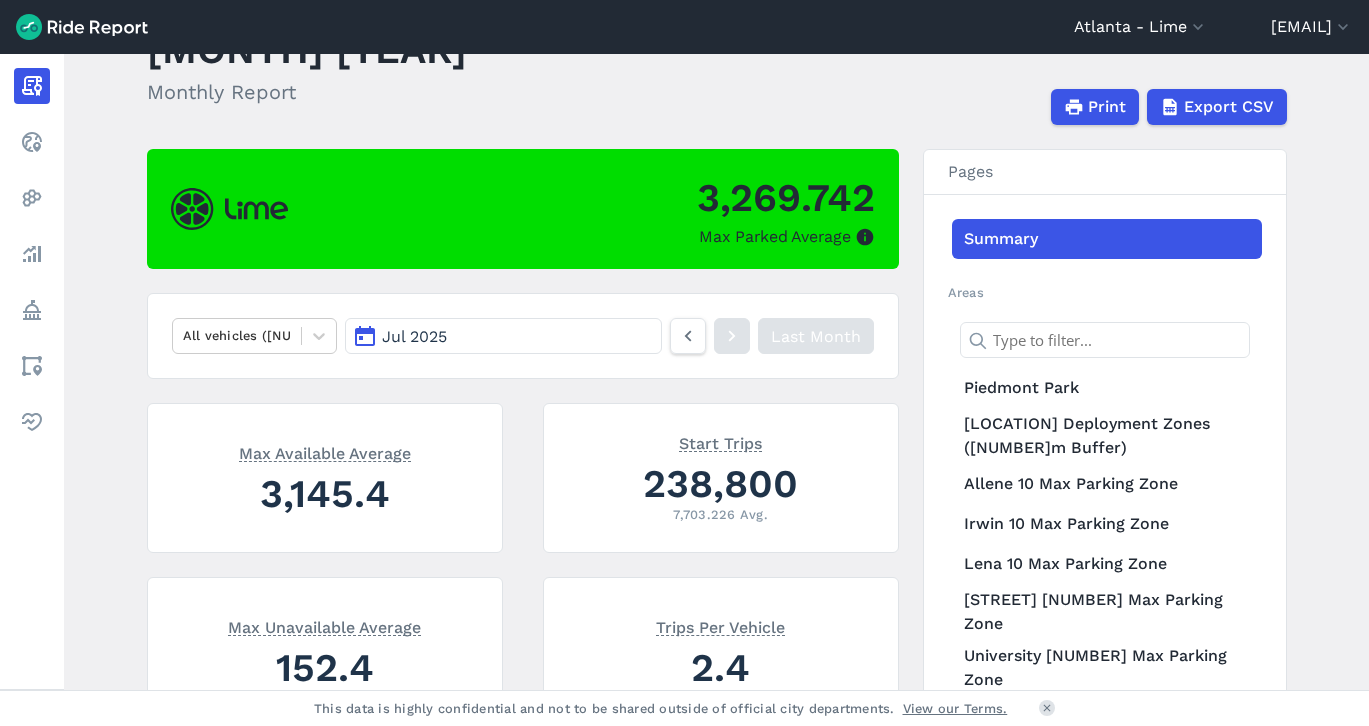 scroll, scrollTop: 0, scrollLeft: 0, axis: both 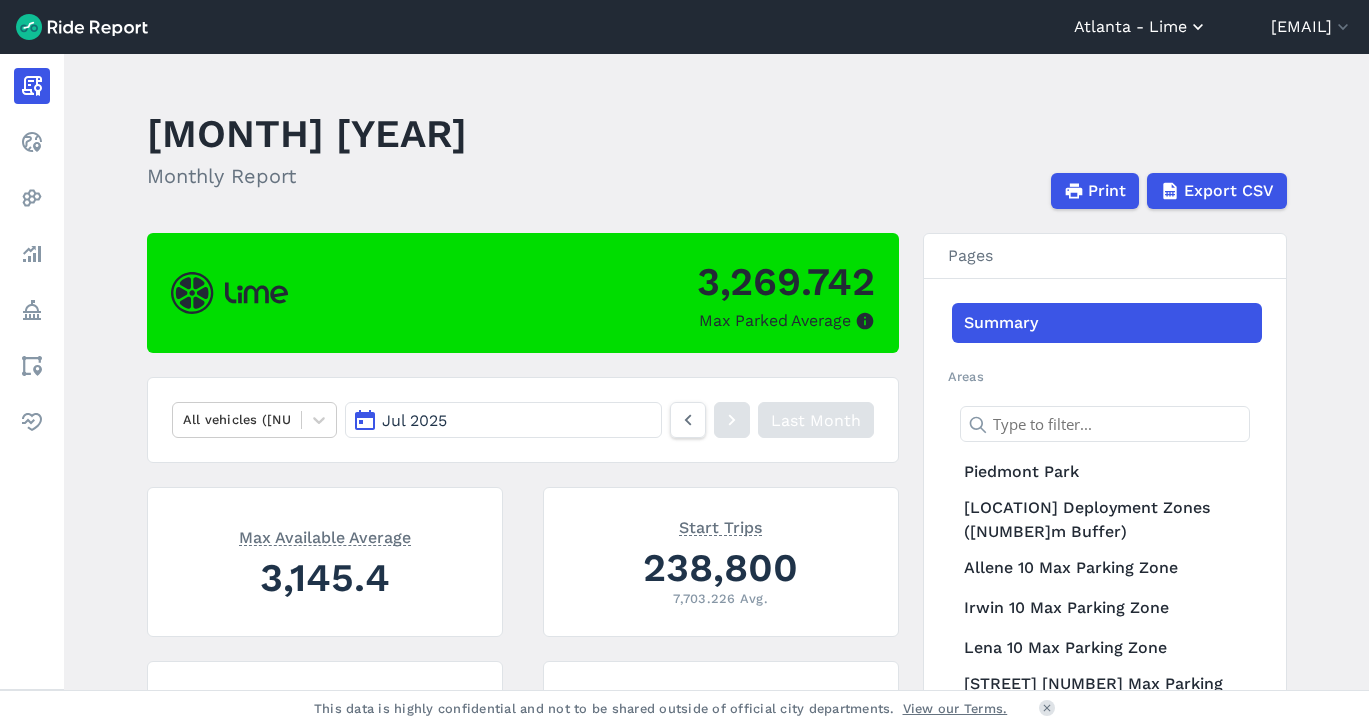 click on "Atlanta - Lime" at bounding box center (1141, 27) 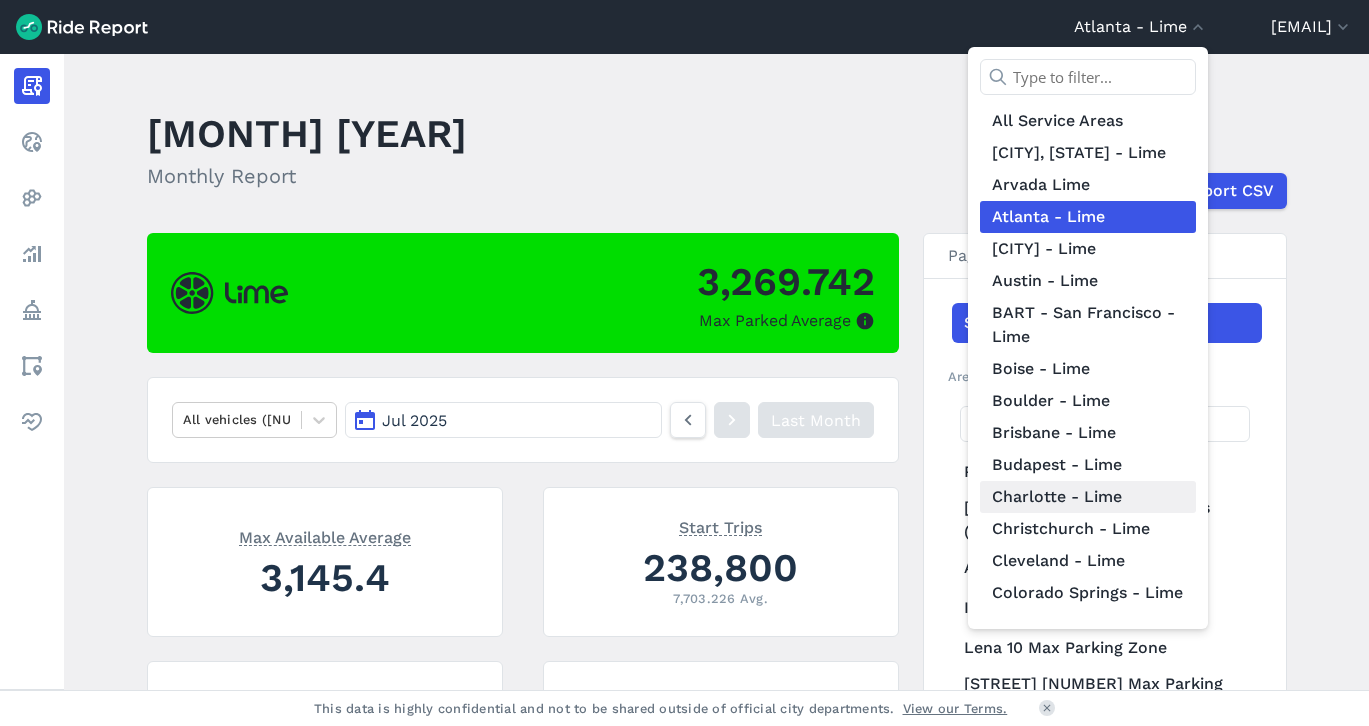 click on "Charlotte - Lime" at bounding box center [1088, 497] 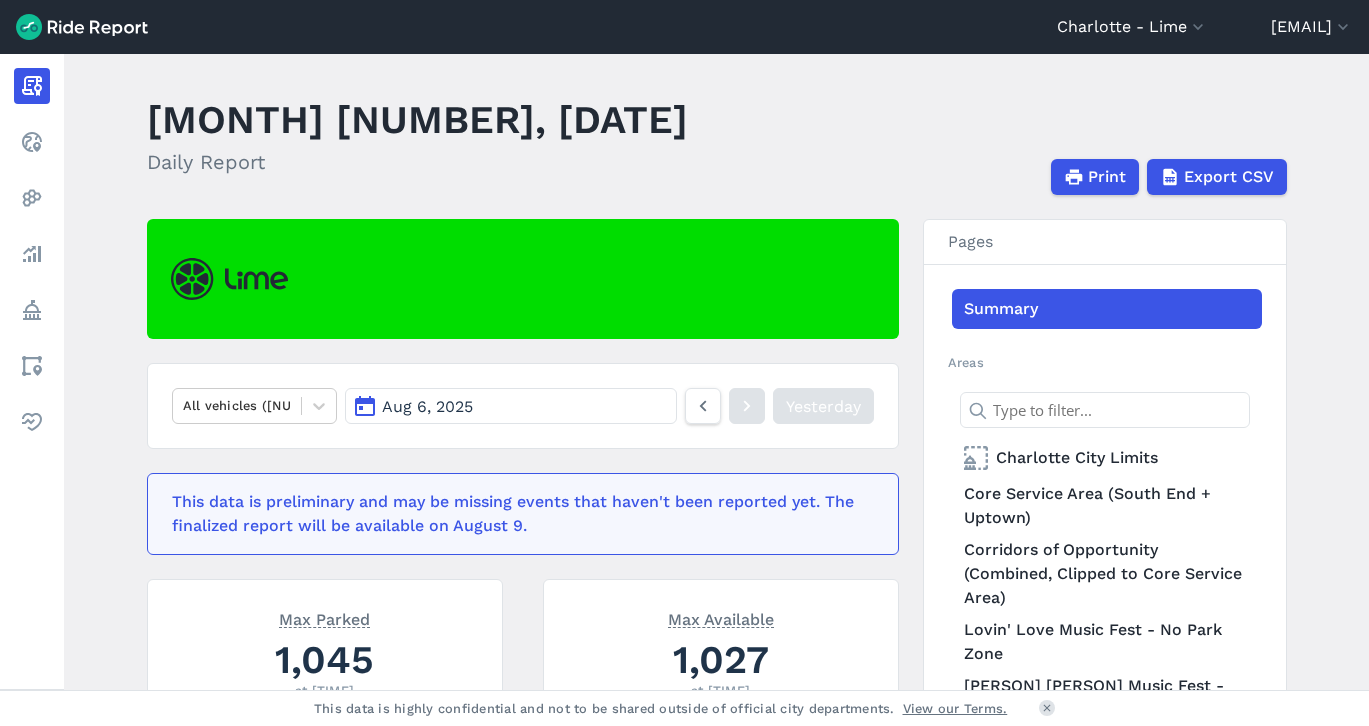 scroll, scrollTop: 0, scrollLeft: 0, axis: both 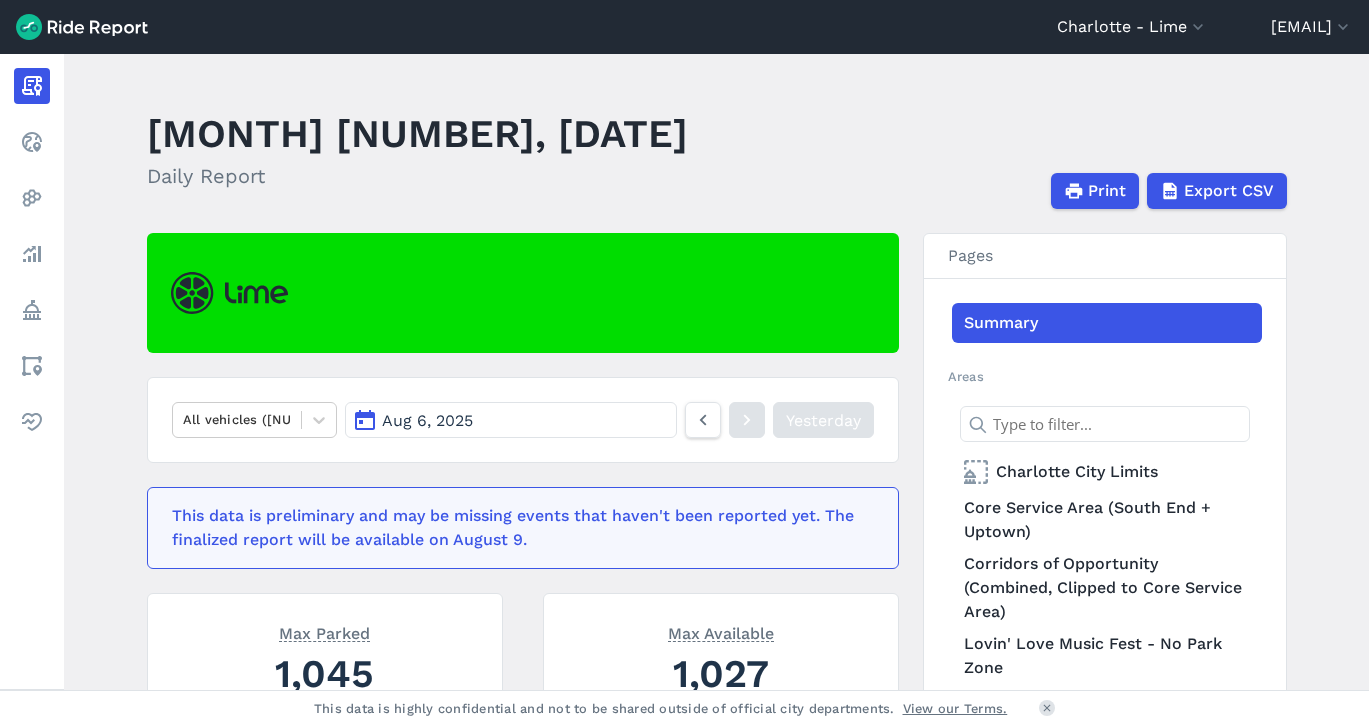 click on "Aug 6, 2025" at bounding box center (510, 420) 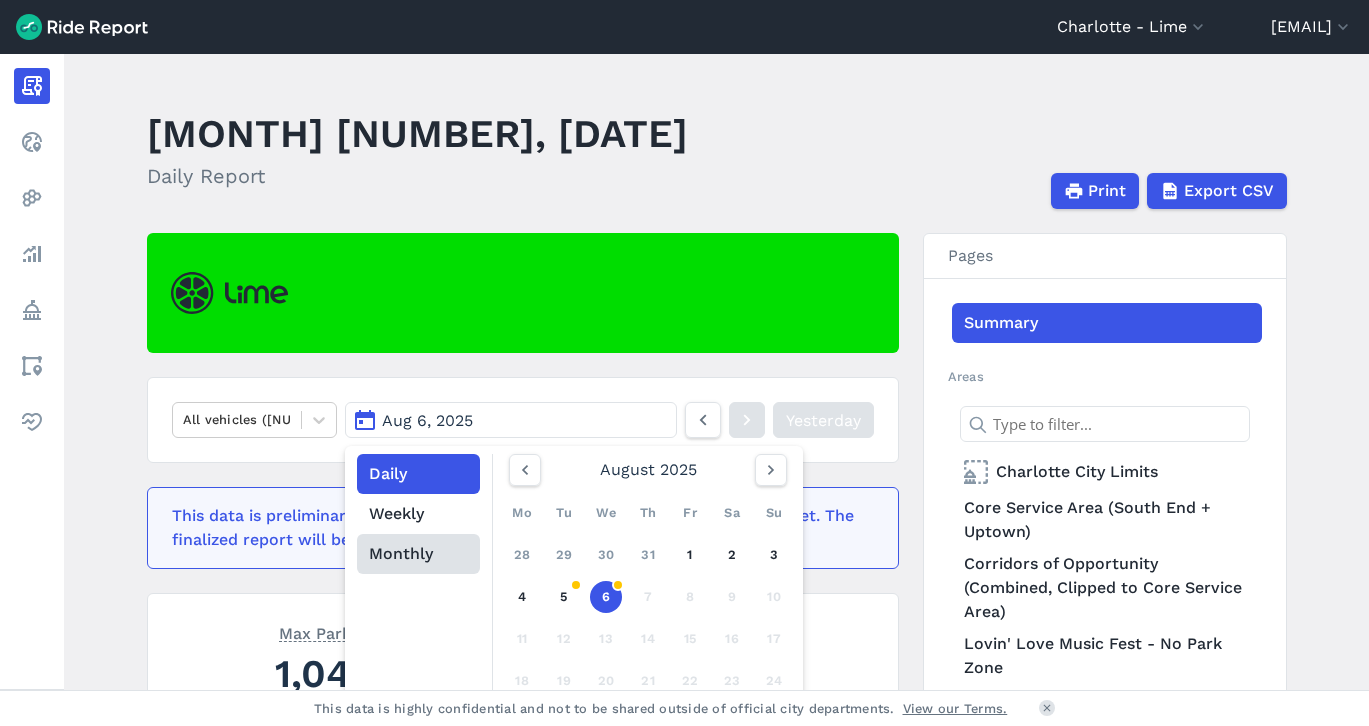 click on "Monthly" at bounding box center [418, 554] 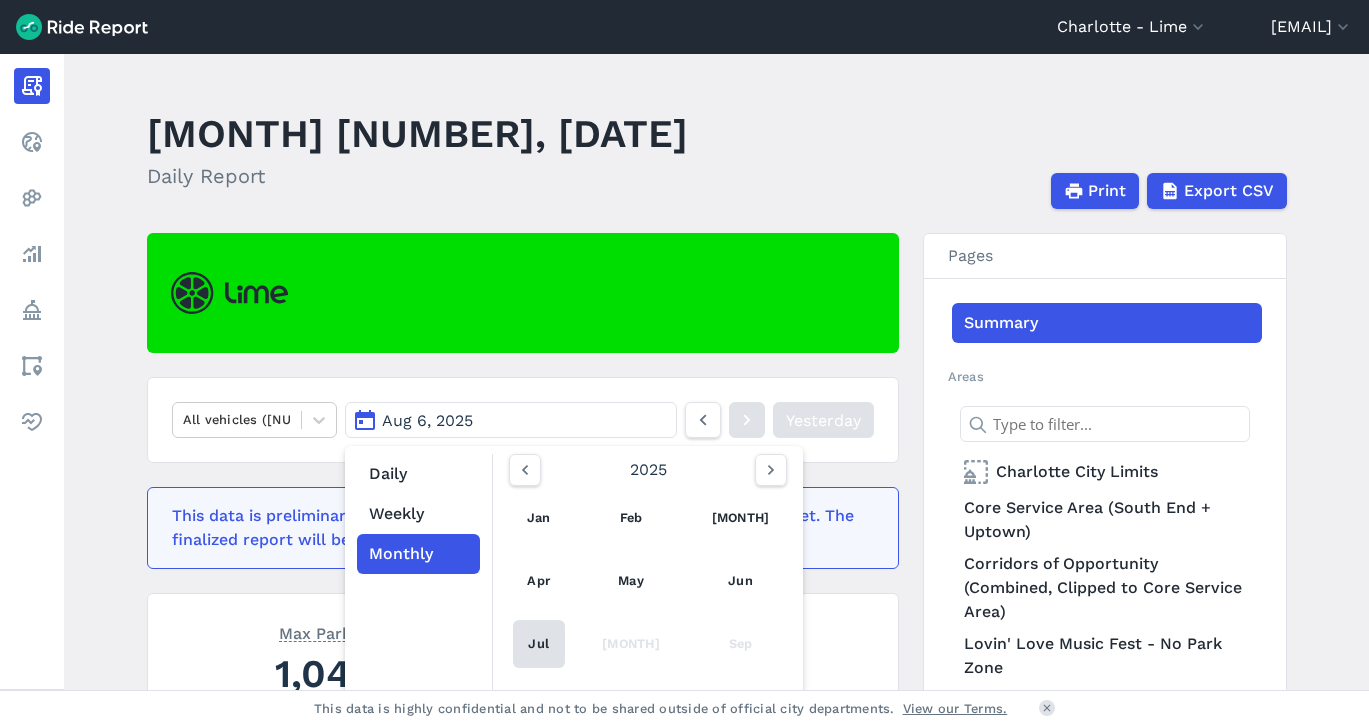 click on "Jul" at bounding box center (539, 644) 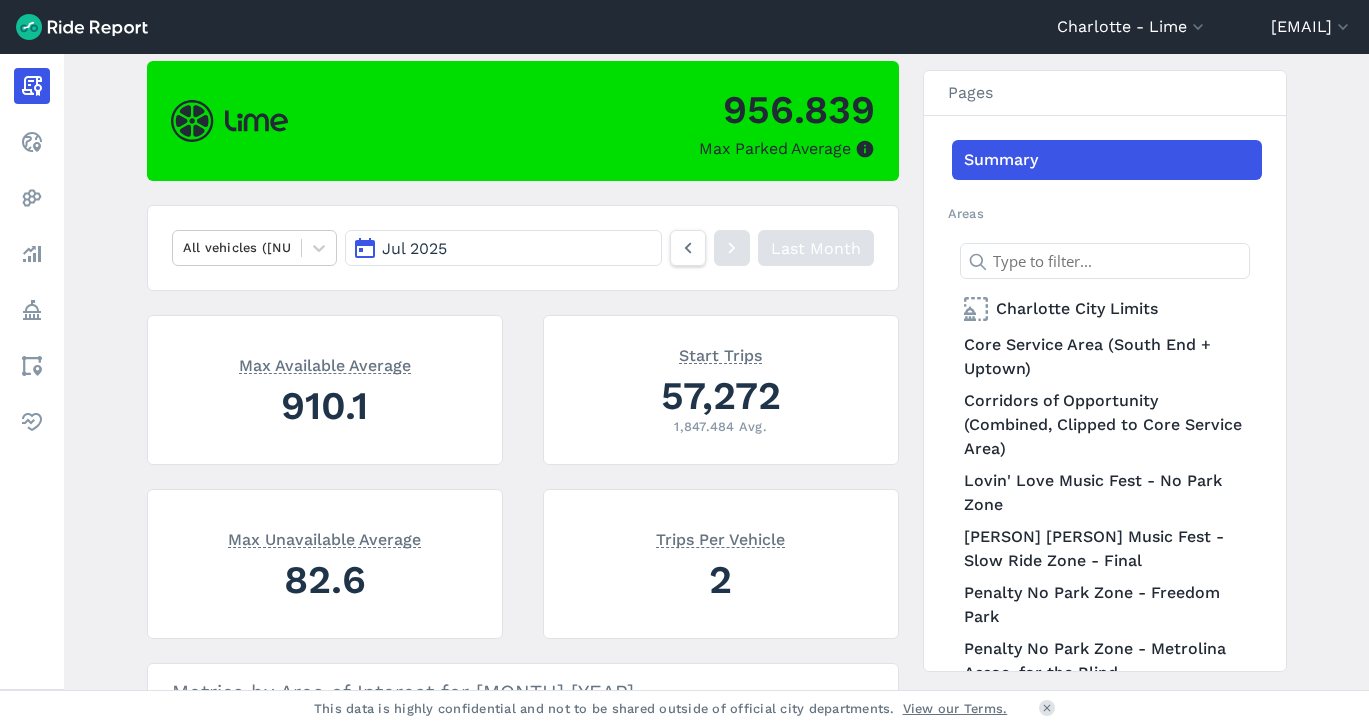 scroll, scrollTop: 163, scrollLeft: 0, axis: vertical 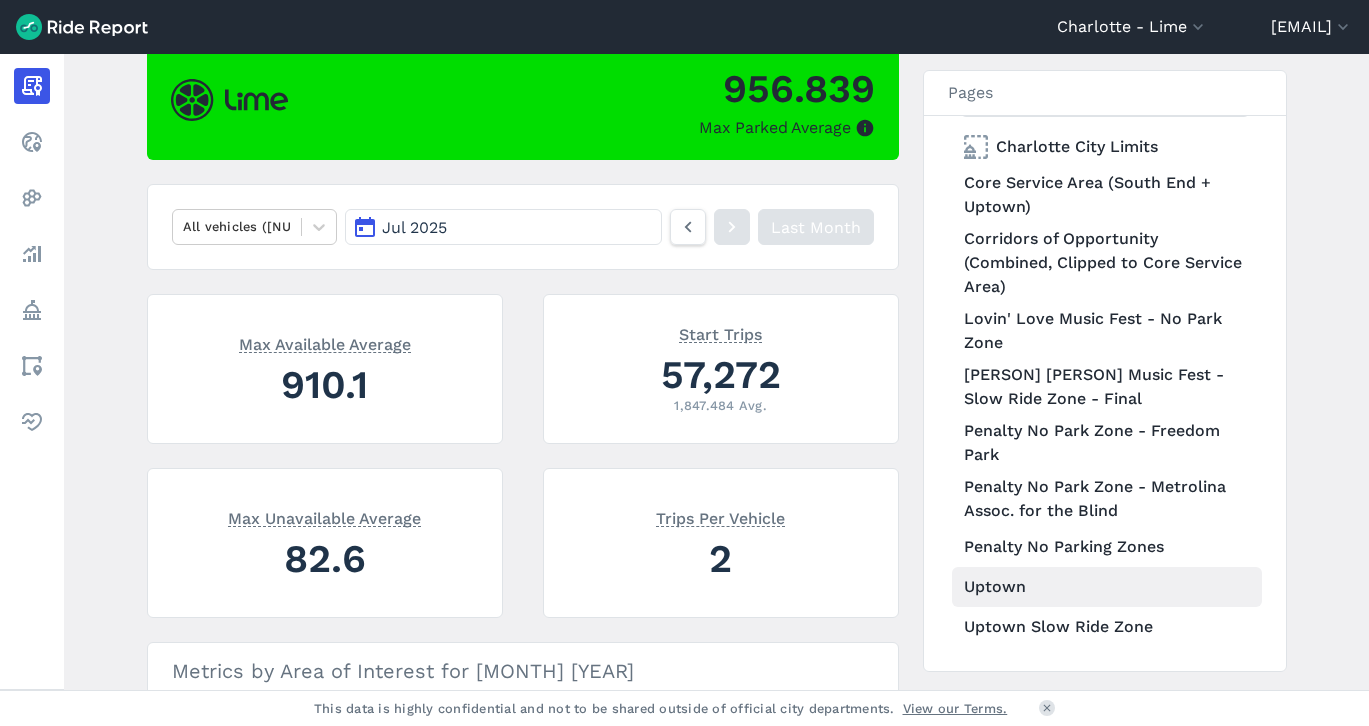 click on "Uptown" at bounding box center [1107, 587] 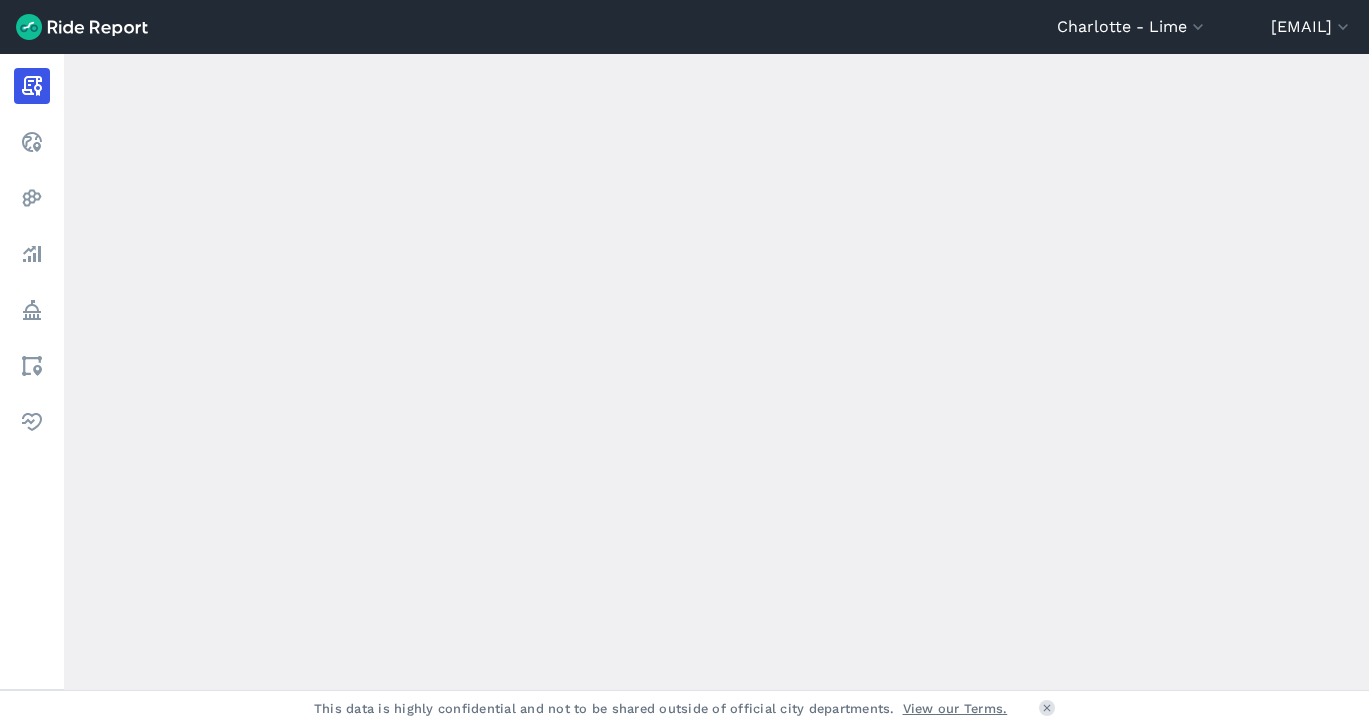 scroll, scrollTop: 162, scrollLeft: 0, axis: vertical 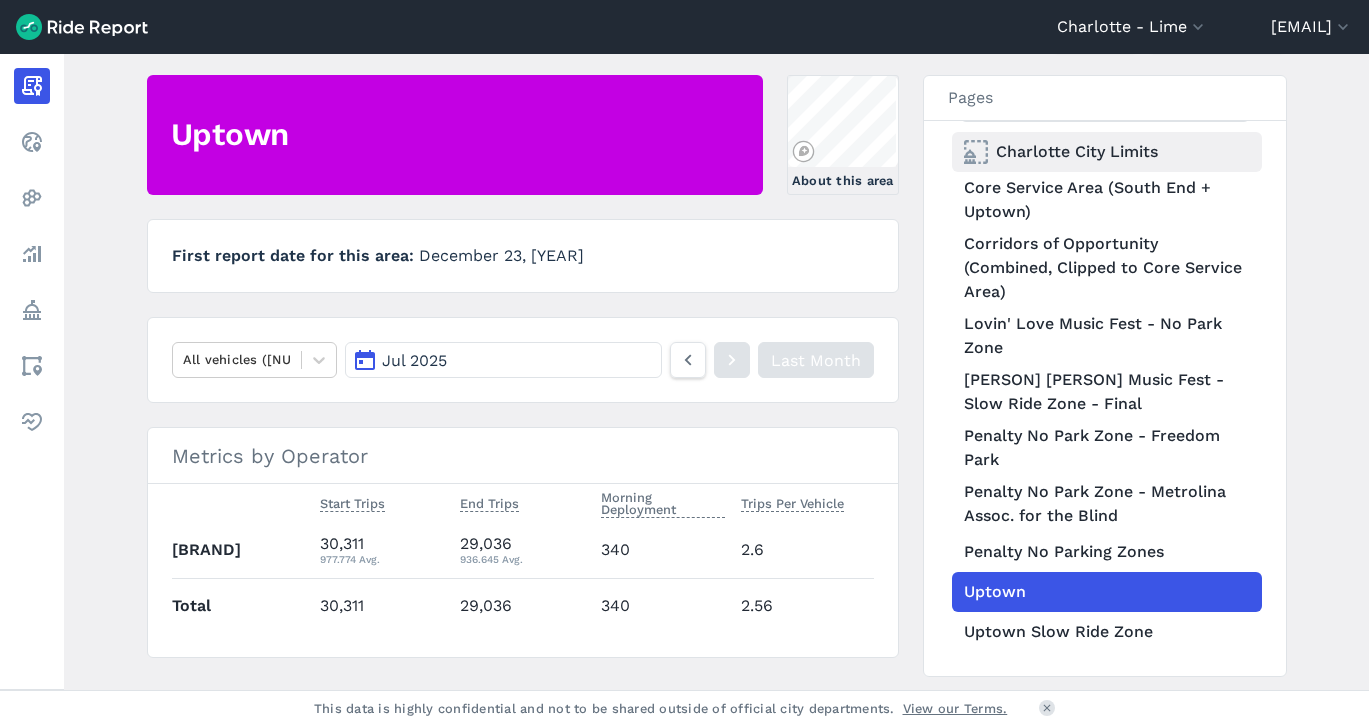click on "Charlotte City Limits" at bounding box center [1107, 152] 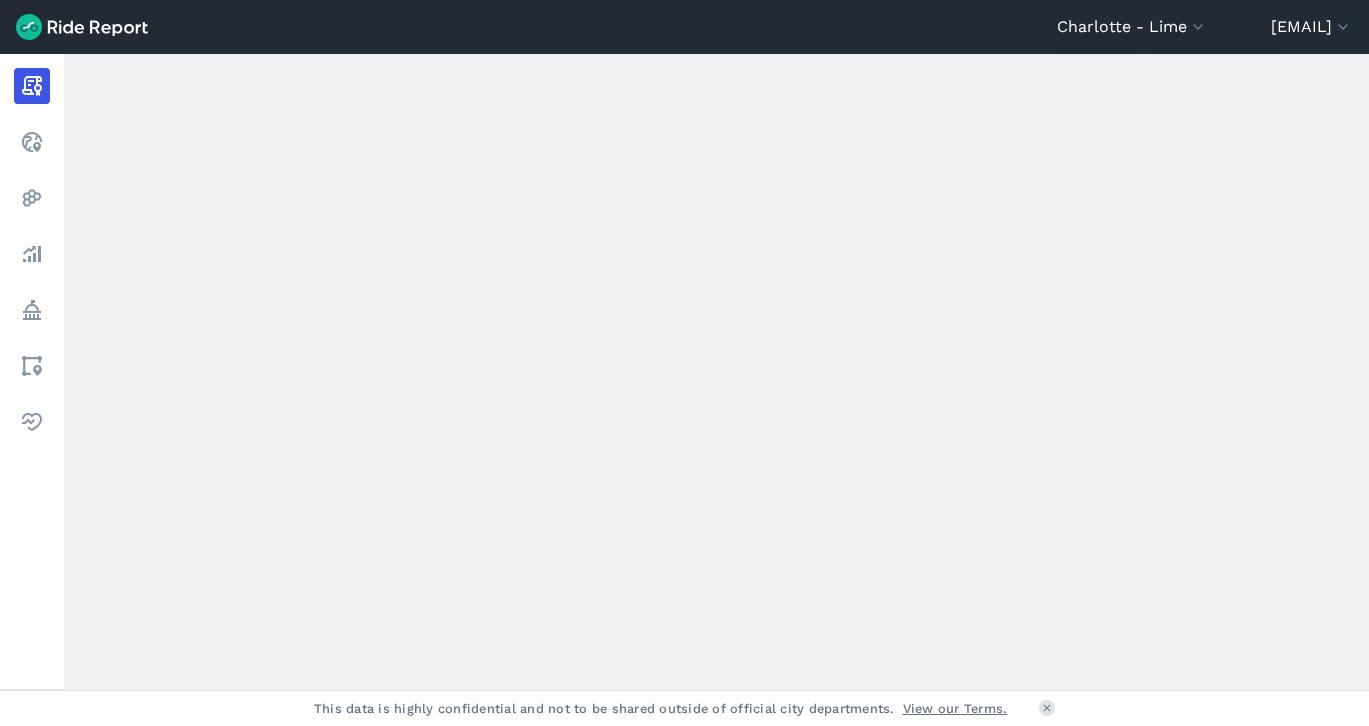 scroll, scrollTop: 162, scrollLeft: 0, axis: vertical 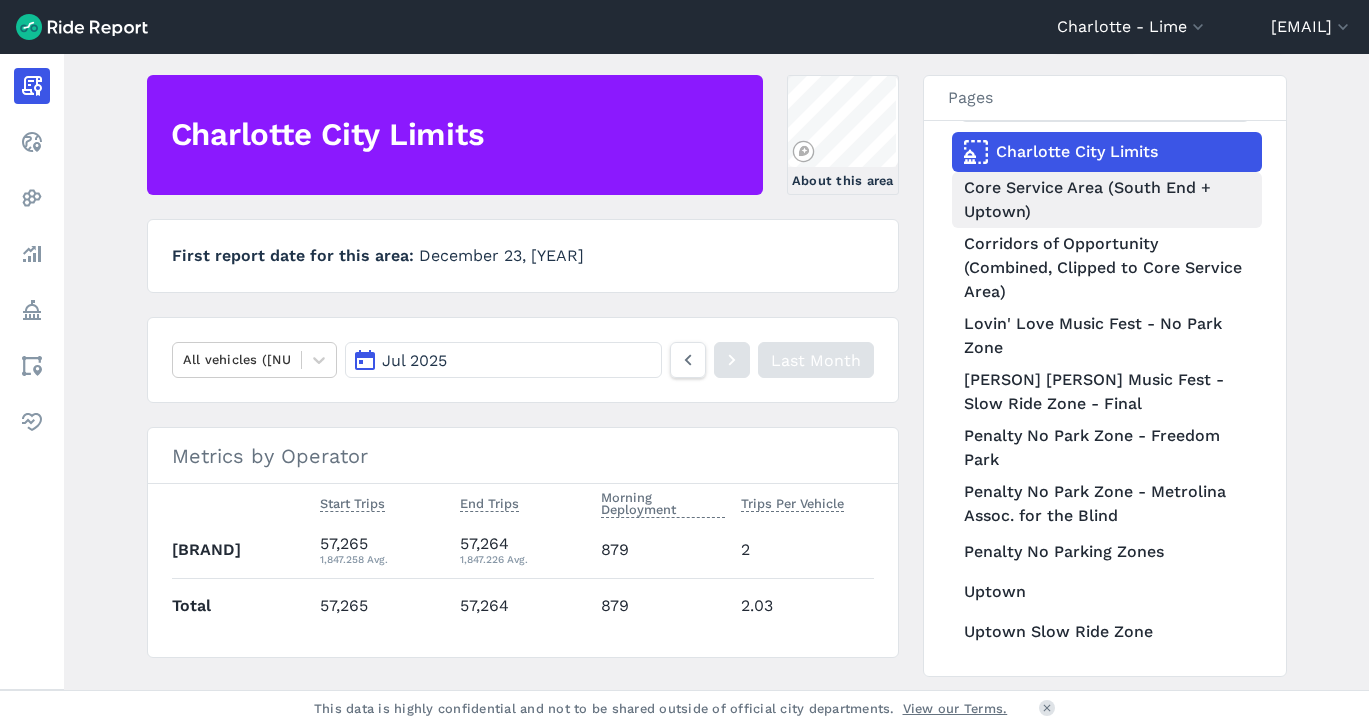 click on "Core Service Area (South End + Uptown)" at bounding box center [1107, 200] 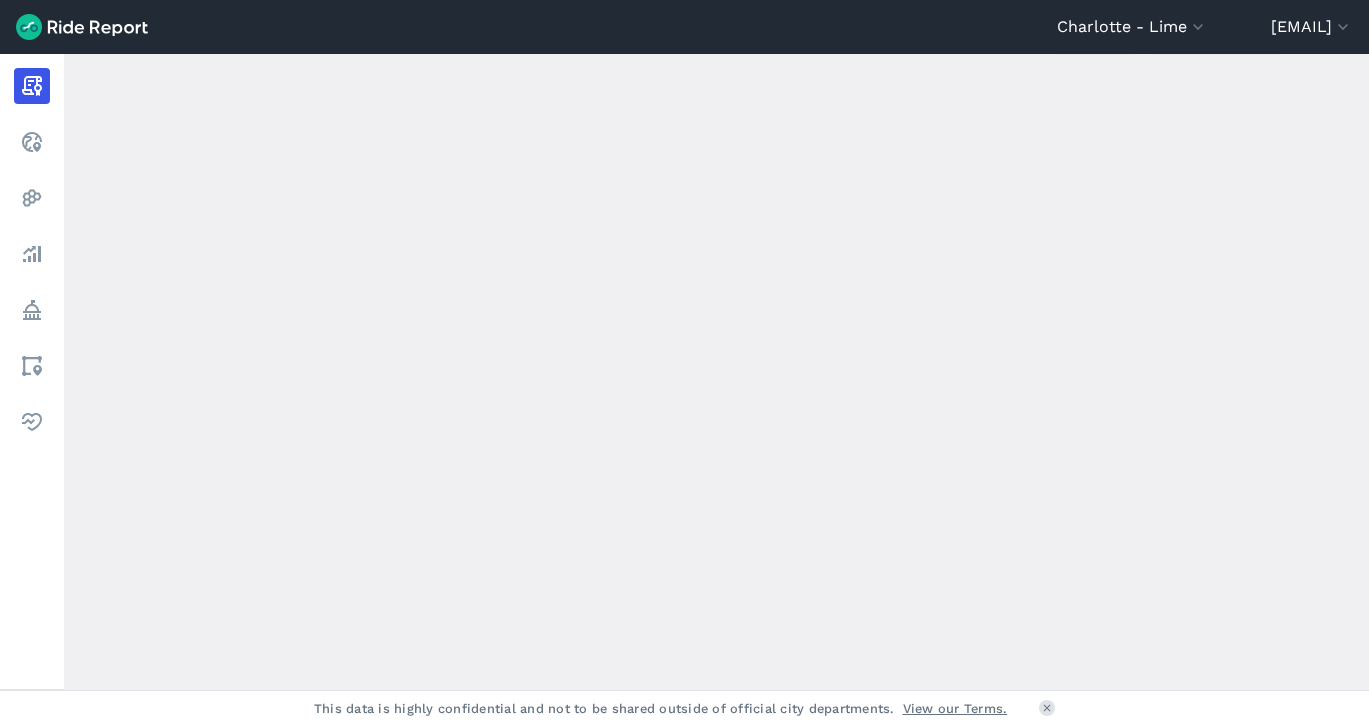 scroll, scrollTop: 162, scrollLeft: 0, axis: vertical 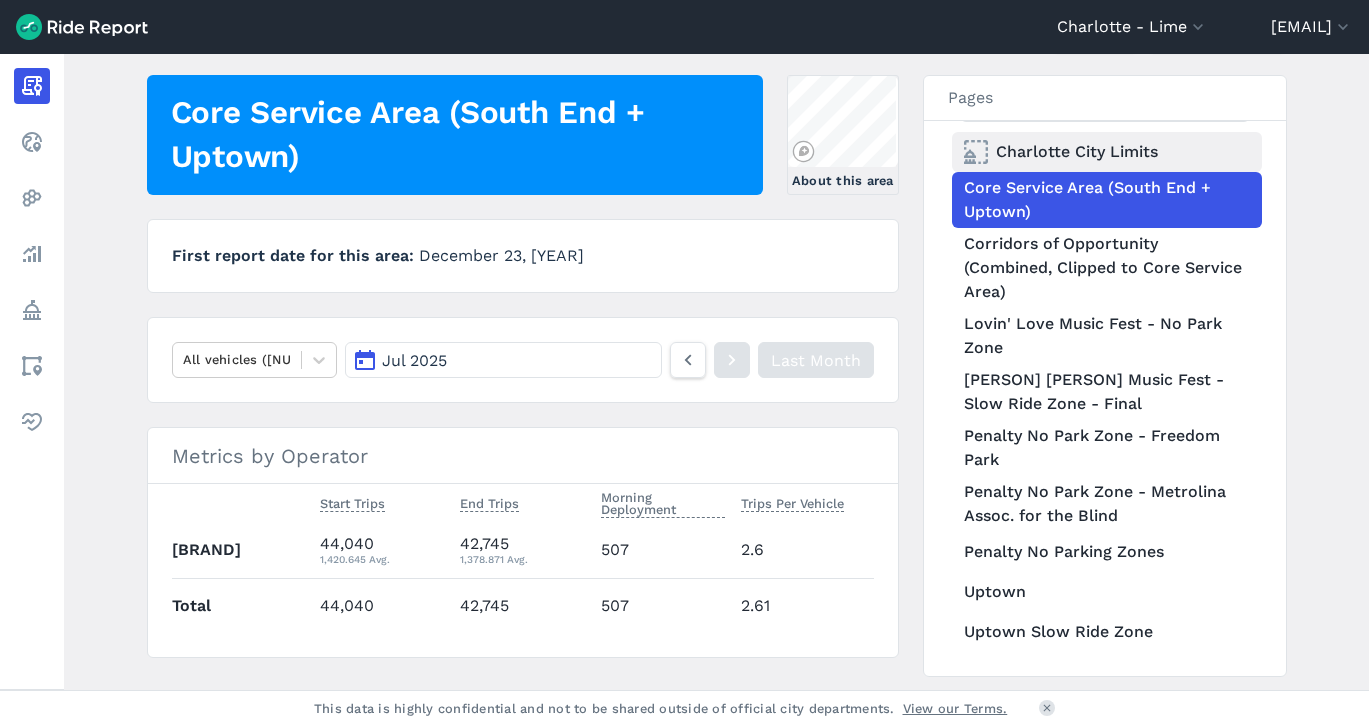 click on "Charlotte City Limits" at bounding box center (1107, 152) 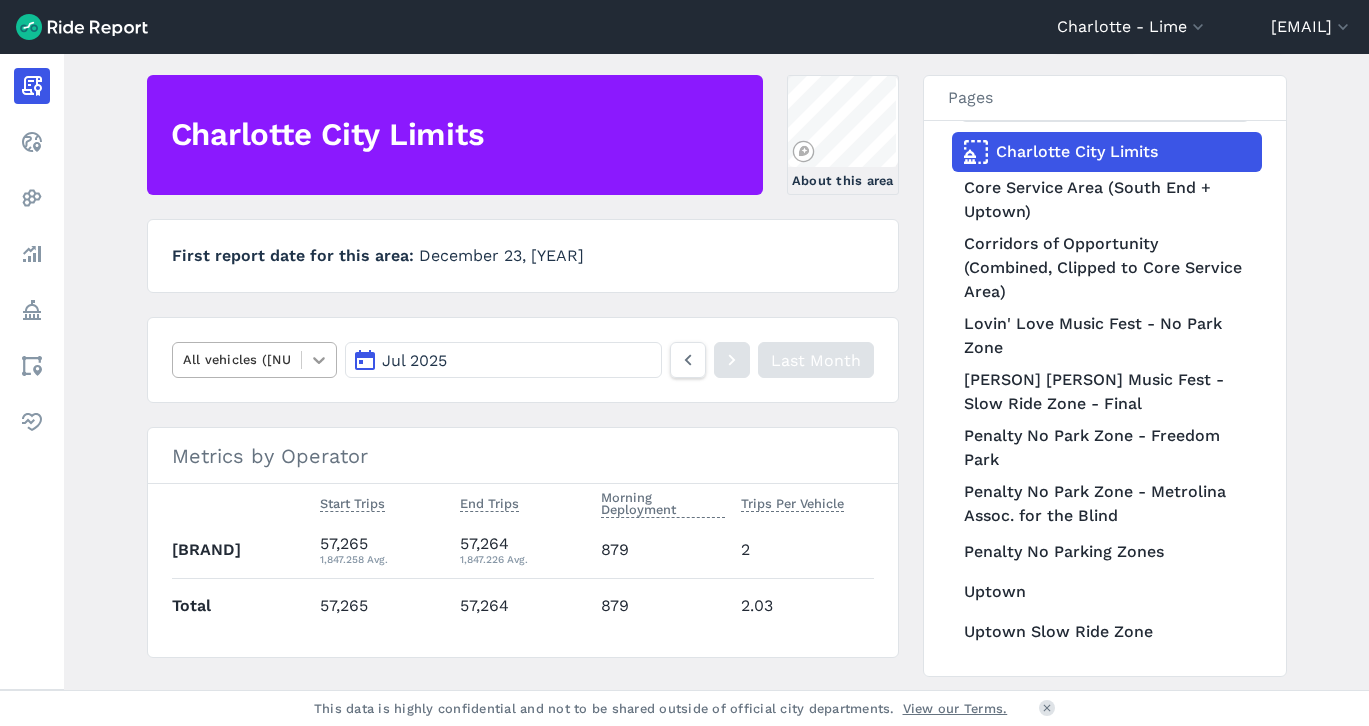 click 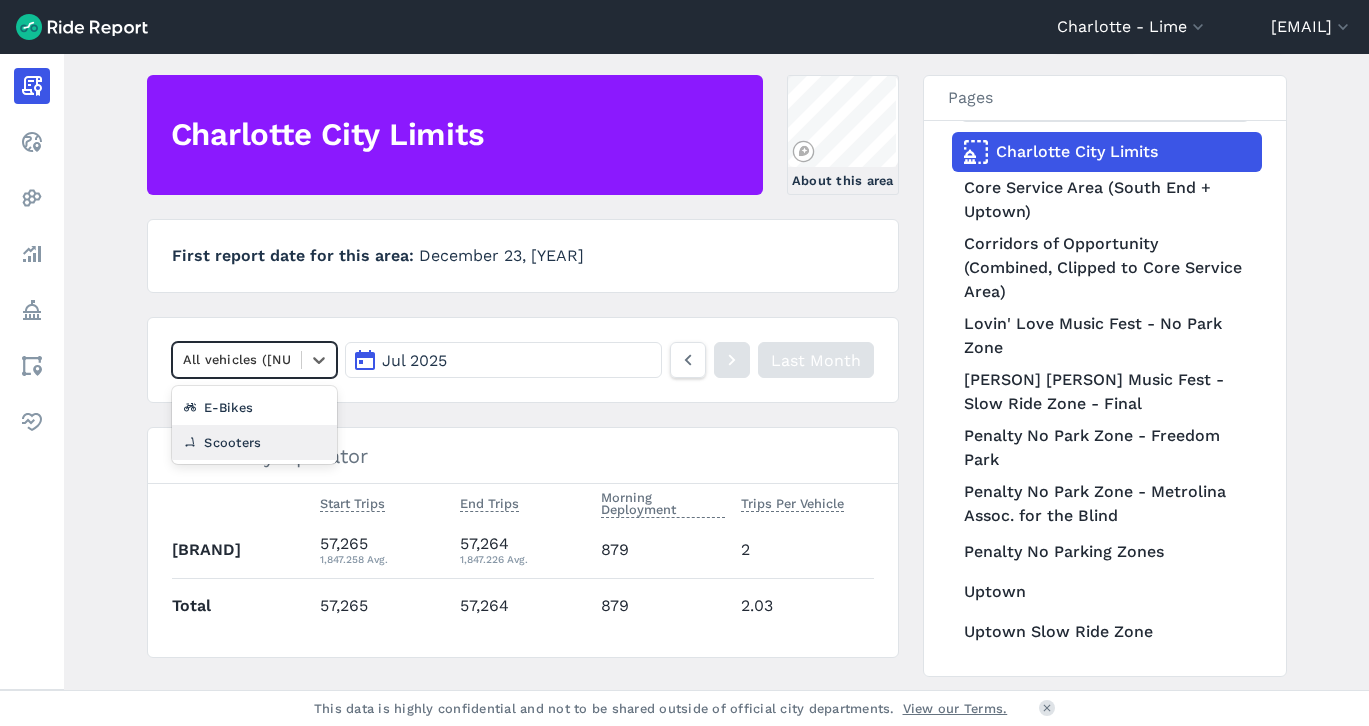 click on "[CITY] City Limits About this area First report date for this area [DATE] option Scooters focused, [NUMBER] of [NUMBER]. [NUMBER] results available. Use Up and Down to choose options, press Enter to select the currently focused option, press Escape to exit the menu, press Tab to select the option and exit the menu. All vehicles ([NUMBER]) E-Bikes Scooters [DATE] Last Month Metrics by Operator Start Trips End Trips Morning Deployment Trips Per Vehicle Lime [NUMBER] [NUMBER] Avg. [NUMBER] [NUMBER] Avg. [NUMBER] [NUMBER] Total [NUMBER] [NUMBER] [NUMBER] [NUMBER]" at bounding box center (523, 366) 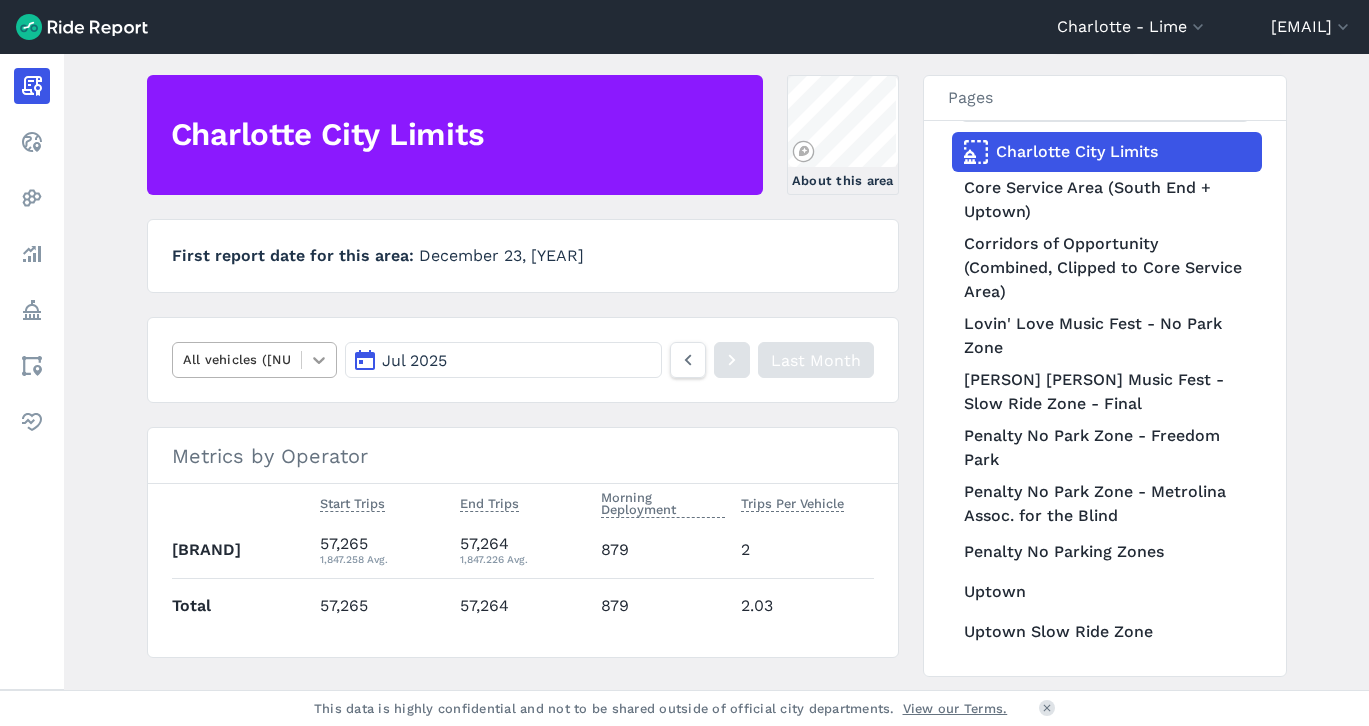 click 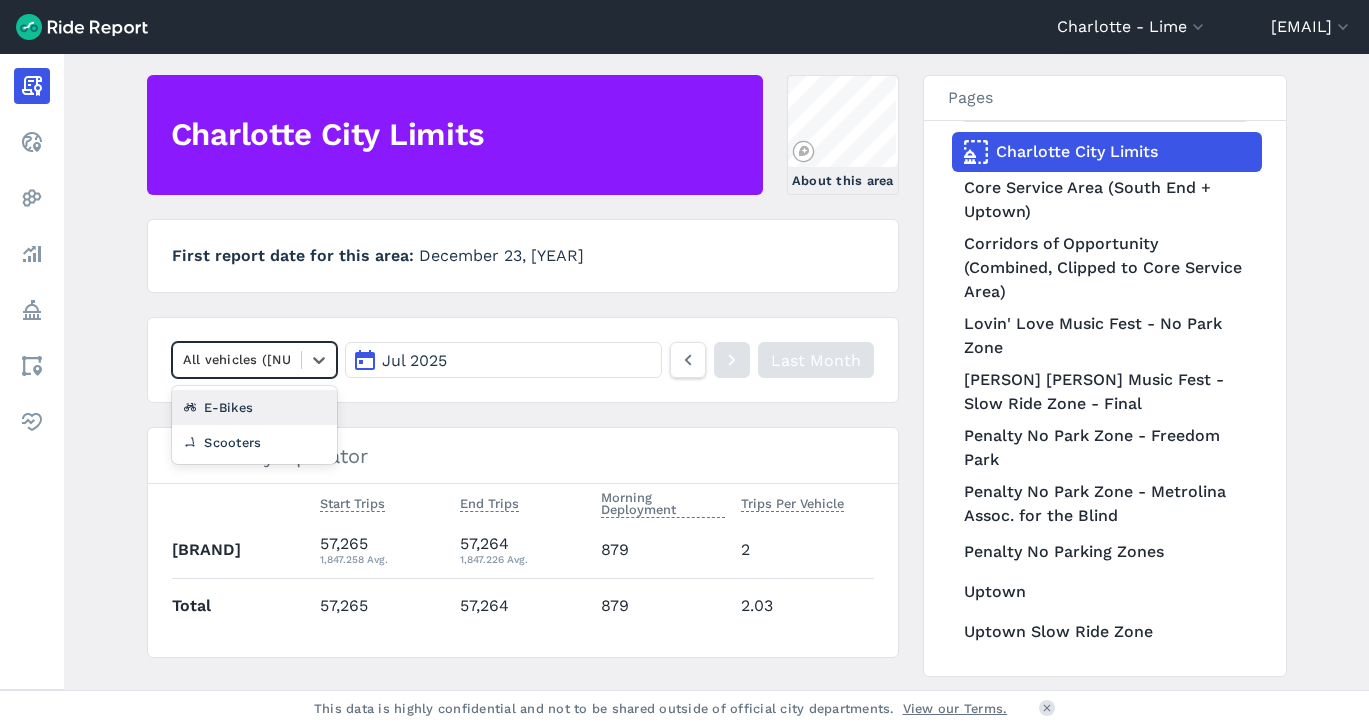 click on "E-Bikes" at bounding box center [255, 407] 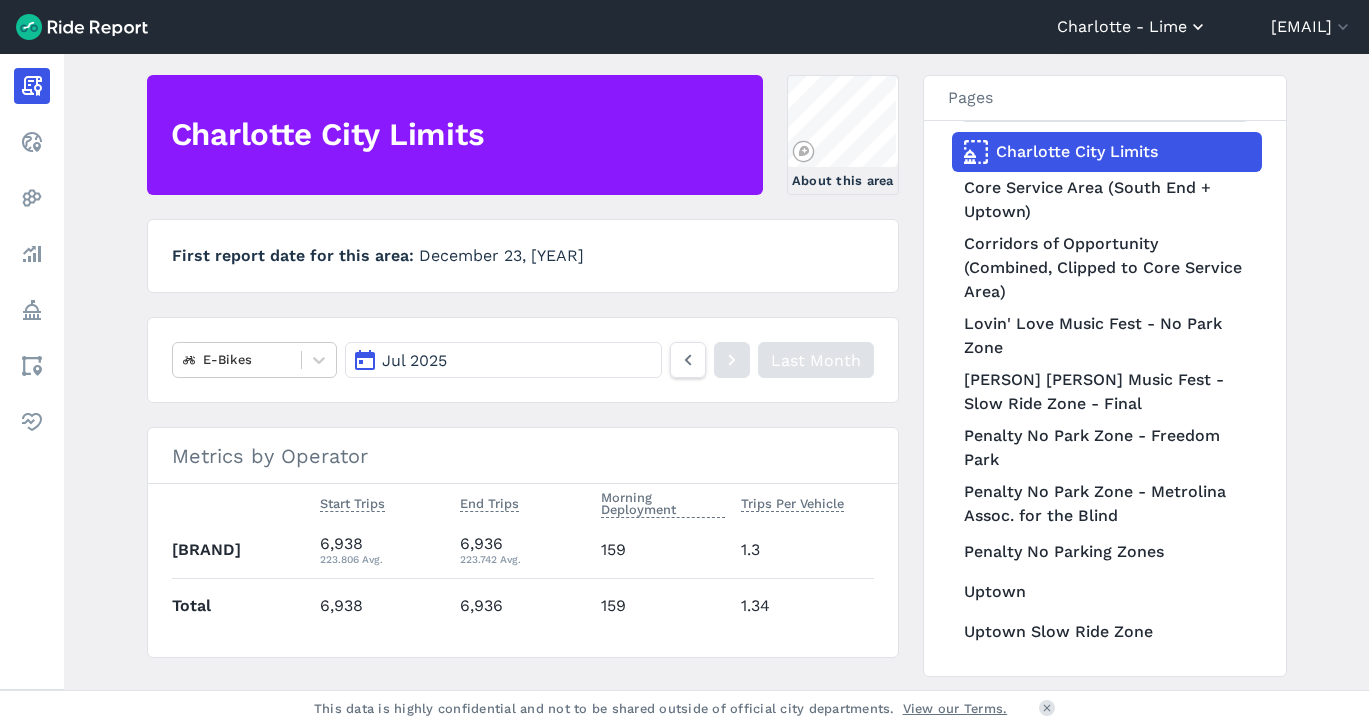 click 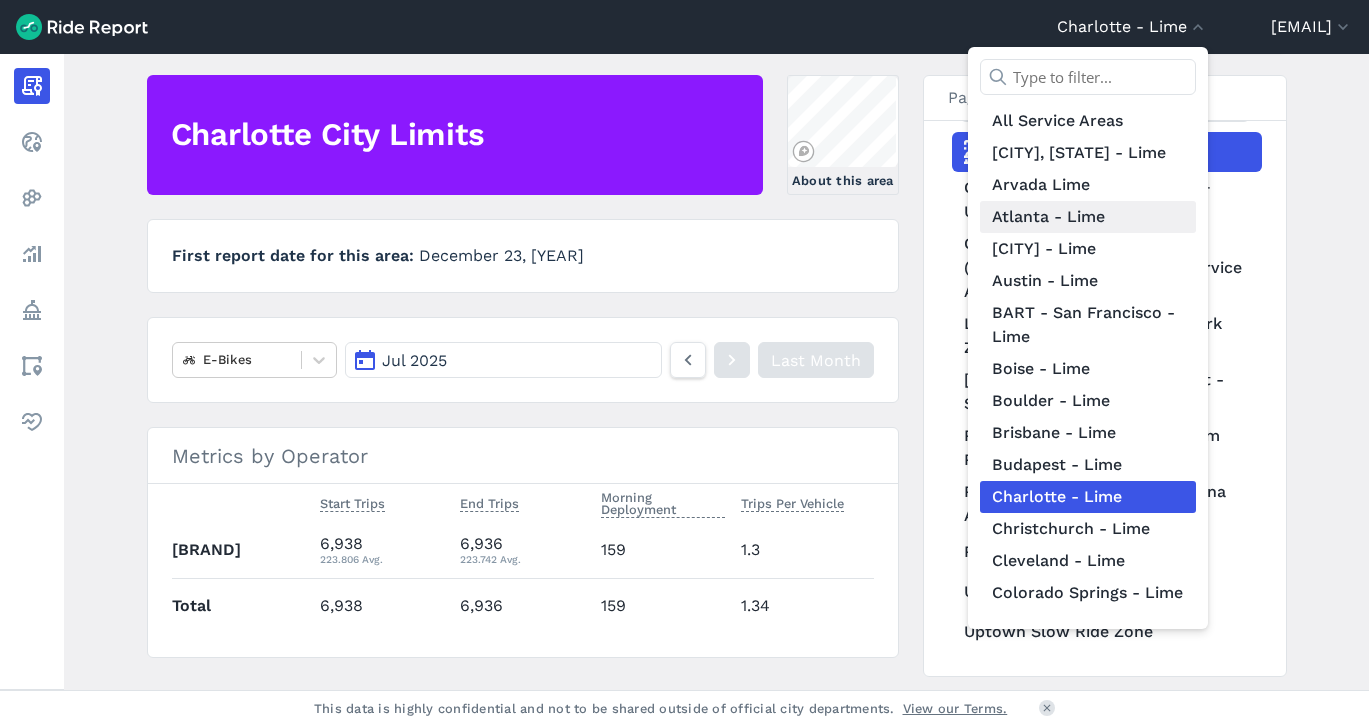 click on "Atlanta - Lime" at bounding box center (1088, 217) 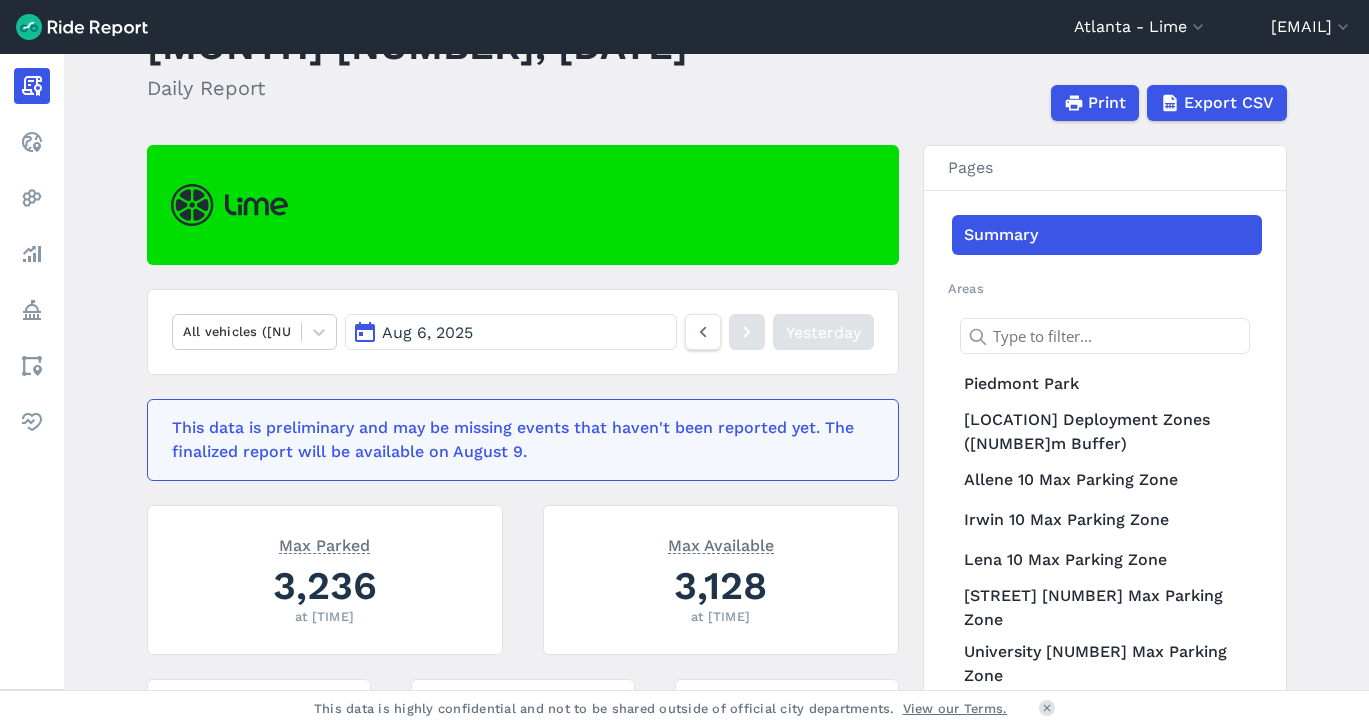 scroll, scrollTop: 92, scrollLeft: 0, axis: vertical 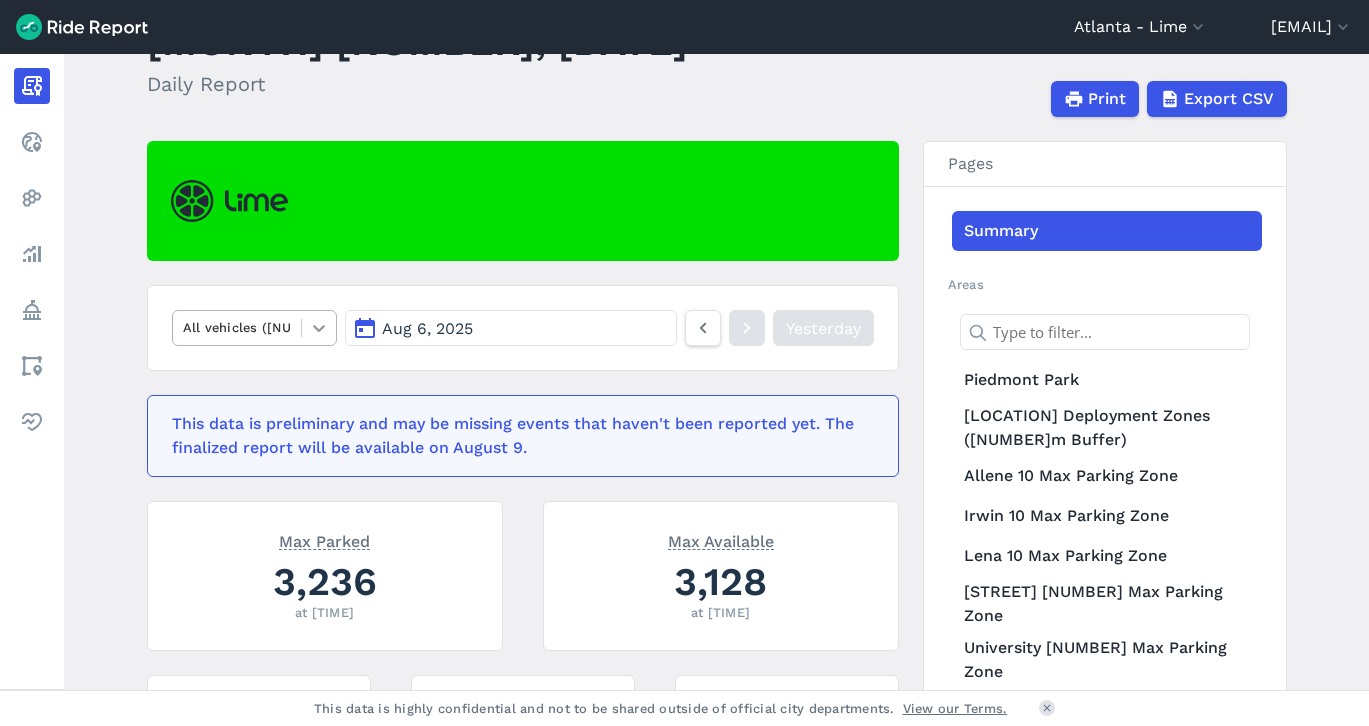 click 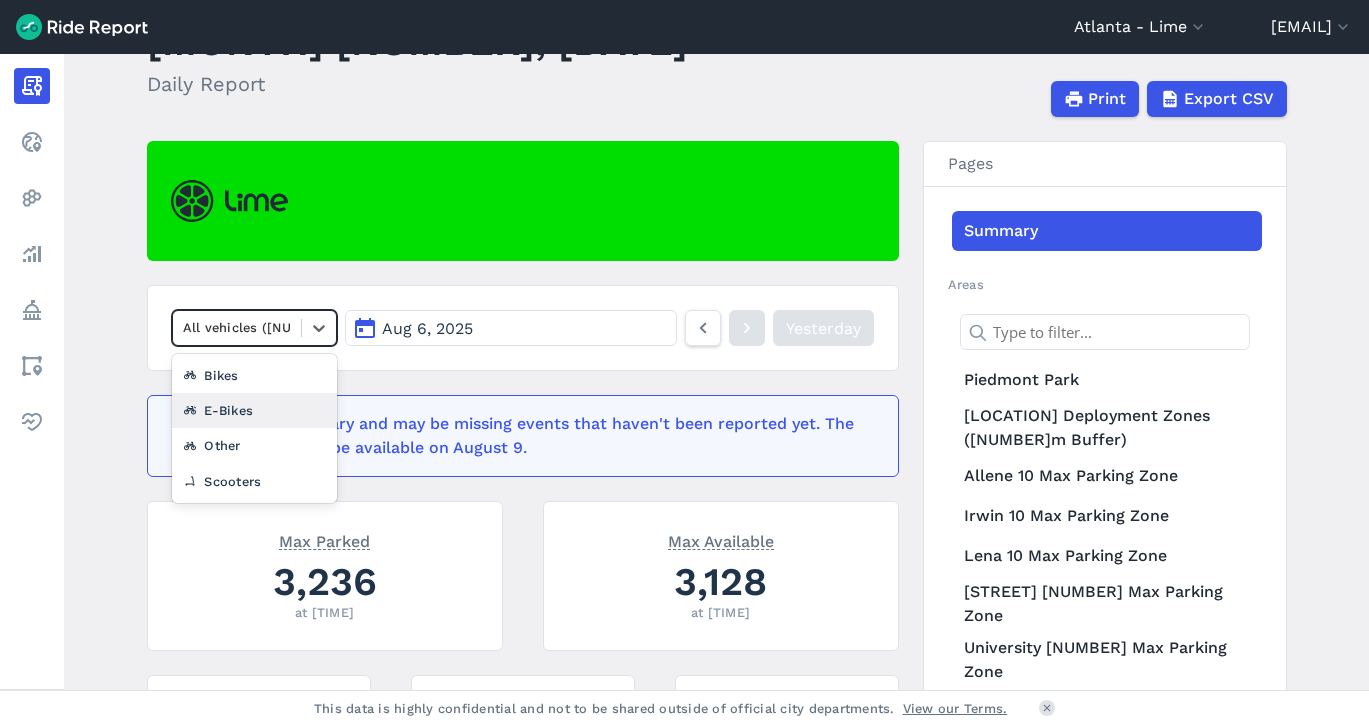 click on "E-Bikes" at bounding box center (255, 410) 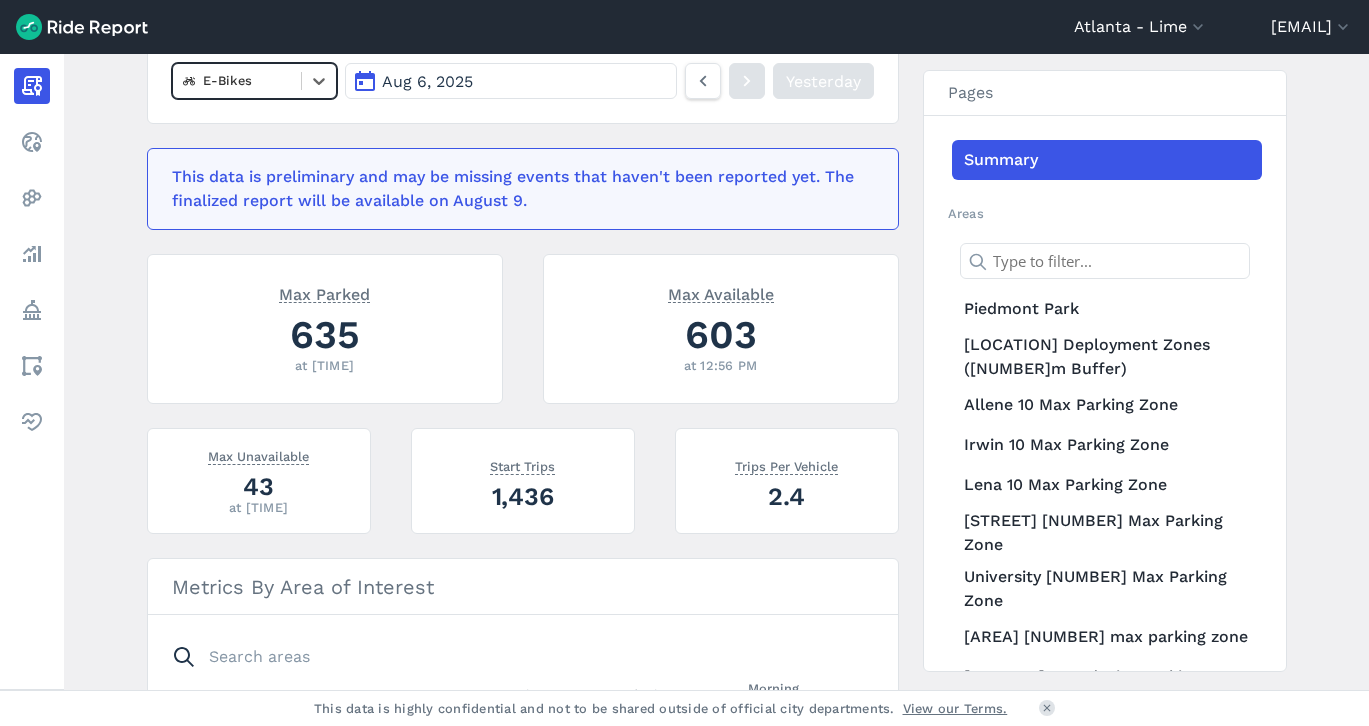 scroll, scrollTop: 330, scrollLeft: 0, axis: vertical 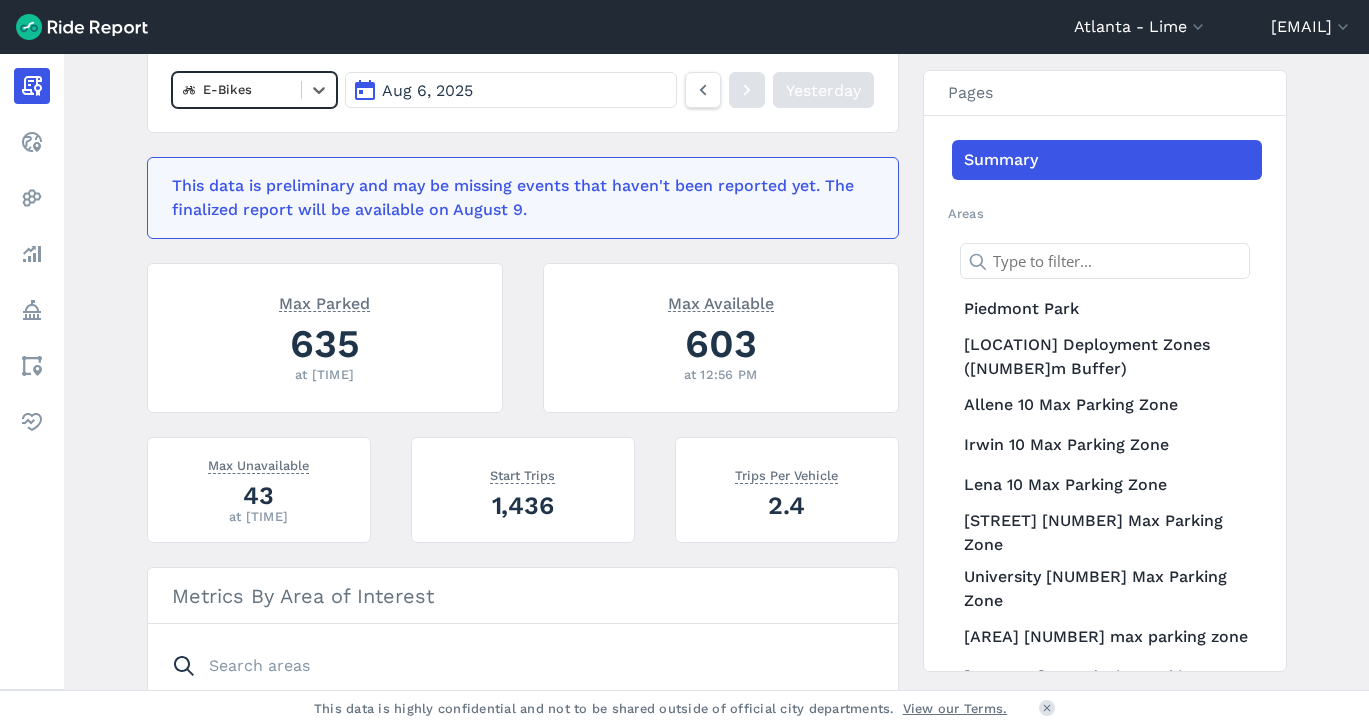 click on "Max Unavailable 43 at 11:17 PM Start Trips 1,436 Trips Per Vehicle 2.4" at bounding box center (511, 502) 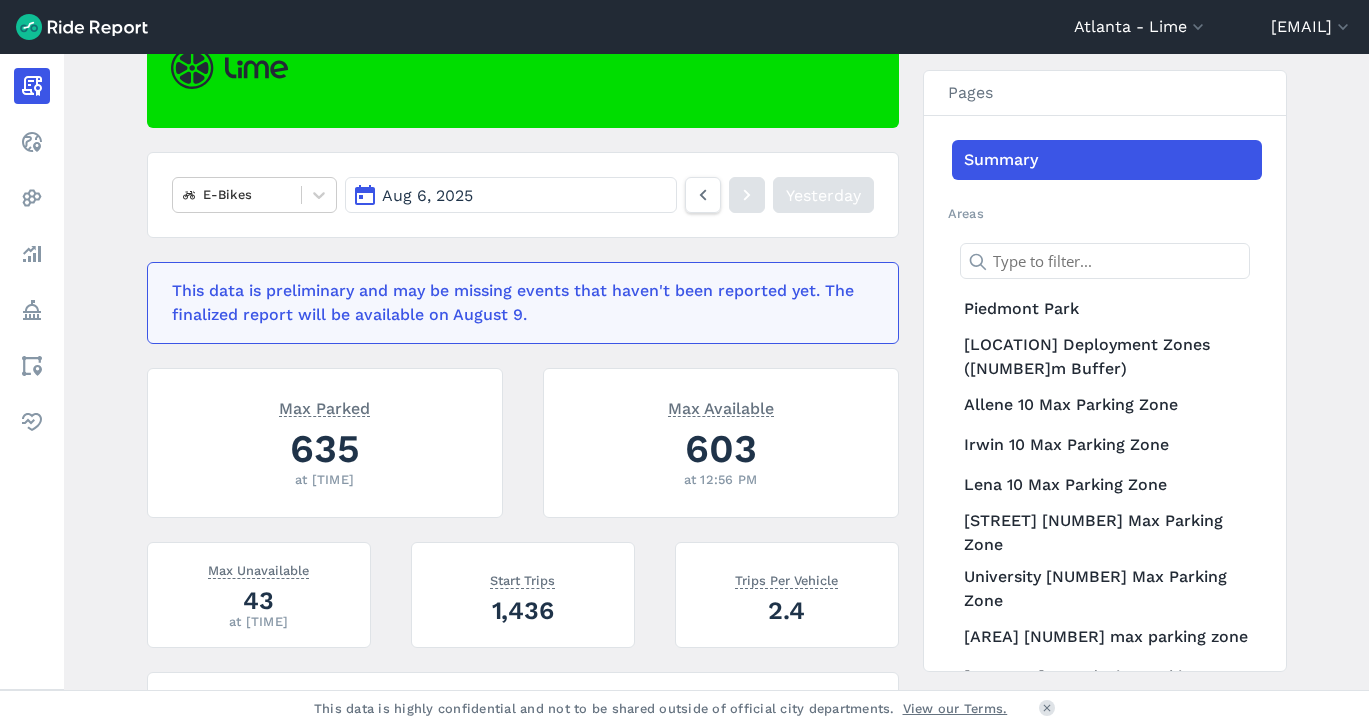 scroll, scrollTop: 218, scrollLeft: 0, axis: vertical 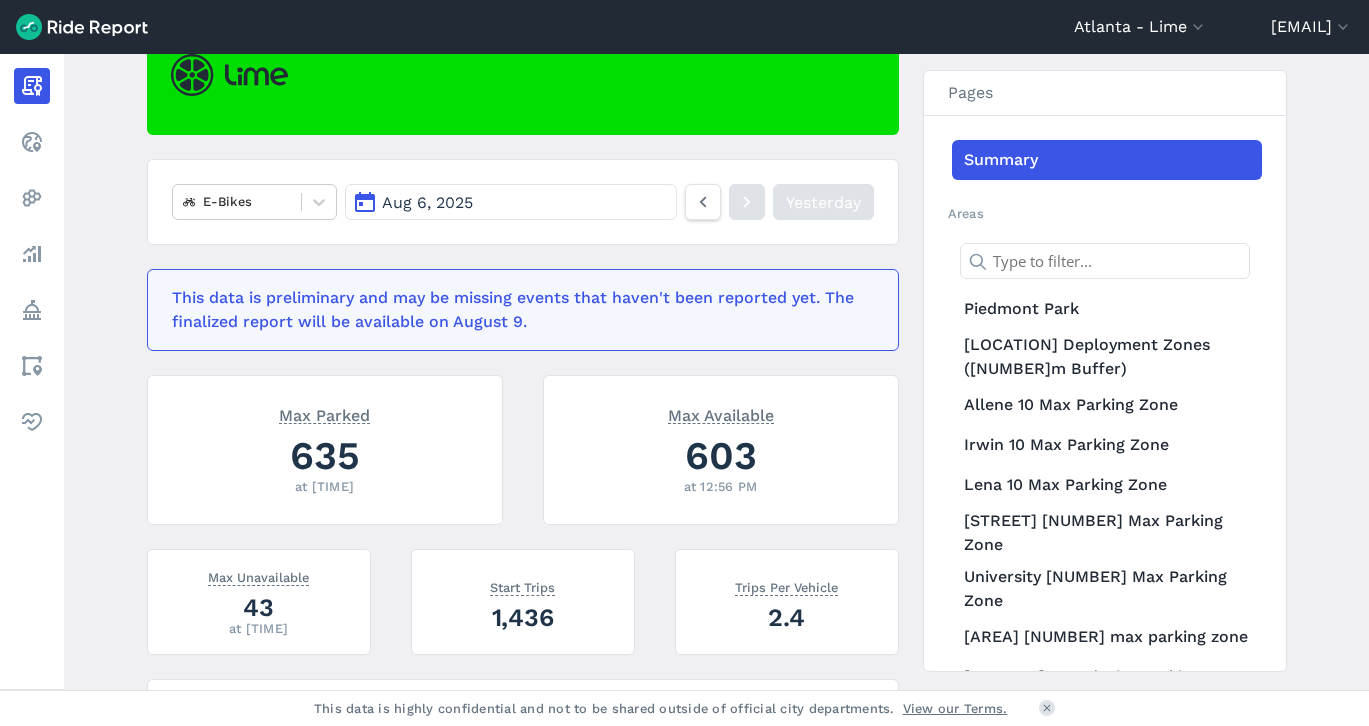 click on "Aug 6, 2025" at bounding box center [510, 202] 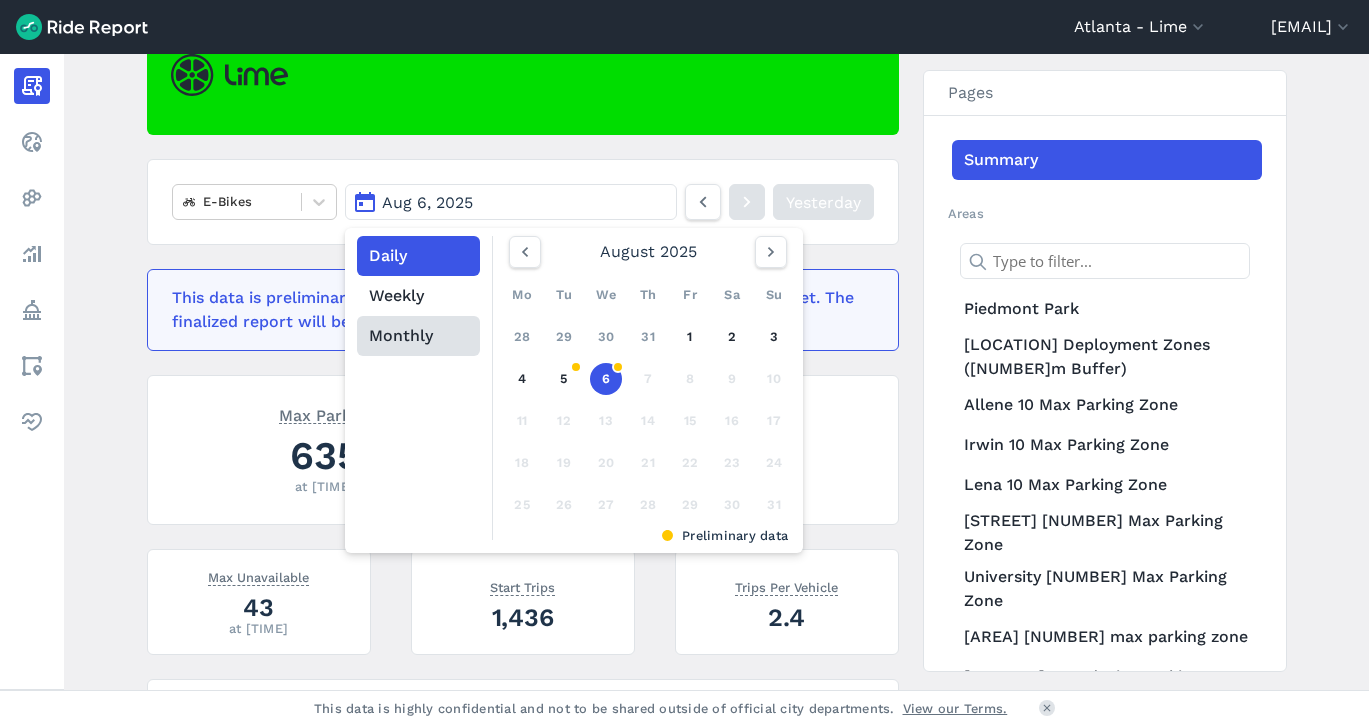 click on "Monthly" at bounding box center (418, 336) 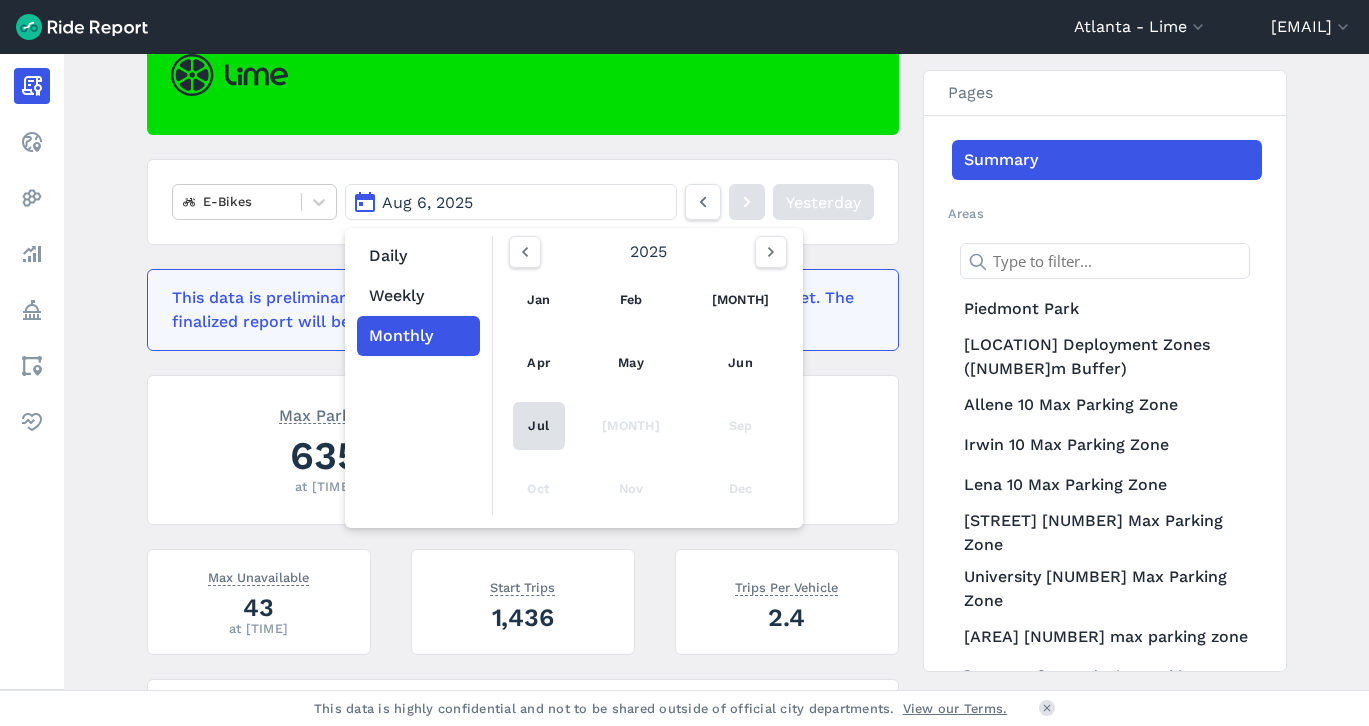 click on "Jul" at bounding box center (539, 426) 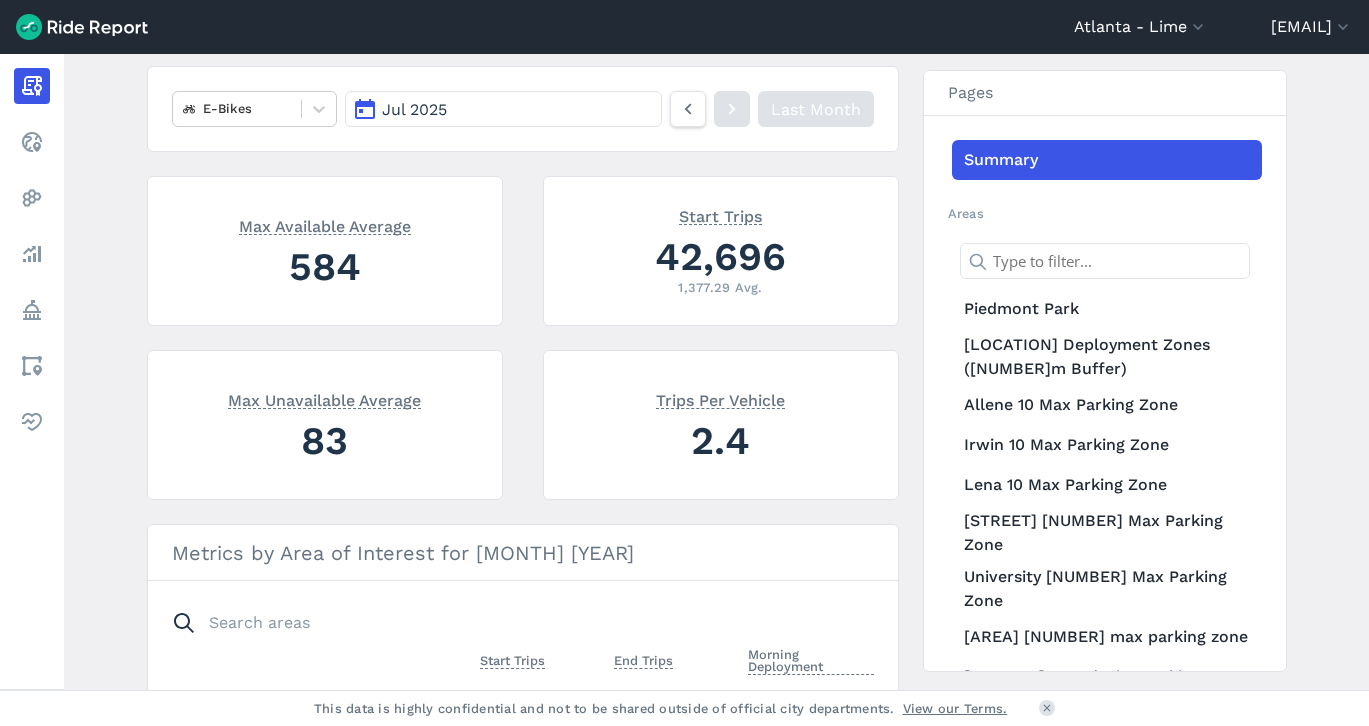 scroll, scrollTop: 298, scrollLeft: 0, axis: vertical 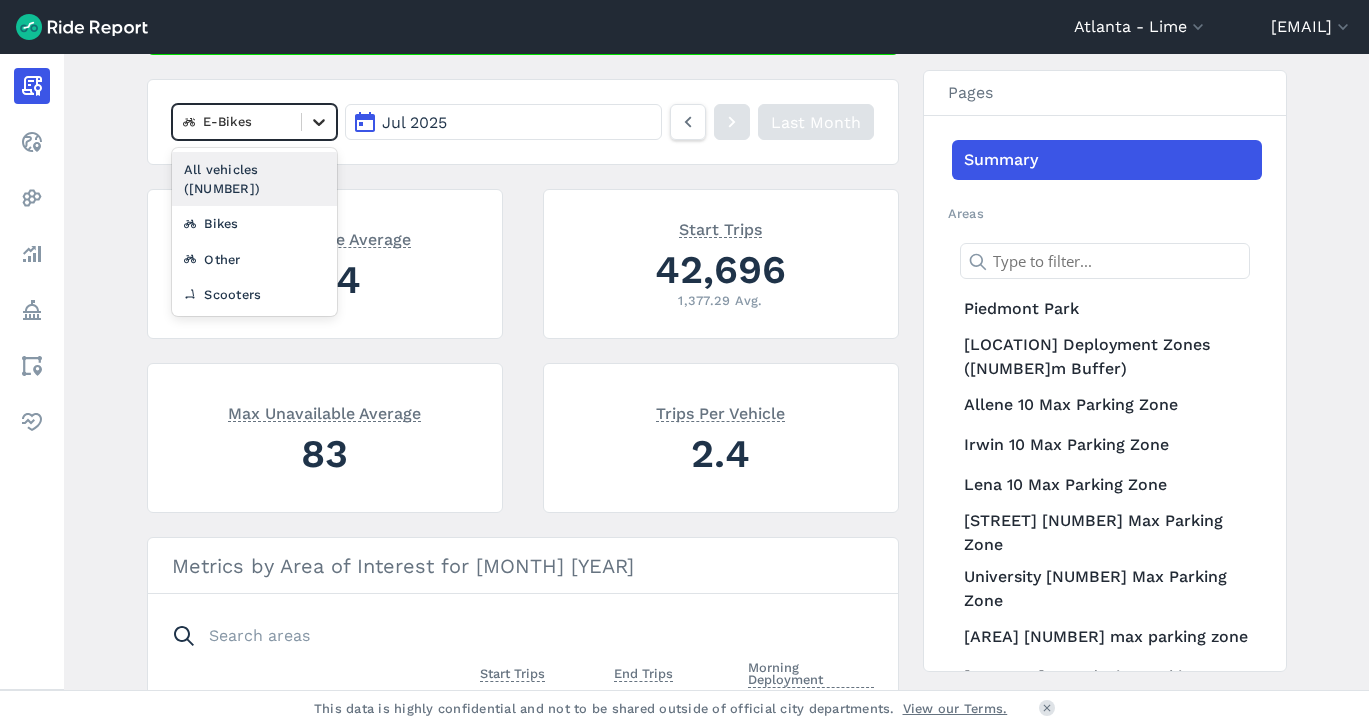 click 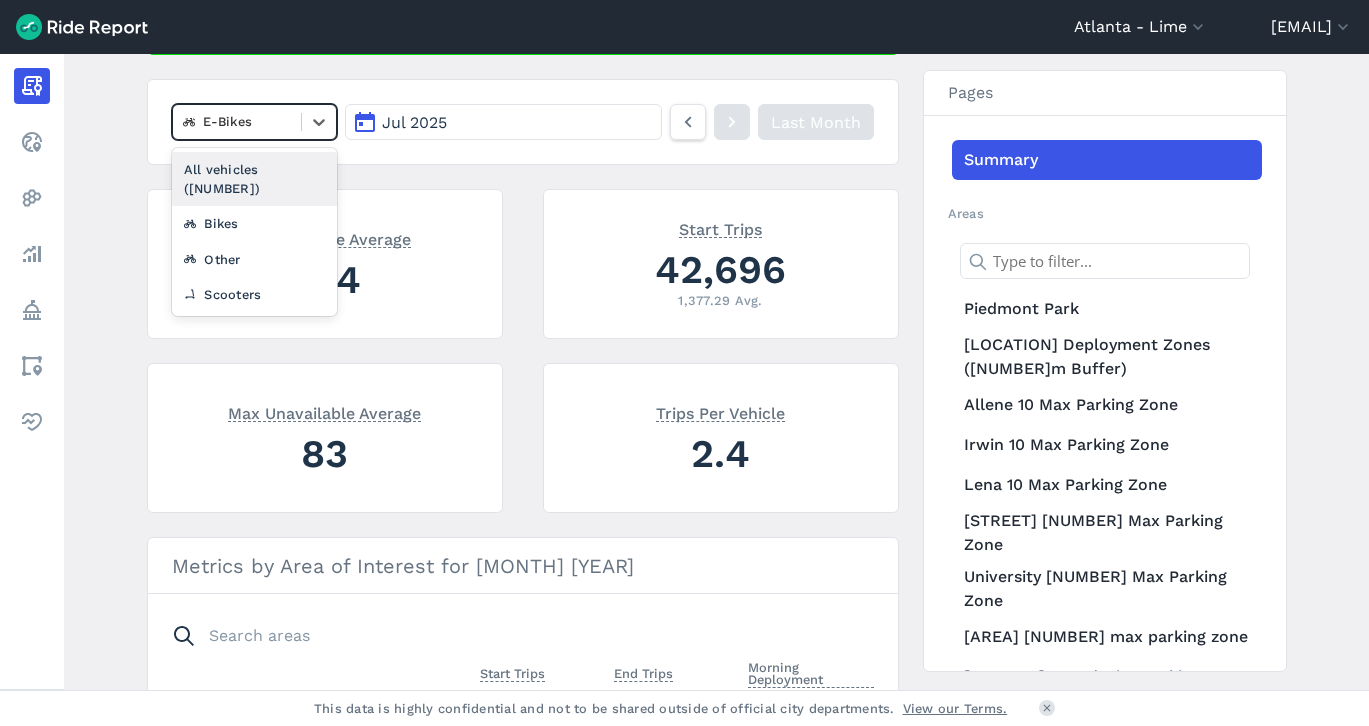 click on "All vehicles ([NUMBER])" at bounding box center [255, 179] 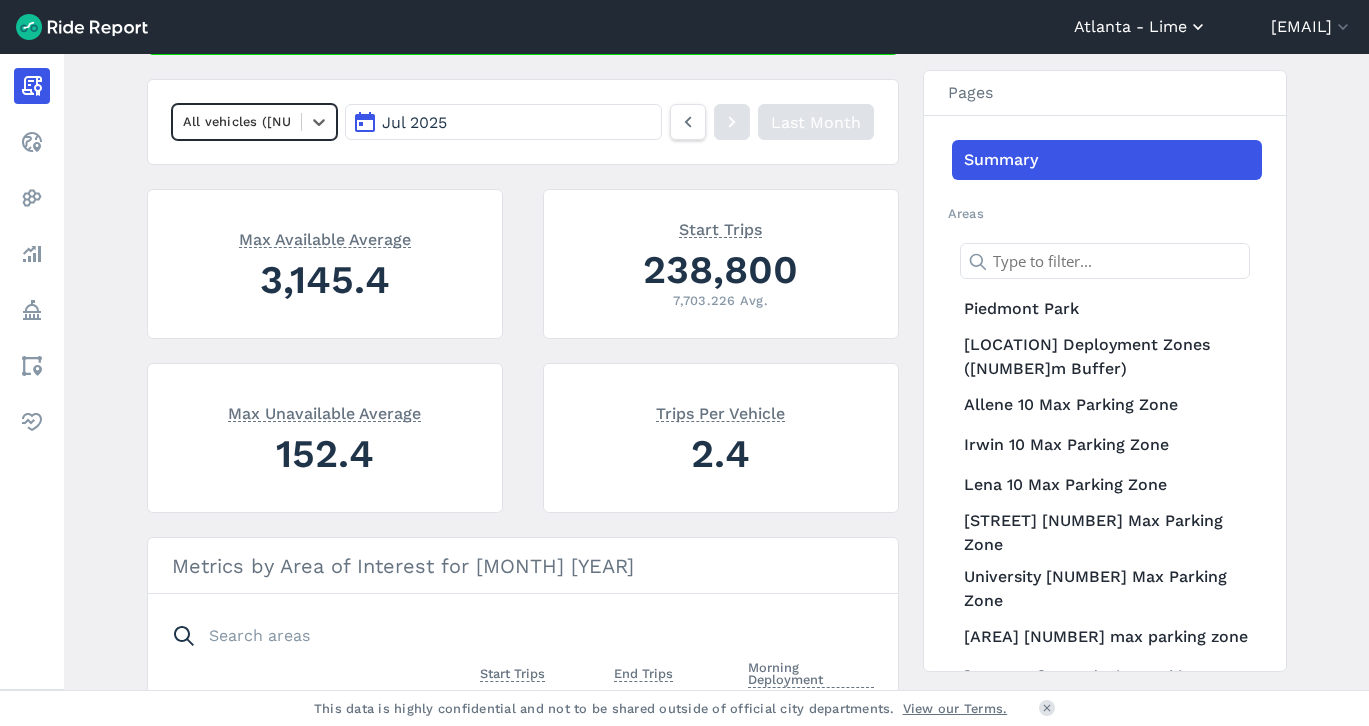 click 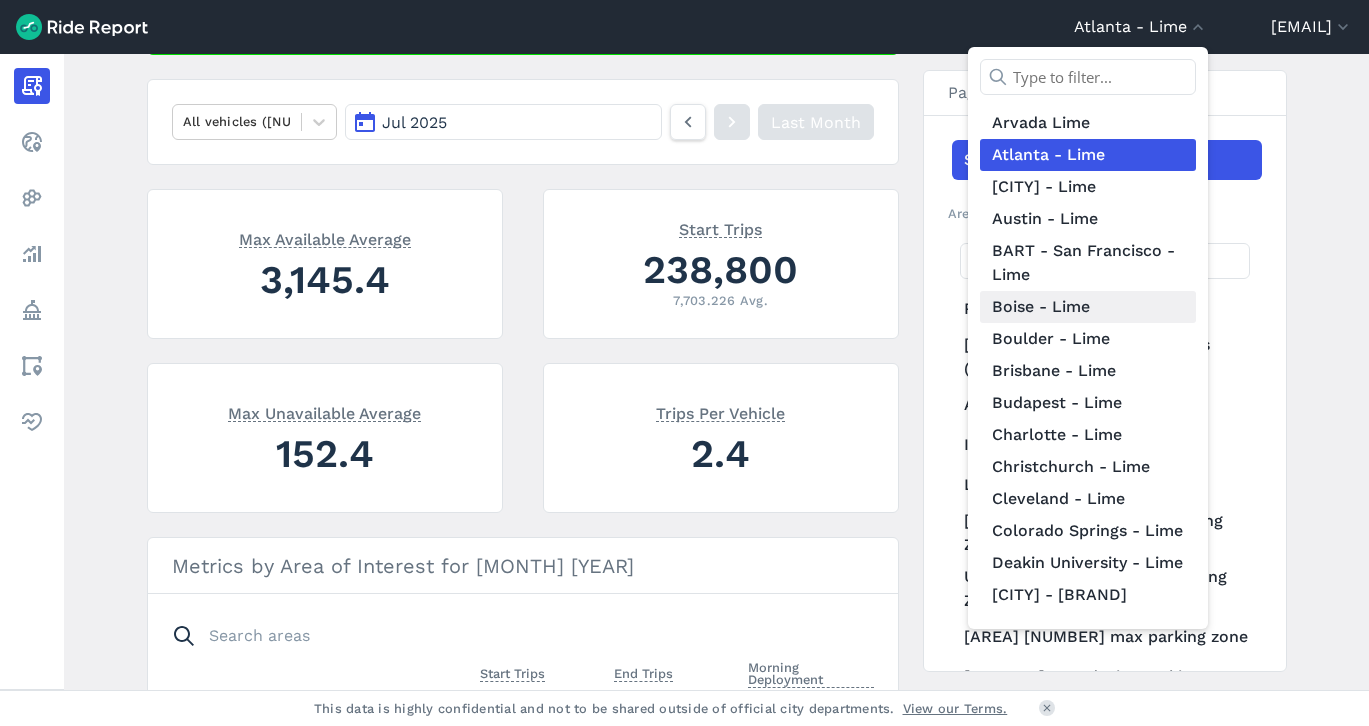 scroll, scrollTop: 83, scrollLeft: 0, axis: vertical 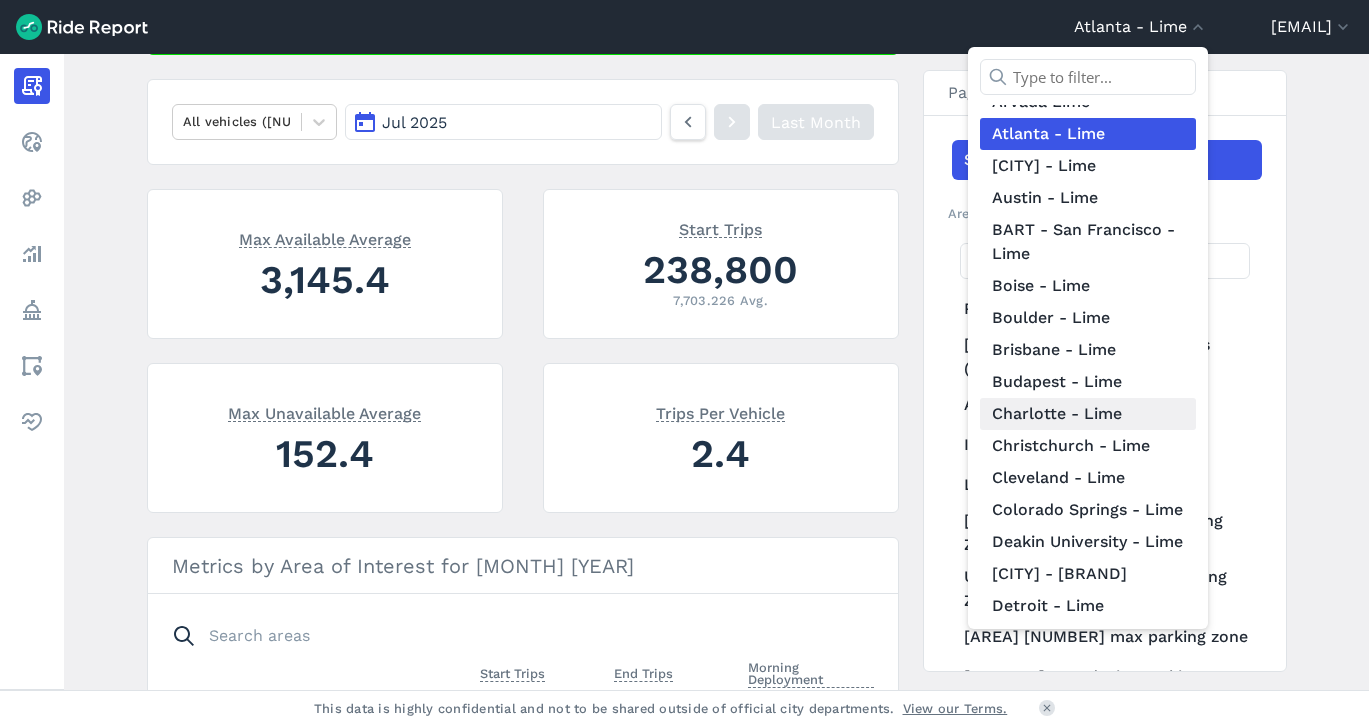 click on "Charlotte - Lime" at bounding box center [1088, 414] 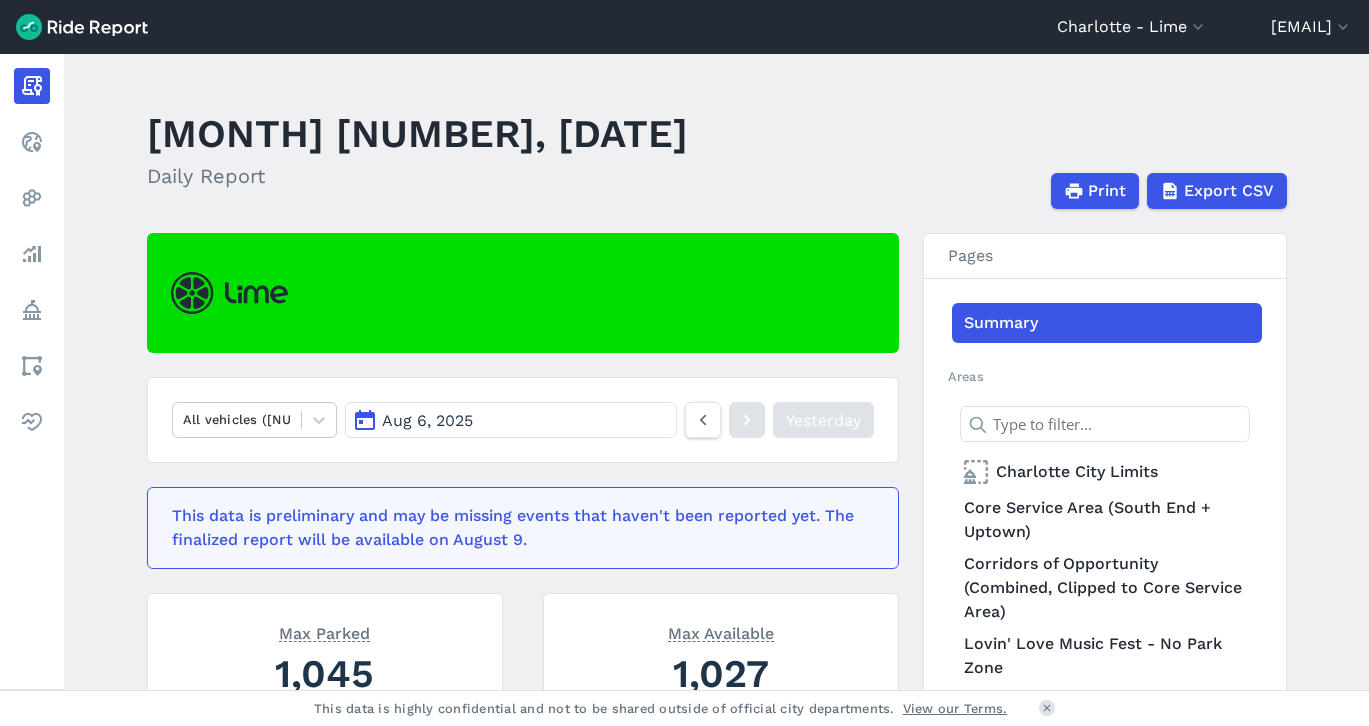 click on "Aug 6, 2025" at bounding box center (510, 420) 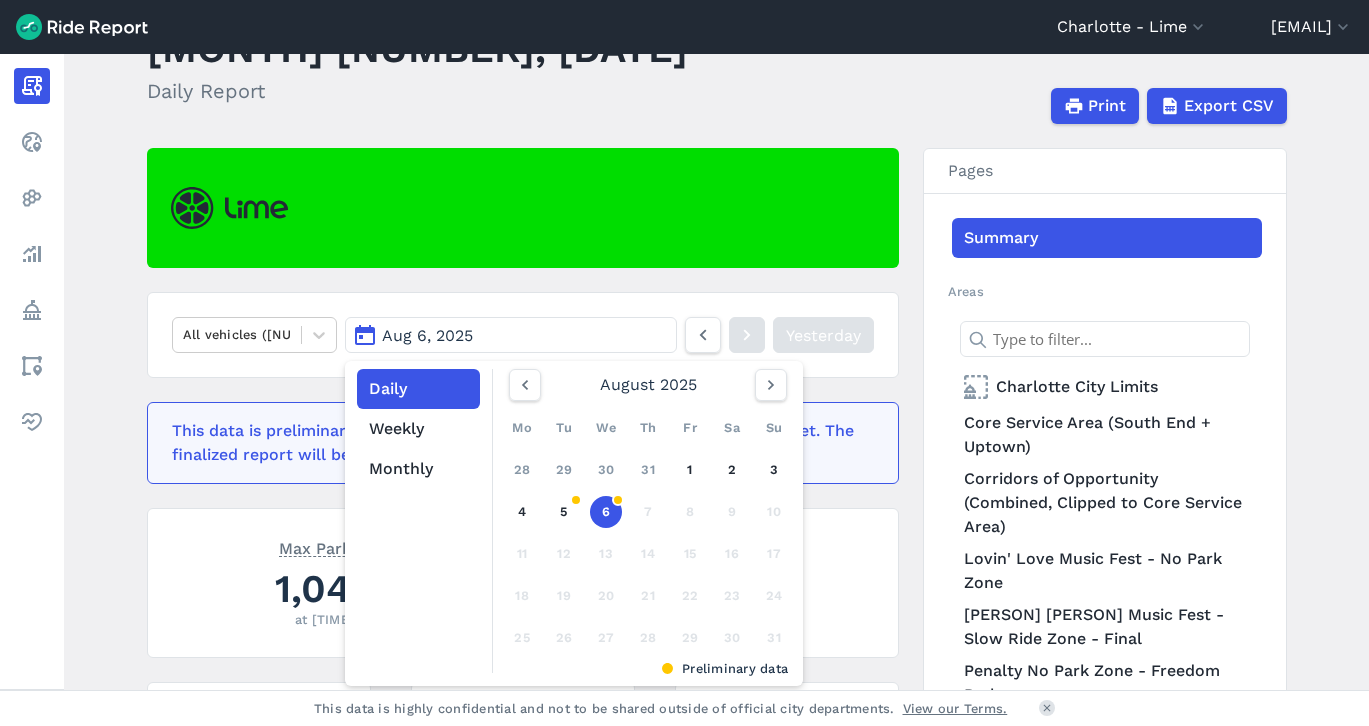 scroll, scrollTop: 110, scrollLeft: 0, axis: vertical 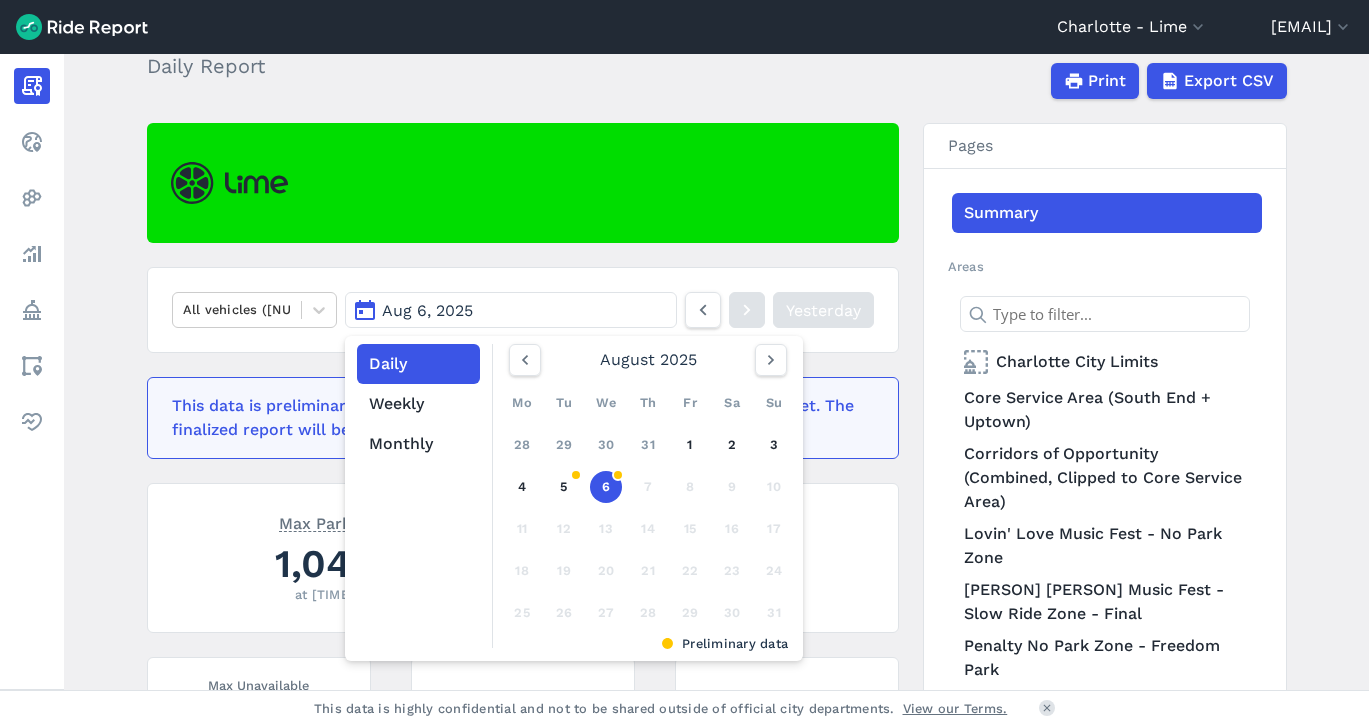click on "Aug 6, 2025" at bounding box center (510, 310) 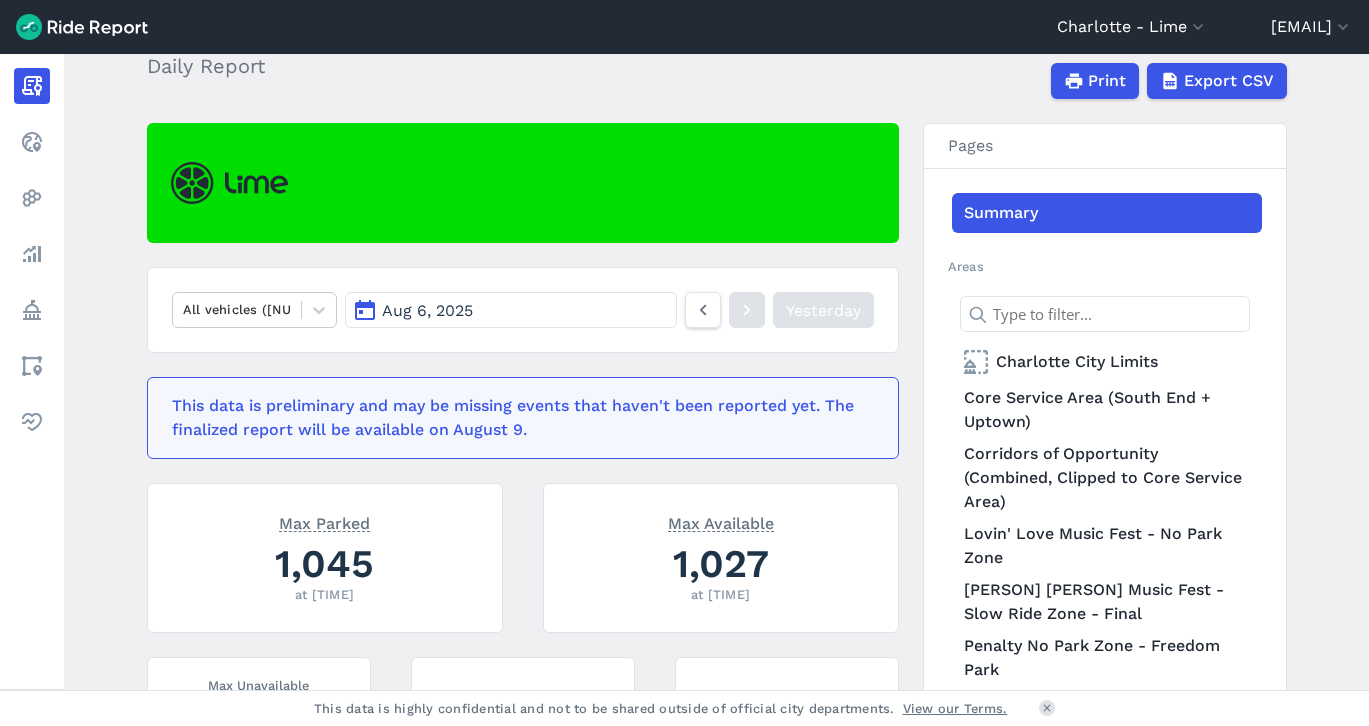 click on "Aug 6, 2025" at bounding box center (510, 310) 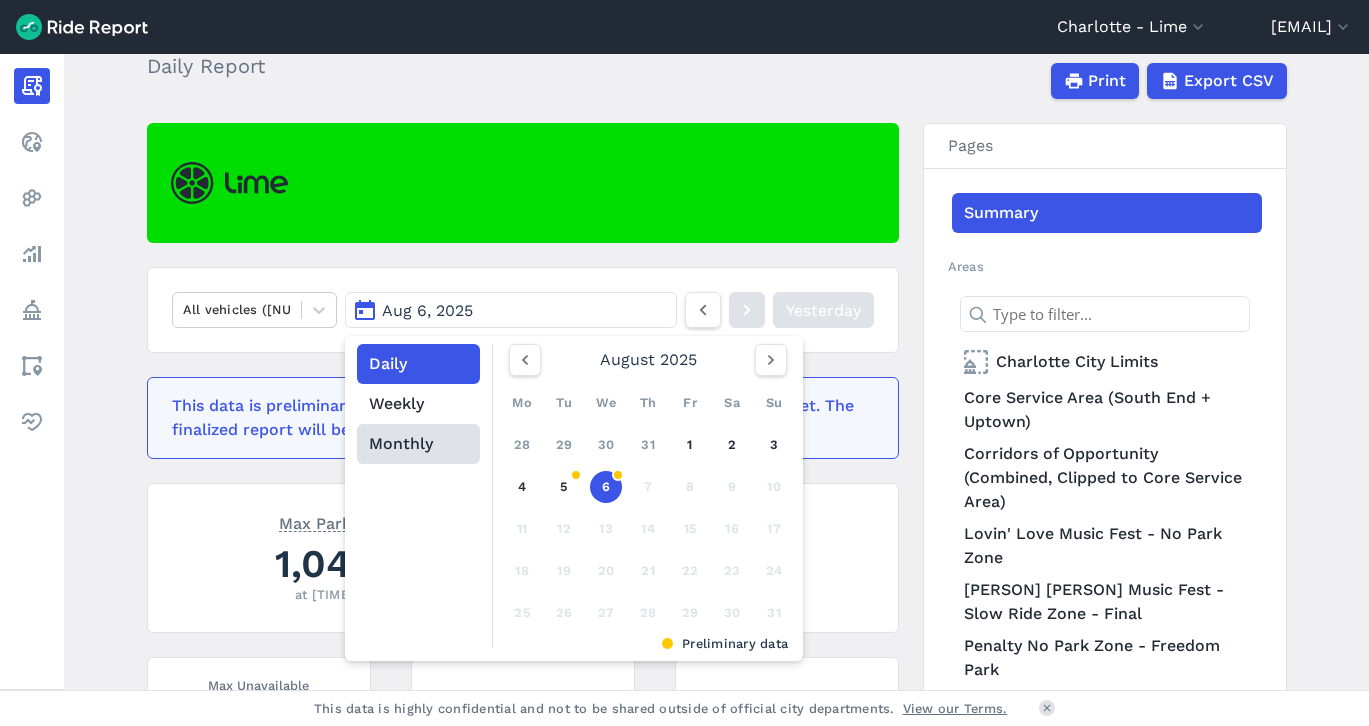 click on "Monthly" at bounding box center (418, 444) 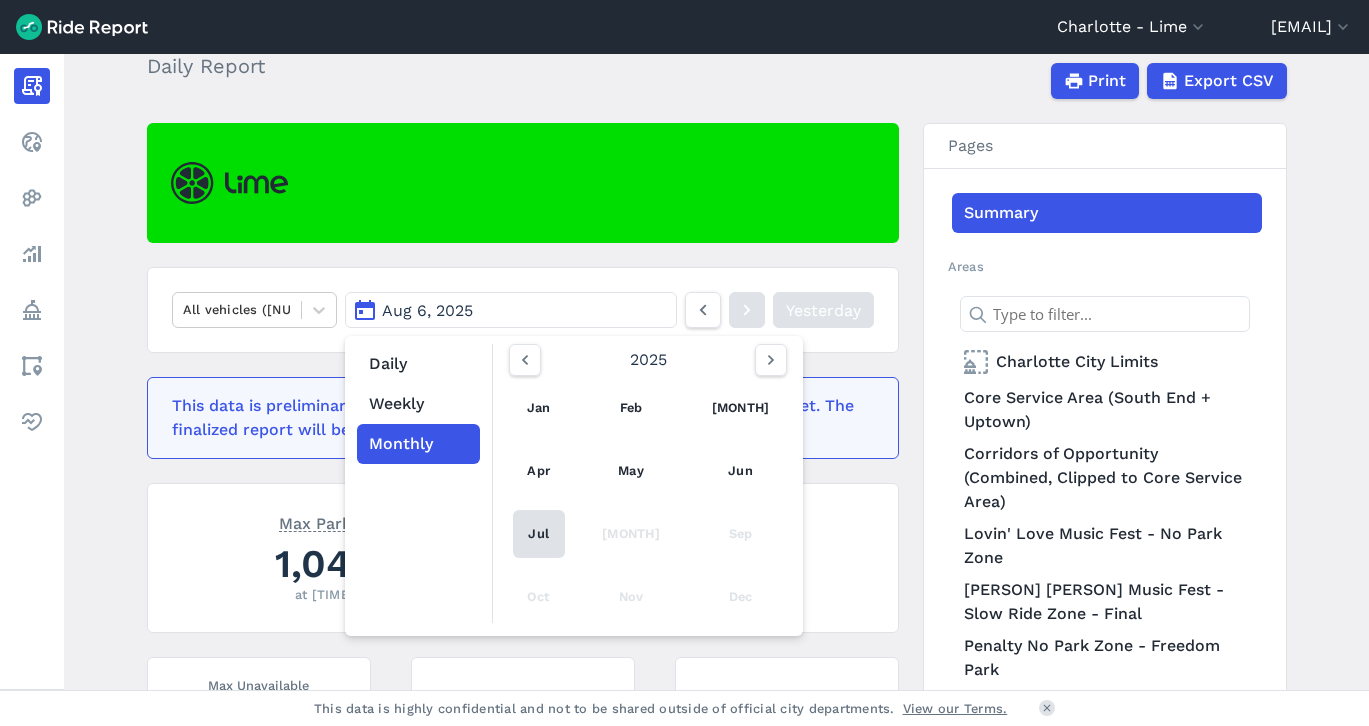 click on "Jul" at bounding box center (539, 534) 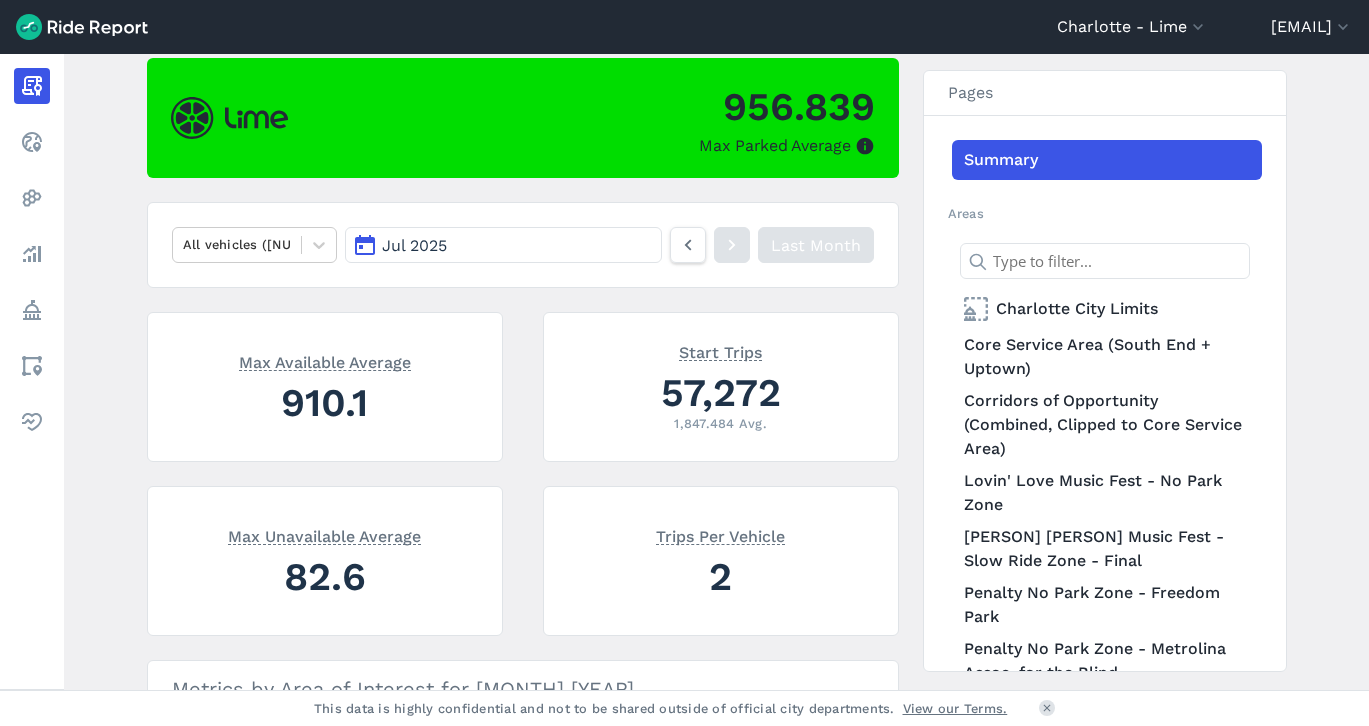 scroll, scrollTop: 180, scrollLeft: 0, axis: vertical 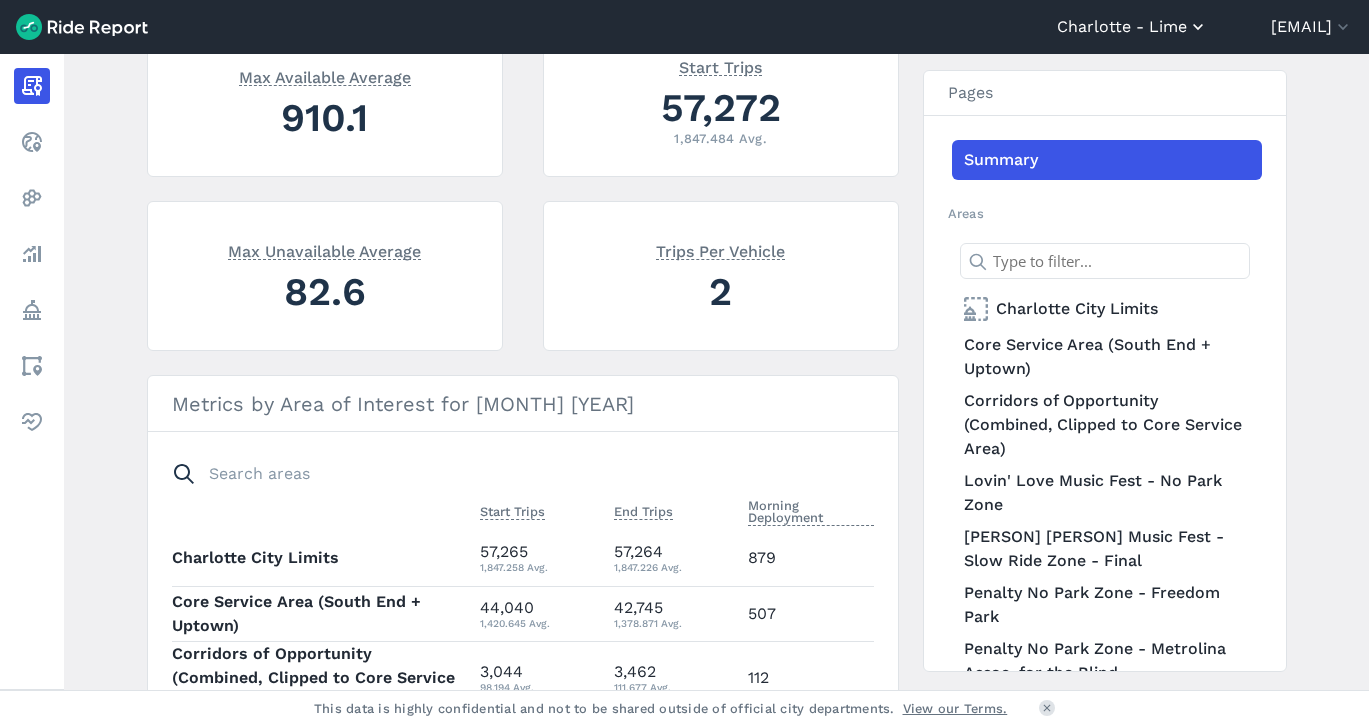 click on "Charlotte - Lime" at bounding box center [1132, 27] 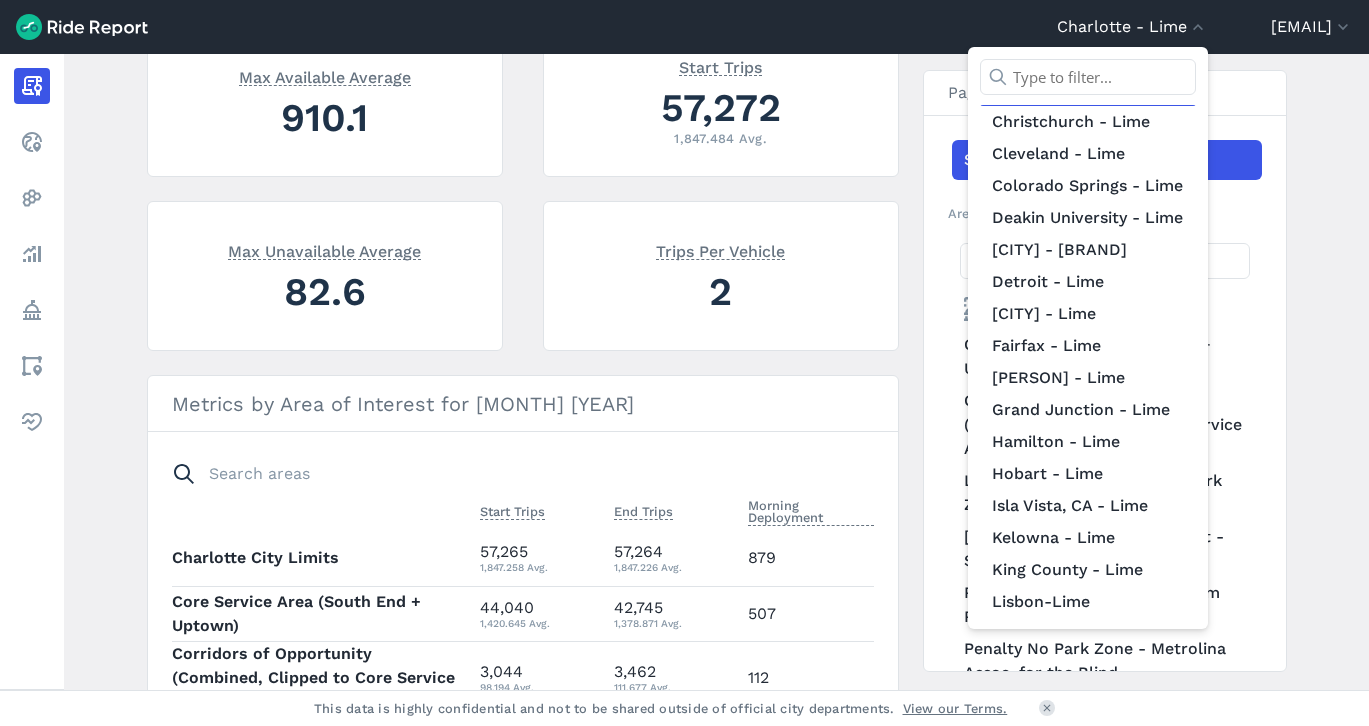 scroll, scrollTop: 405, scrollLeft: 0, axis: vertical 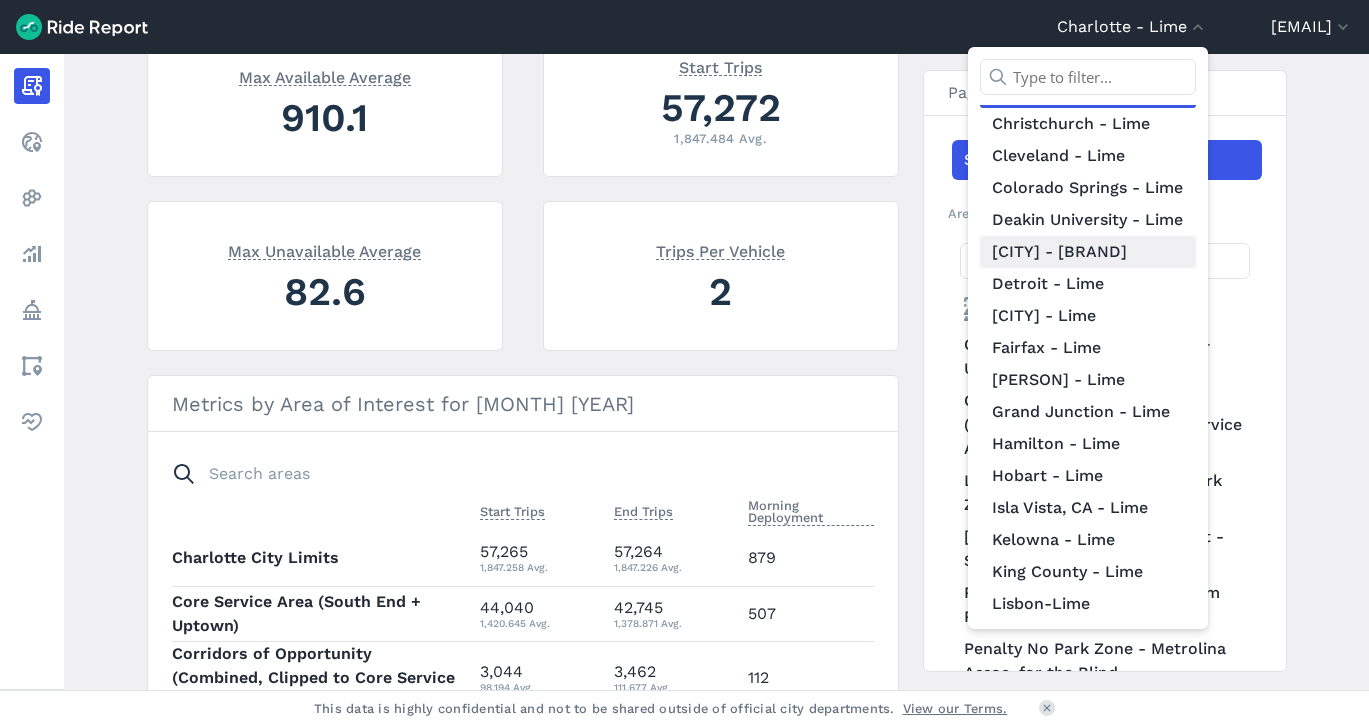 click on "[CITY] - [BRAND]" at bounding box center [1088, 252] 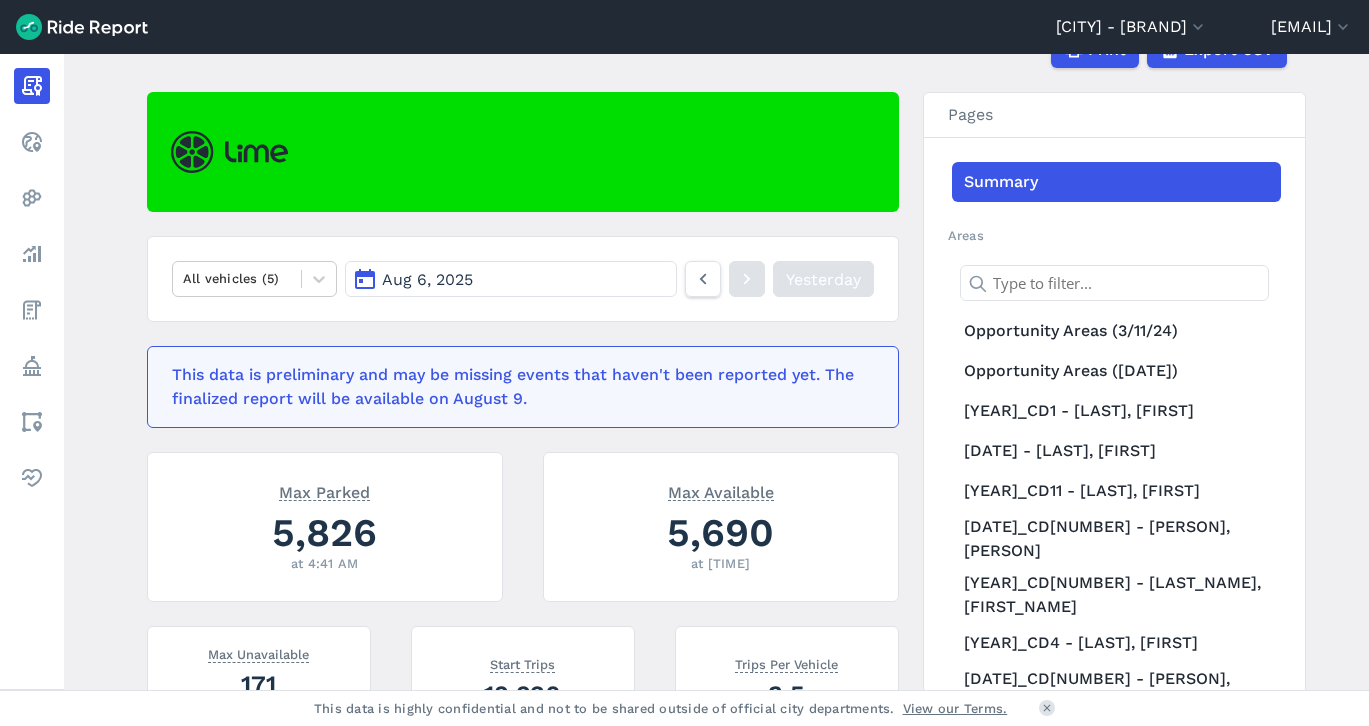 scroll, scrollTop: 145, scrollLeft: 0, axis: vertical 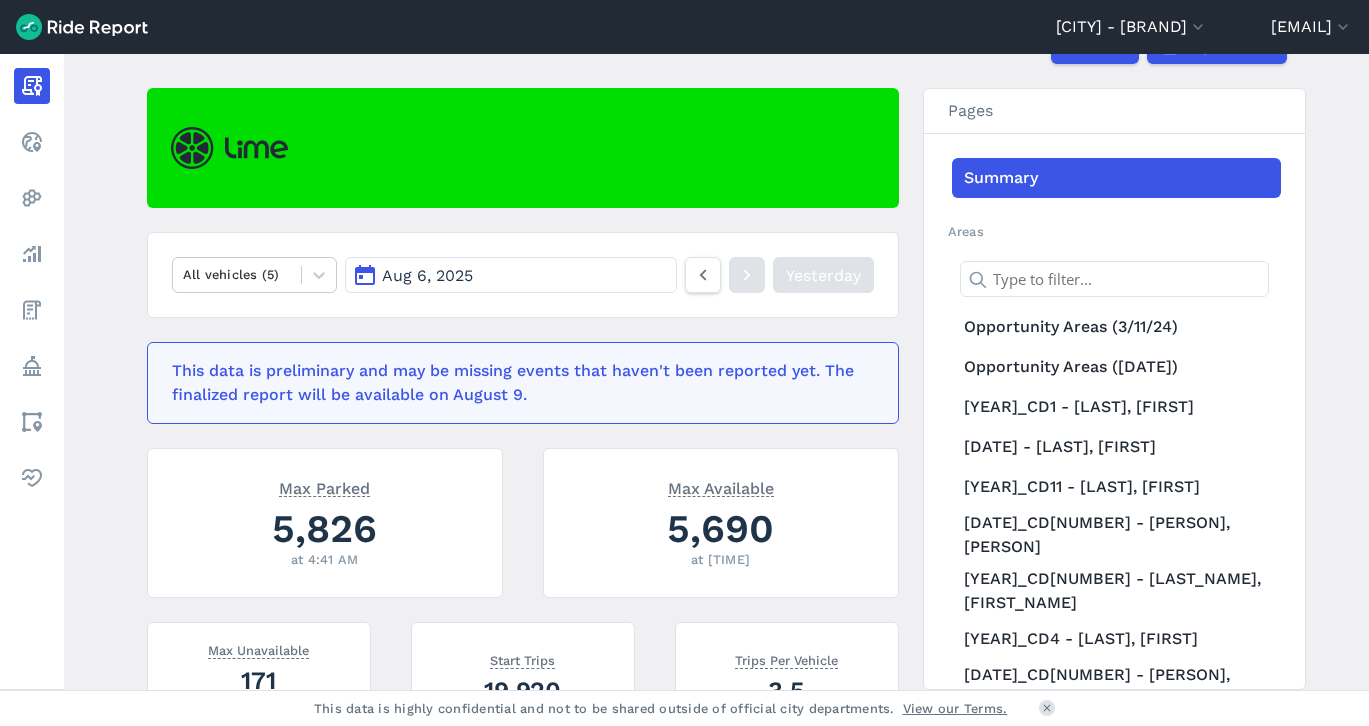 click on "Aug 6, 2025" at bounding box center (510, 275) 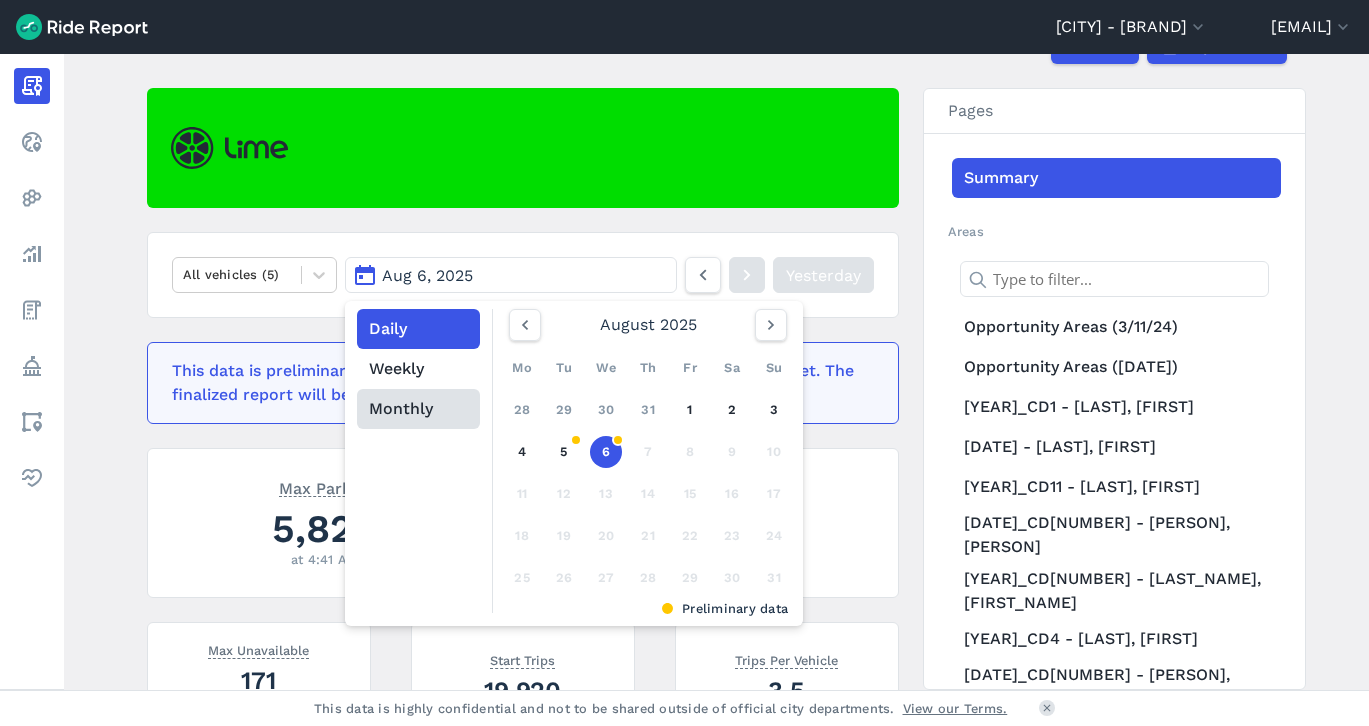 click on "Monthly" at bounding box center (418, 409) 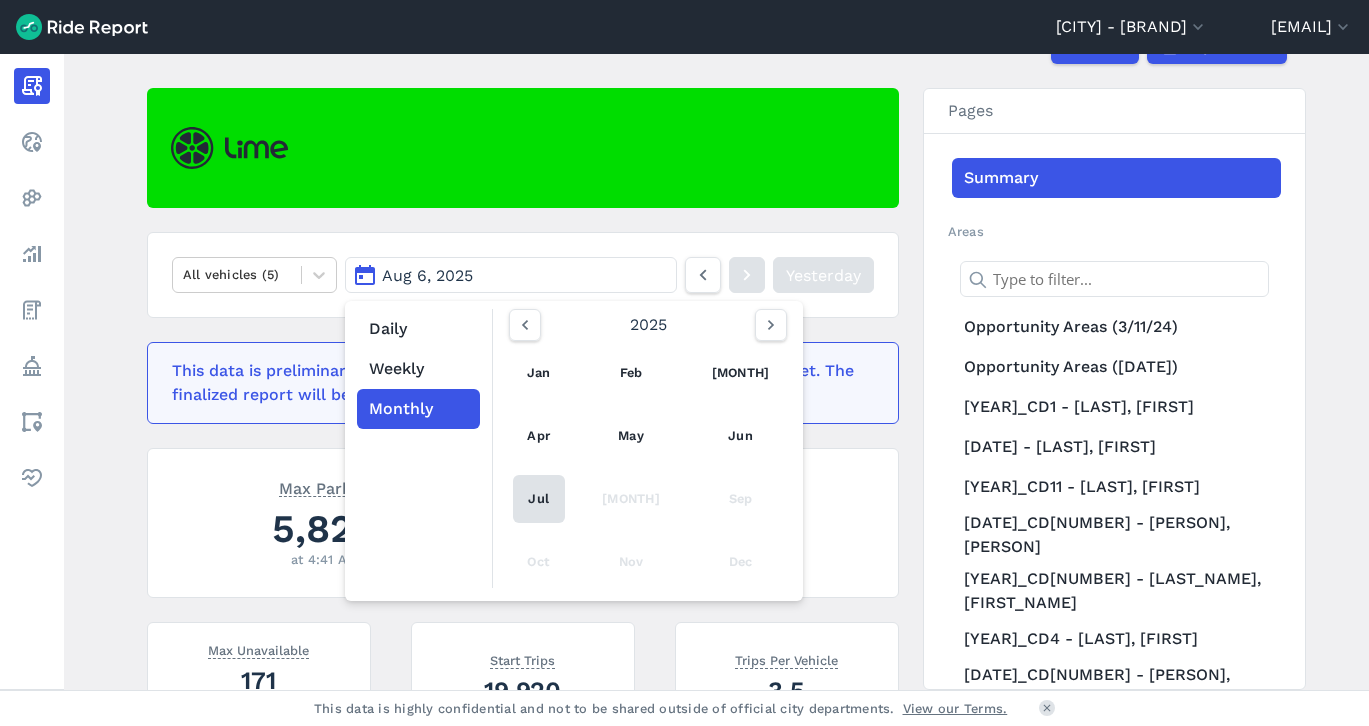 click on "Jul" at bounding box center (539, 499) 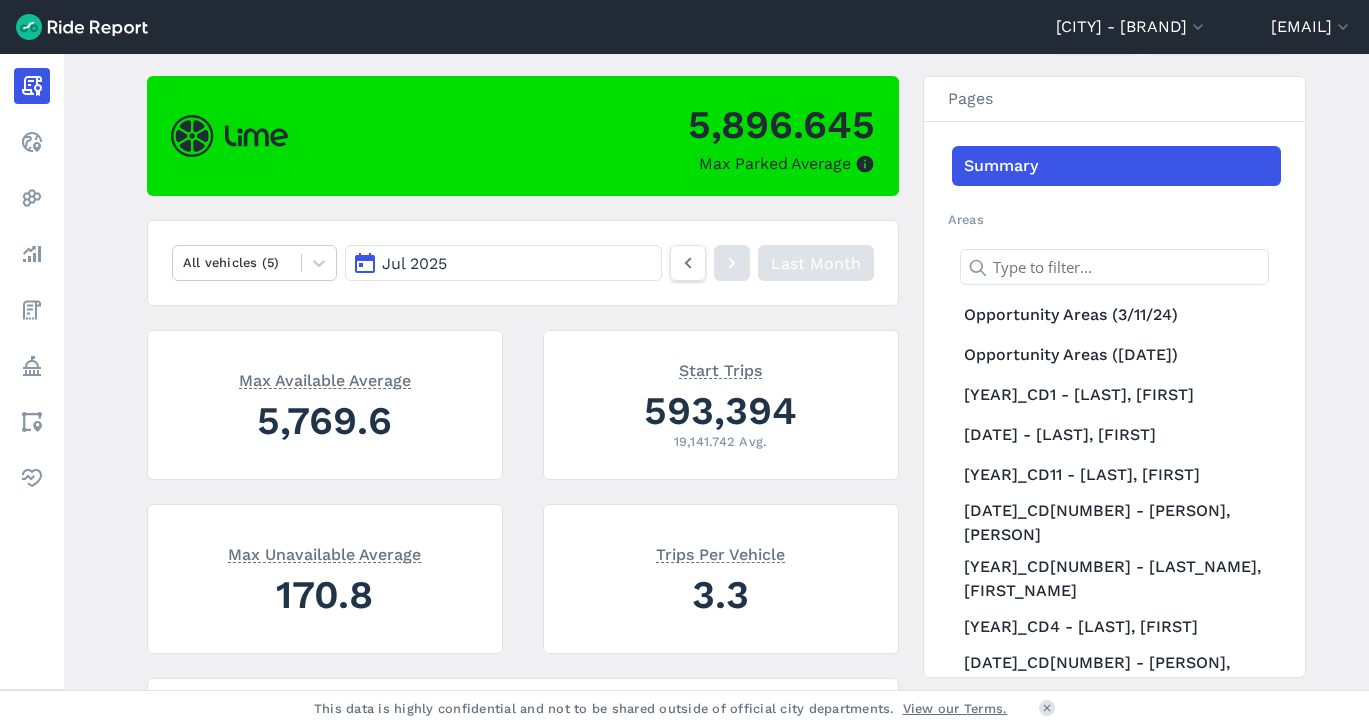 scroll, scrollTop: 155, scrollLeft: 0, axis: vertical 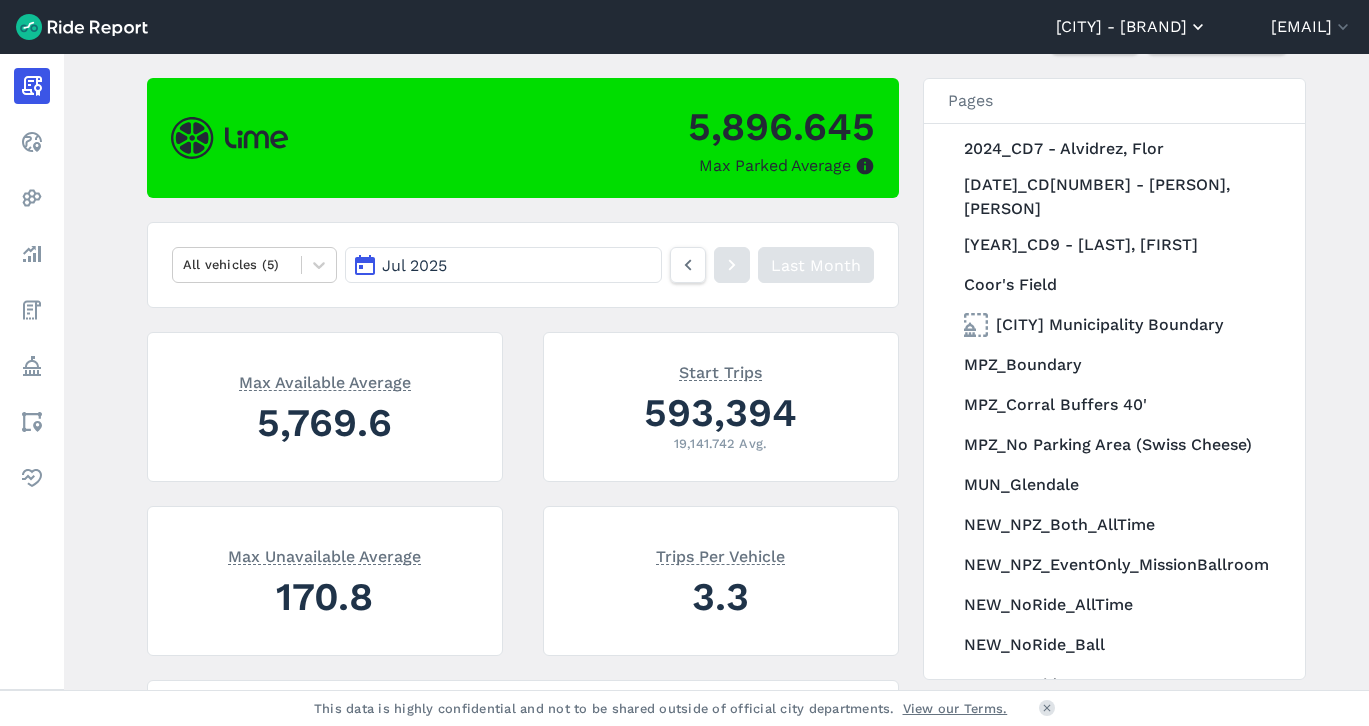 click 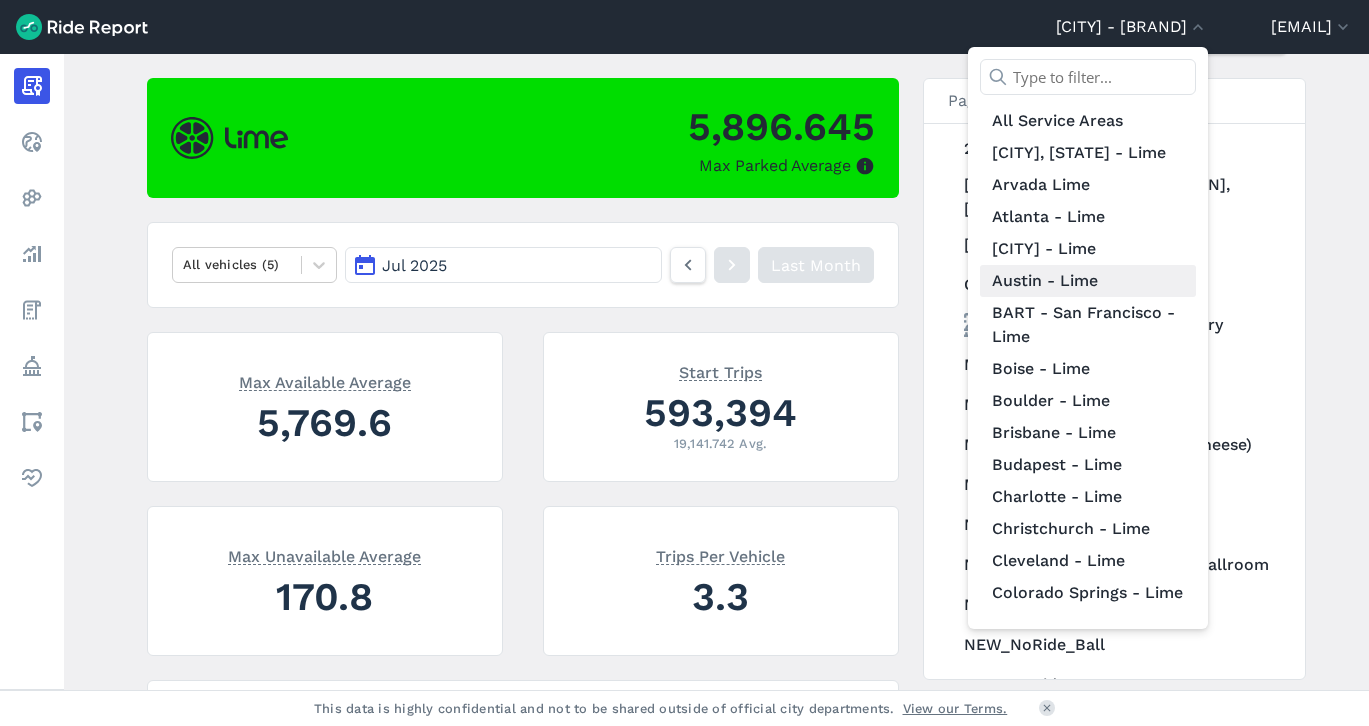 click on "Austin - Lime" at bounding box center (1088, 281) 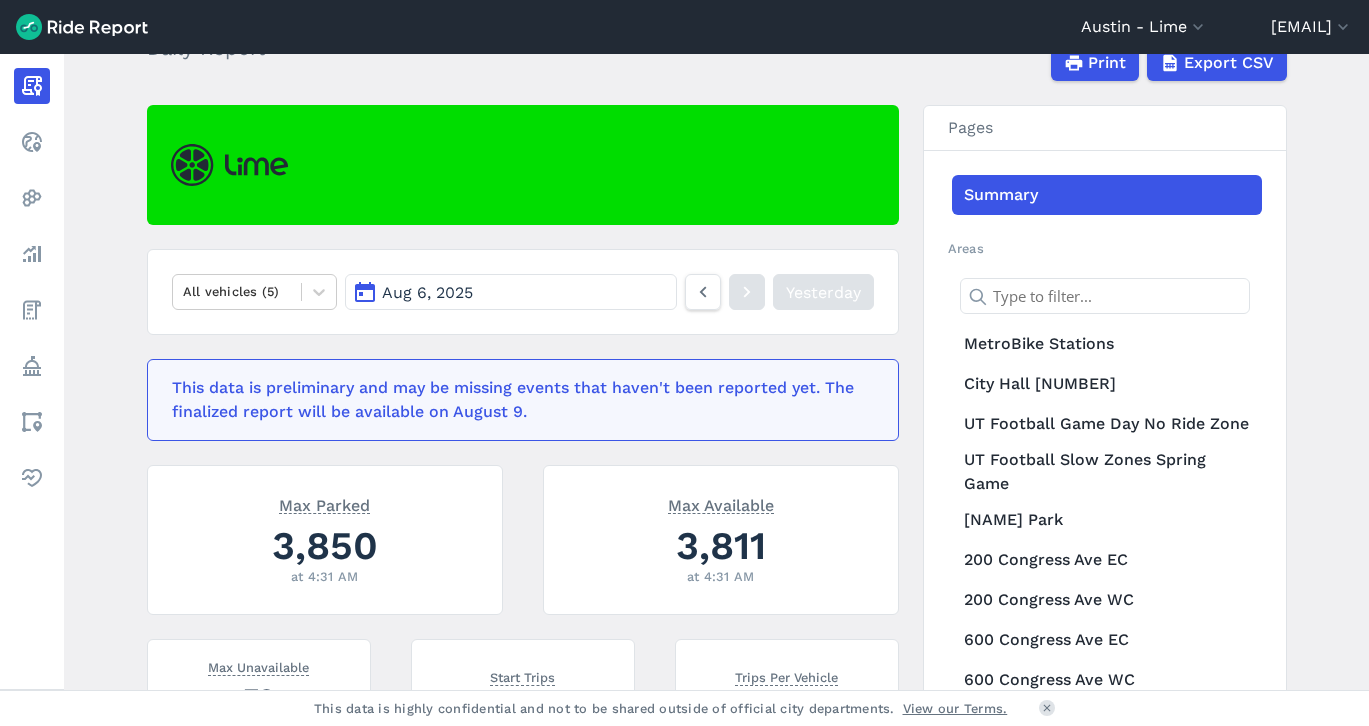 scroll, scrollTop: 138, scrollLeft: 0, axis: vertical 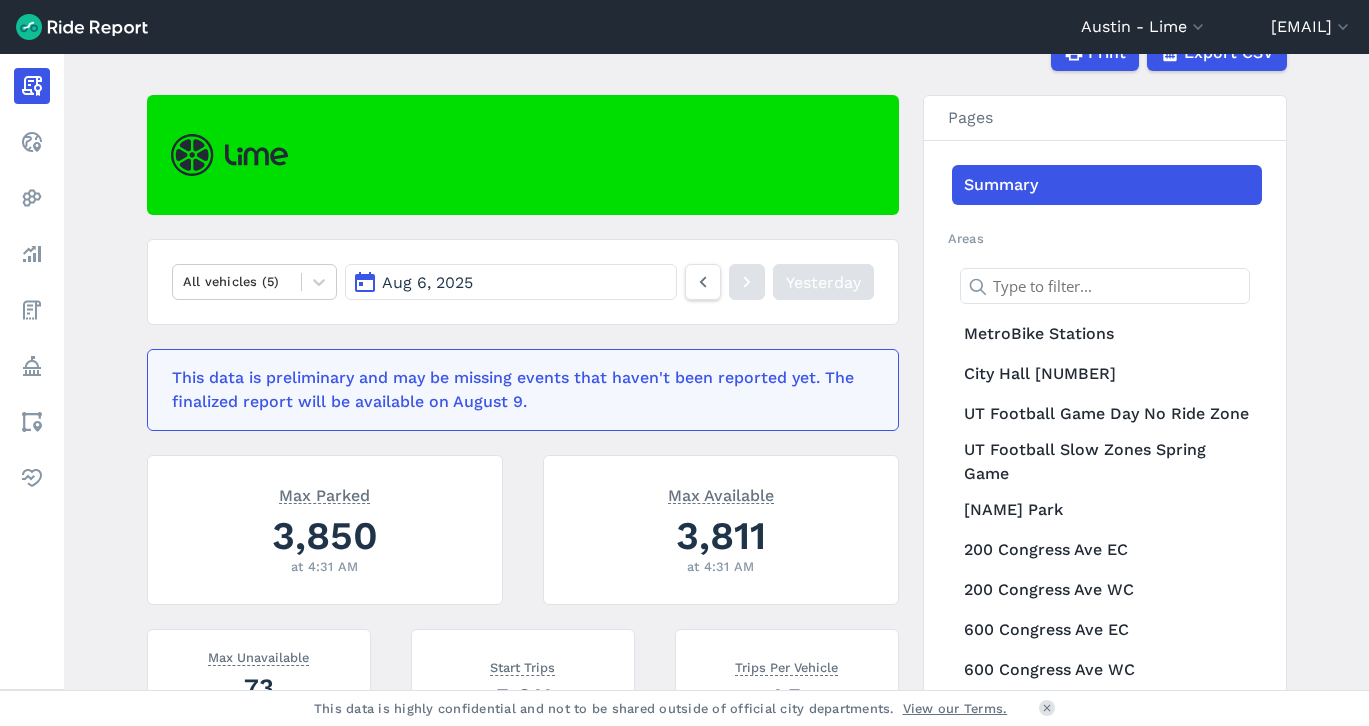 click on "Aug 6, 2025" at bounding box center [510, 282] 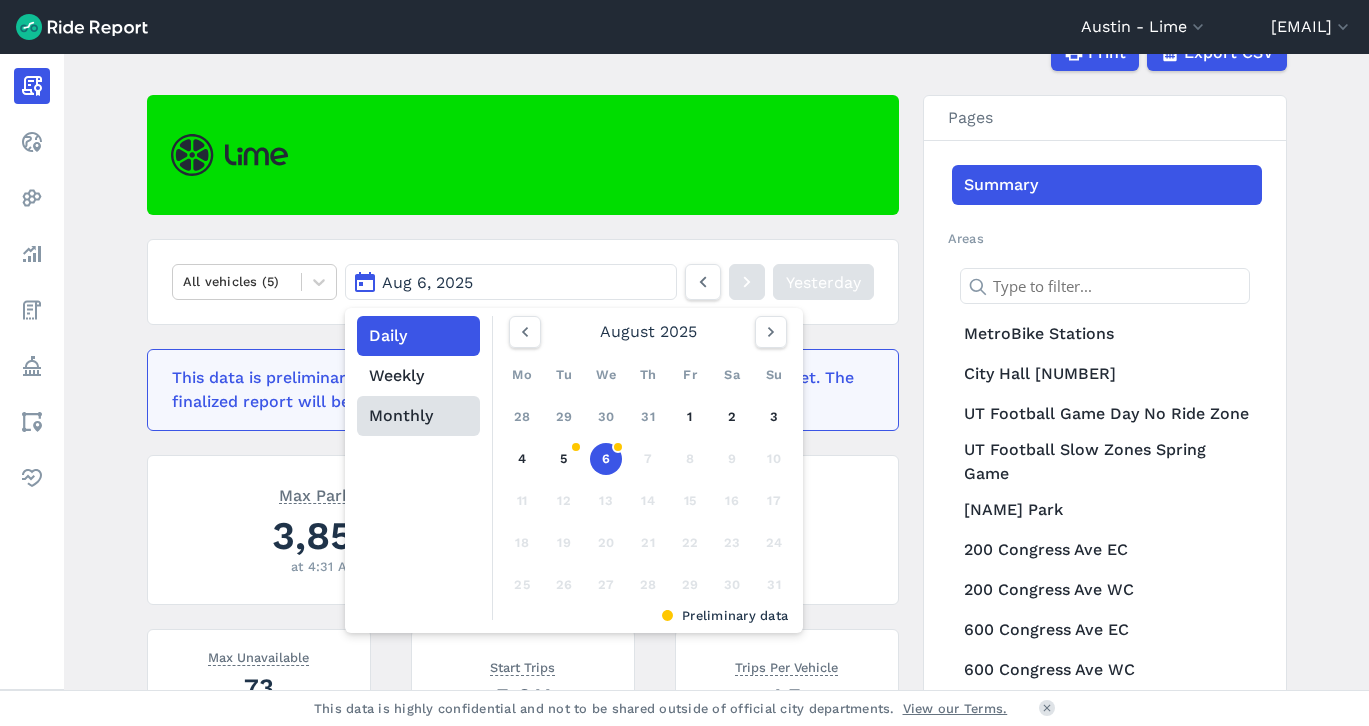 click on "Monthly" at bounding box center (418, 416) 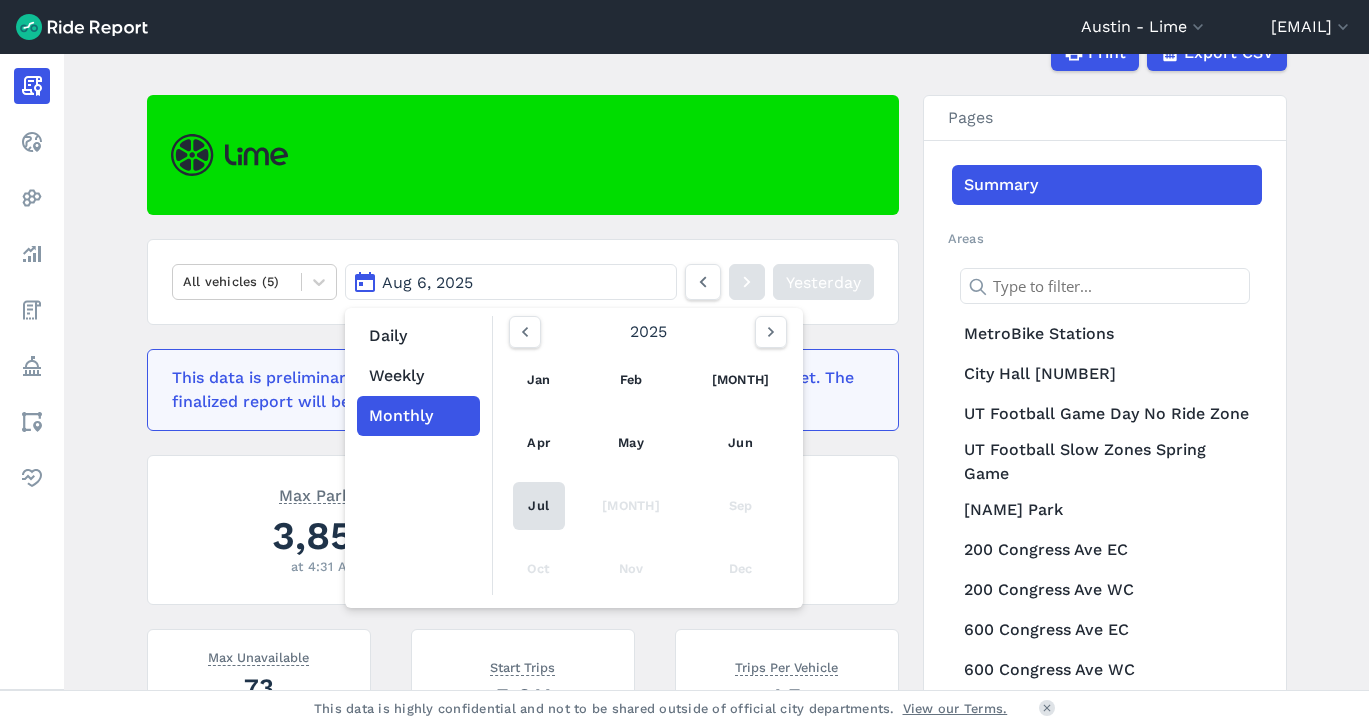 click on "Jul" at bounding box center (539, 506) 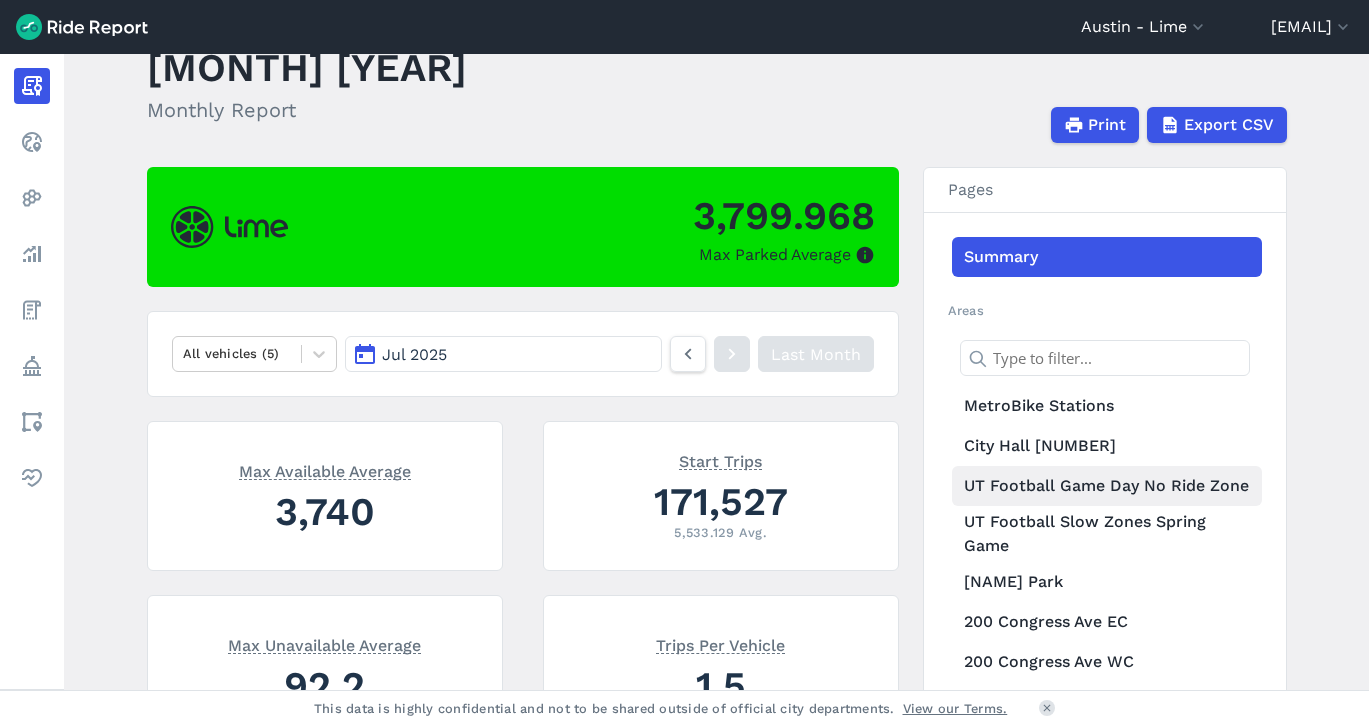 scroll, scrollTop: 0, scrollLeft: 0, axis: both 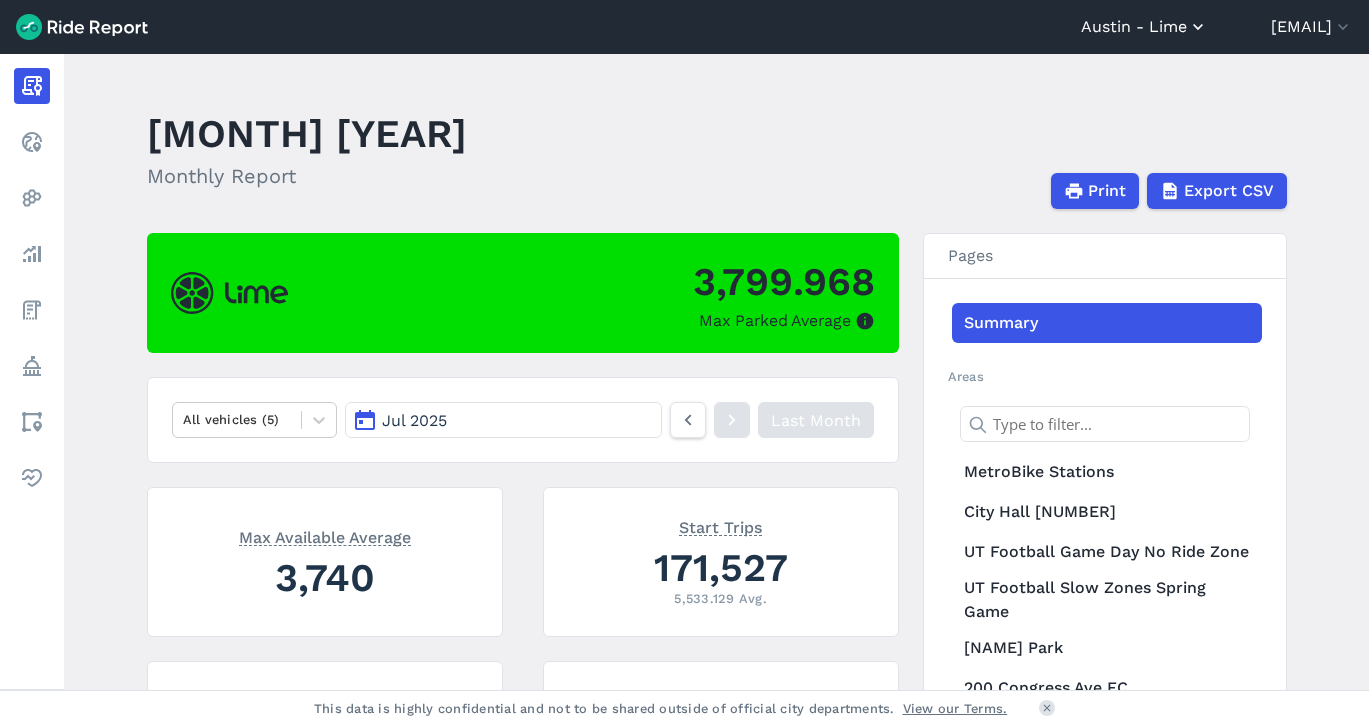 click on "Austin - Lime" at bounding box center [1144, 27] 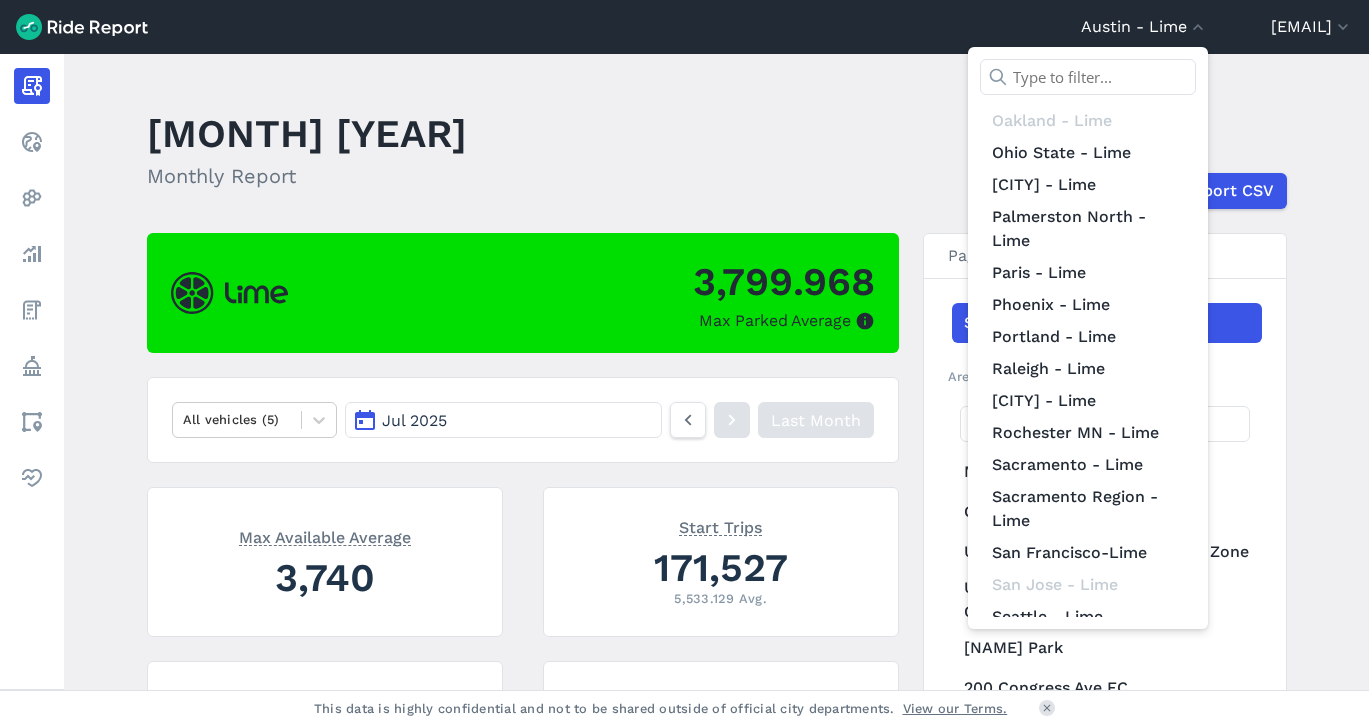 scroll, scrollTop: 1234, scrollLeft: 0, axis: vertical 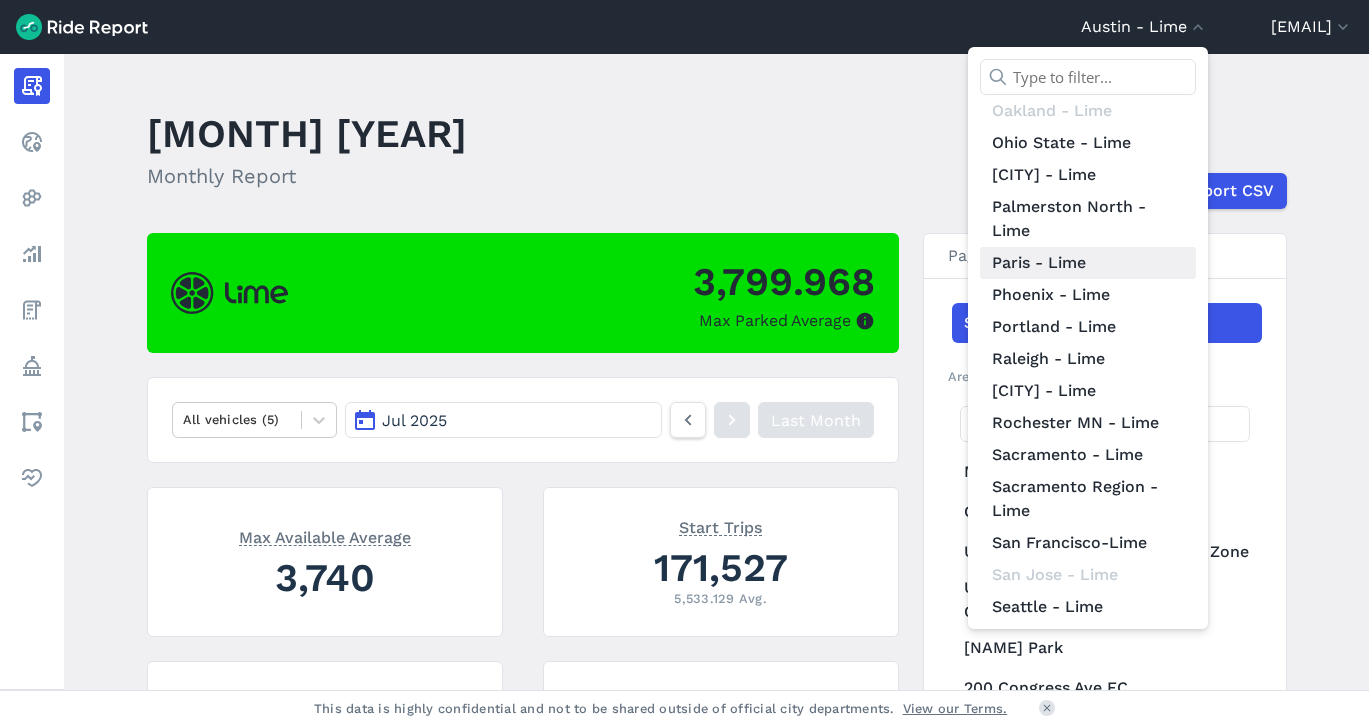 click on "Paris - Lime" at bounding box center (1088, 263) 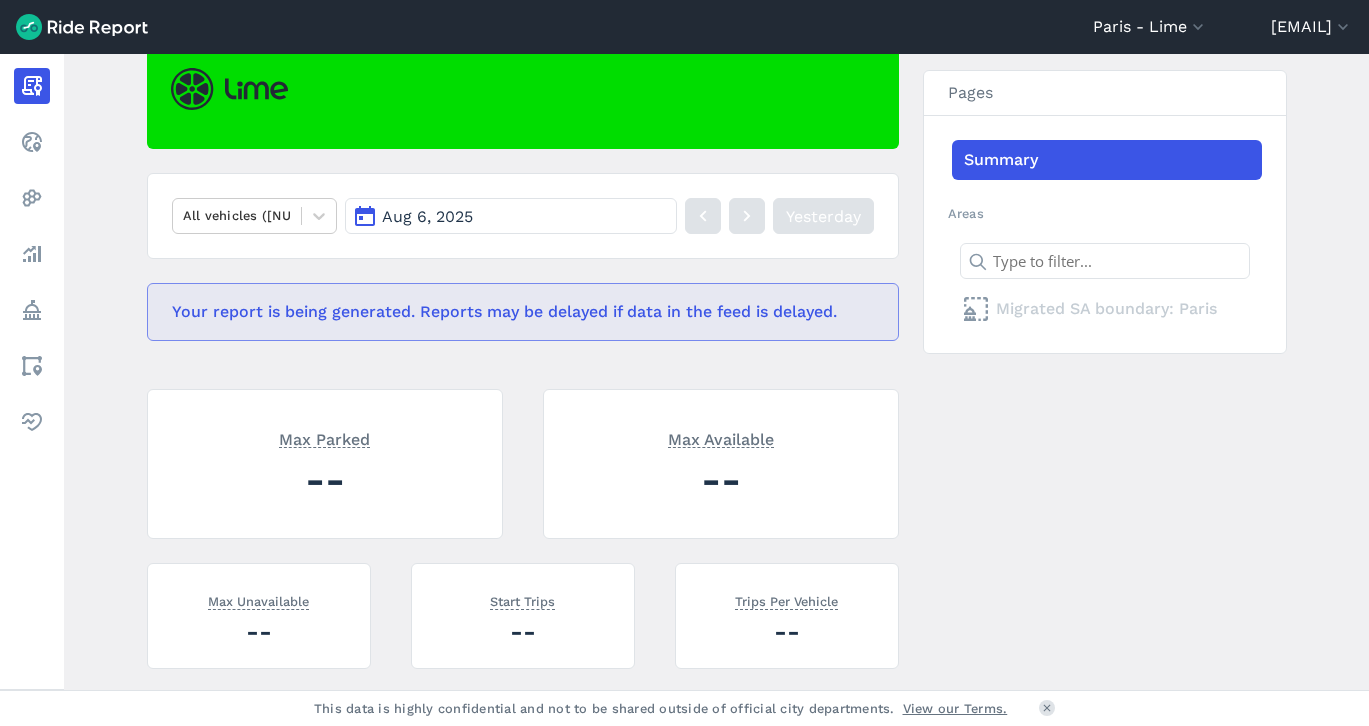 scroll, scrollTop: 170, scrollLeft: 0, axis: vertical 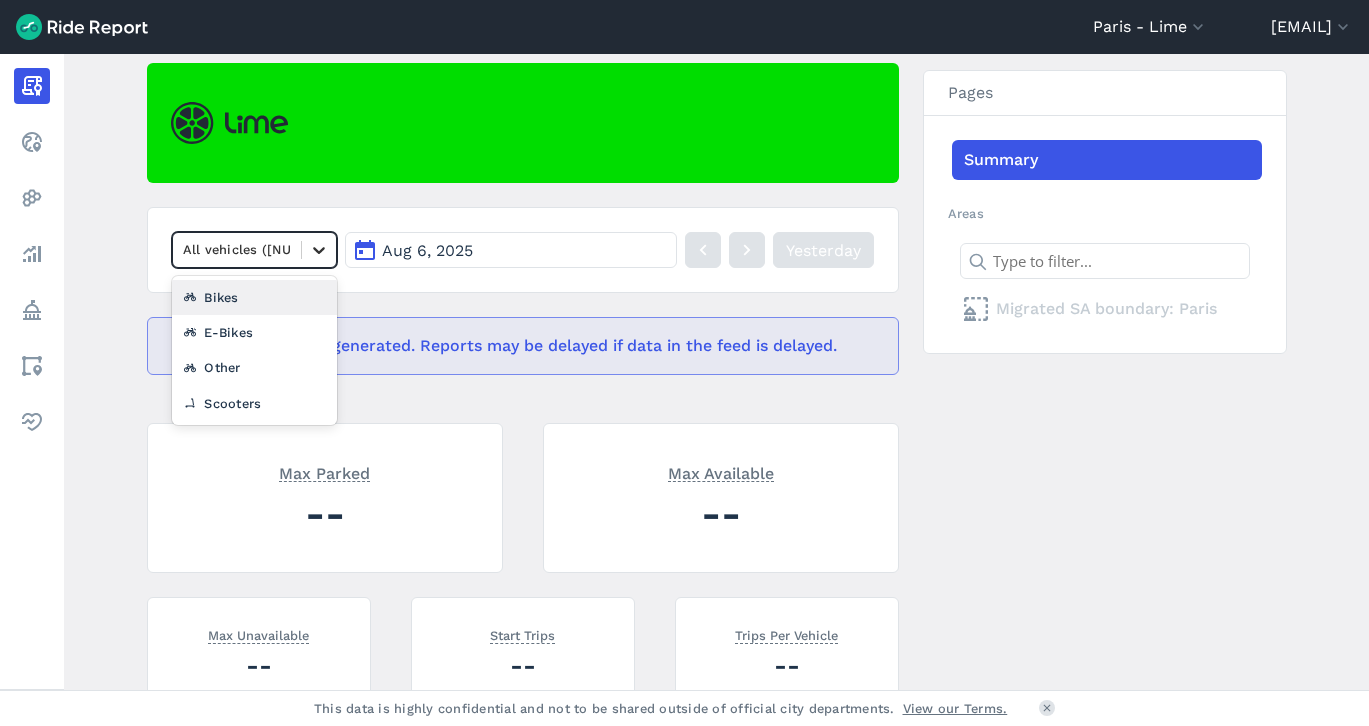click 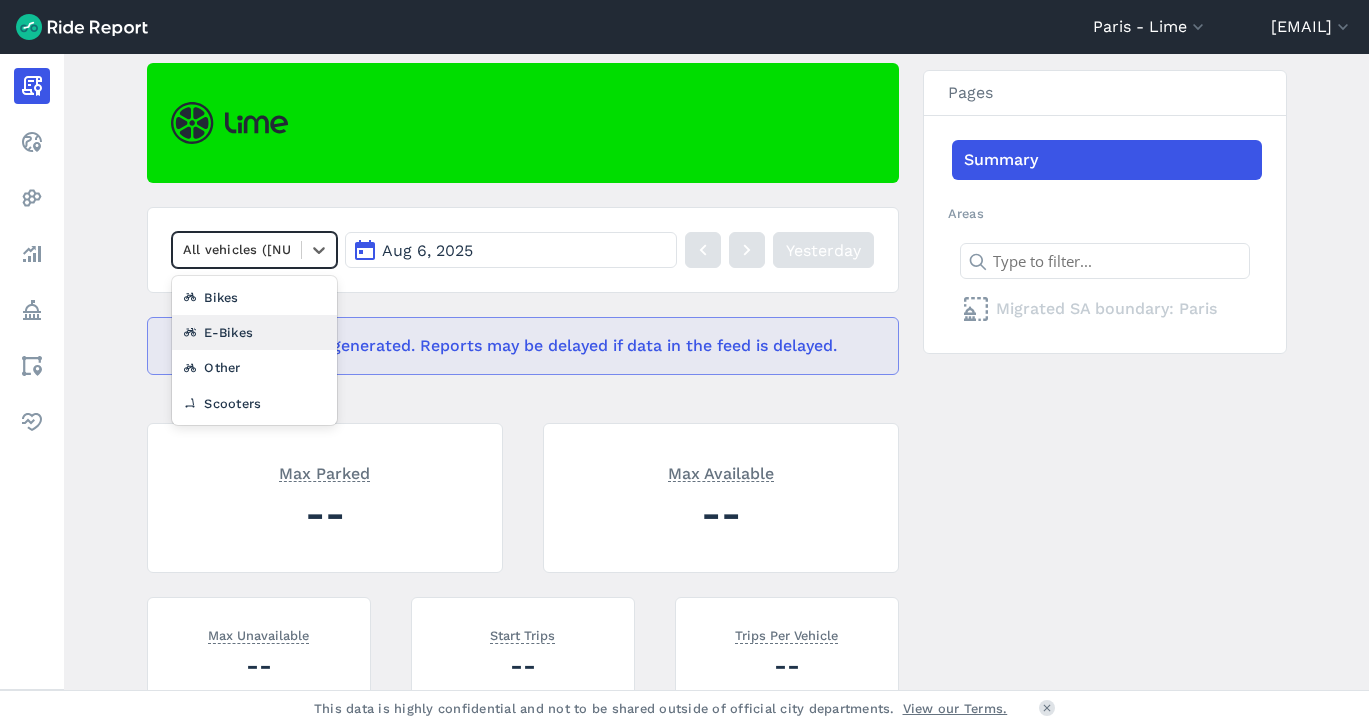 click on "E-Bikes" at bounding box center (255, 332) 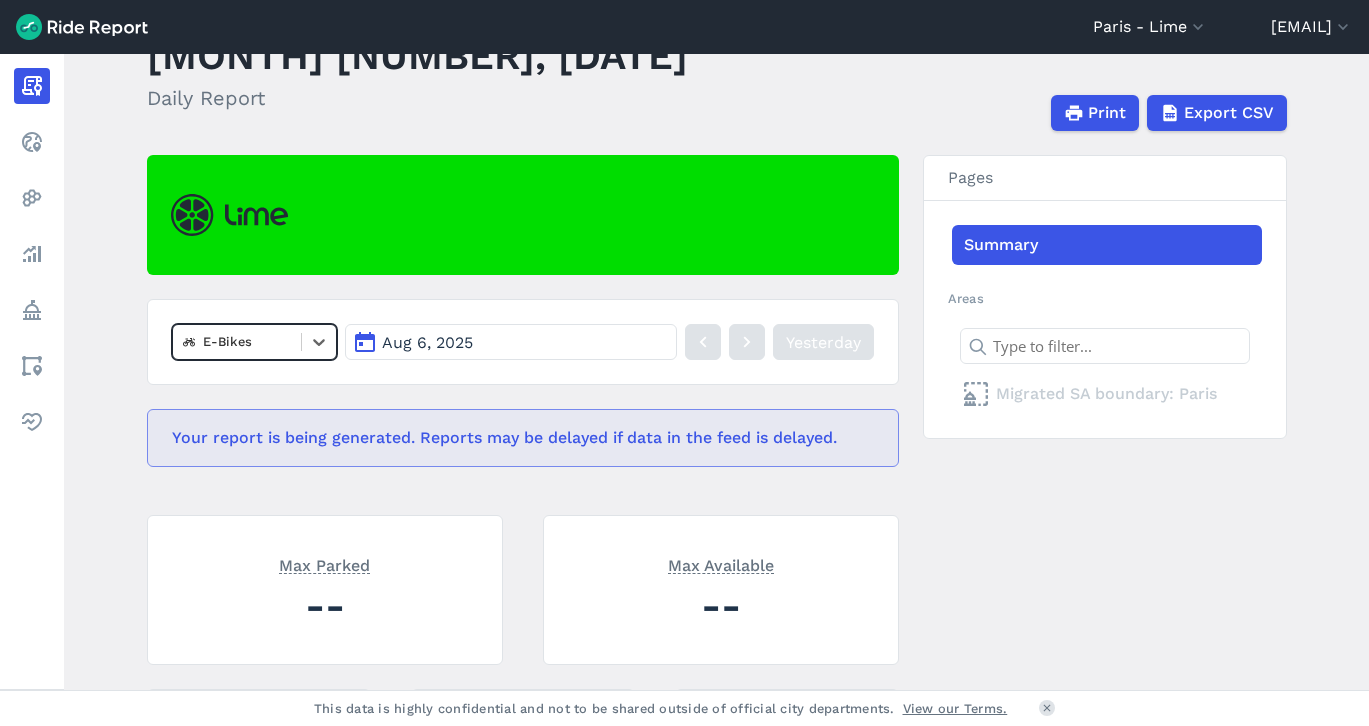 scroll, scrollTop: 80, scrollLeft: 0, axis: vertical 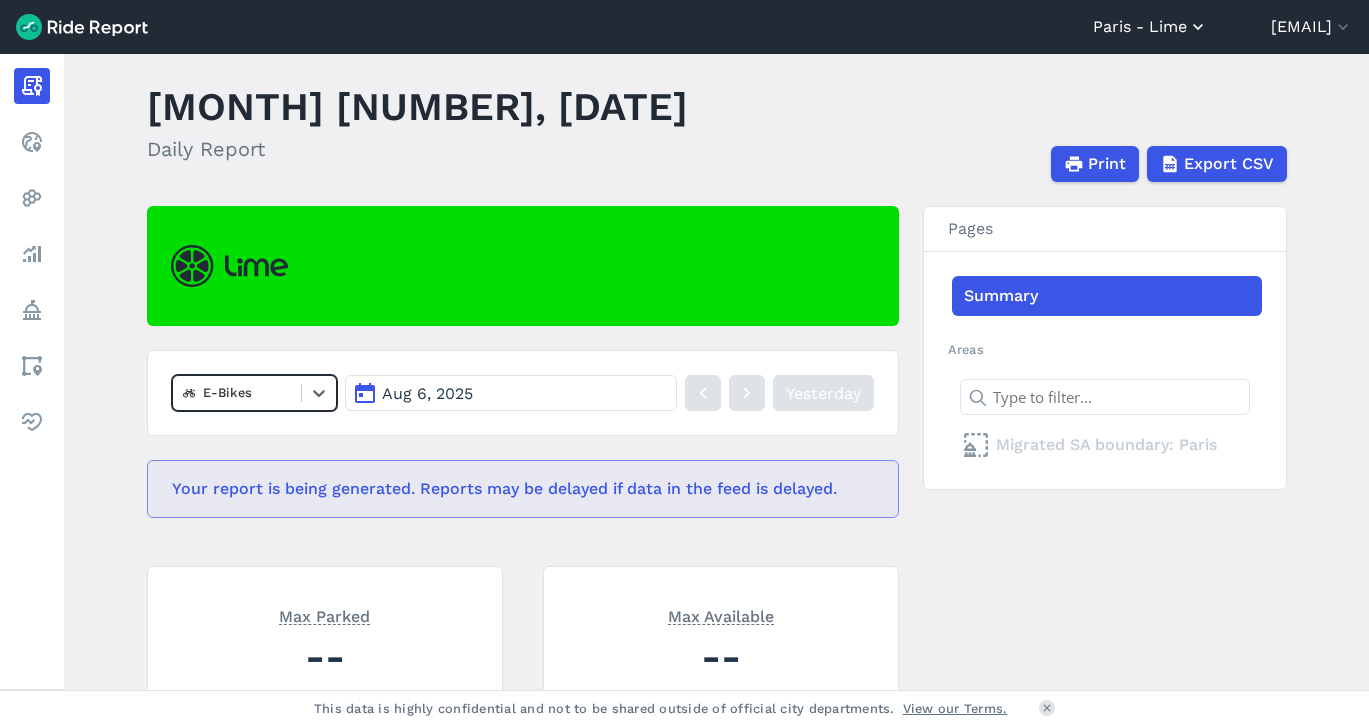 click on "Paris - Lime" at bounding box center [1150, 27] 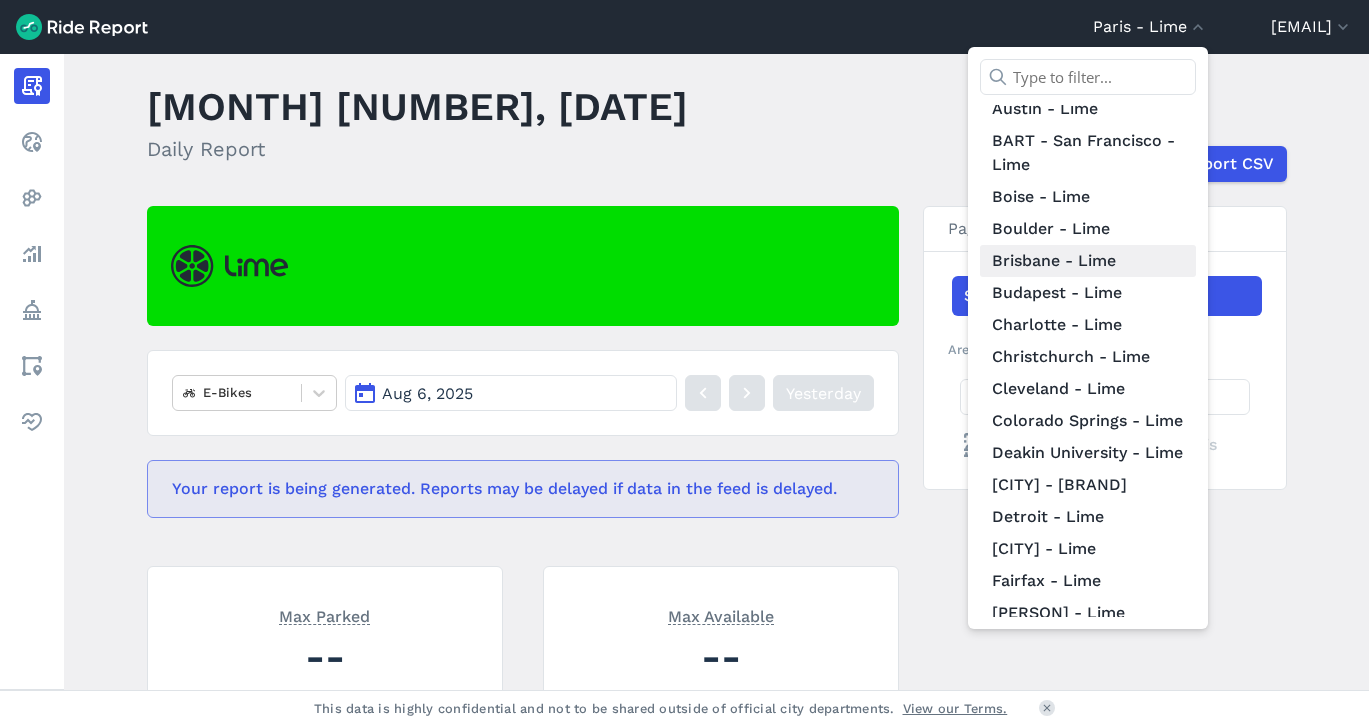 scroll, scrollTop: 175, scrollLeft: 0, axis: vertical 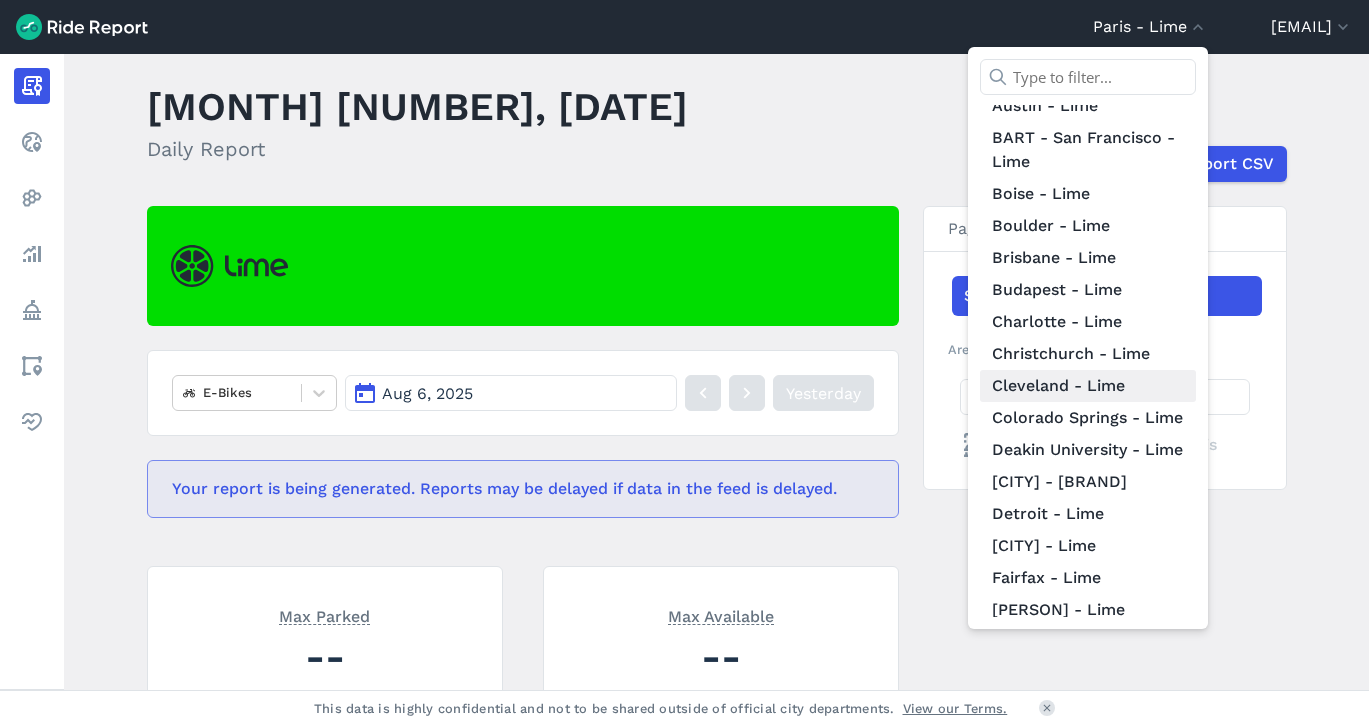 click on "Cleveland - Lime" at bounding box center [1088, 386] 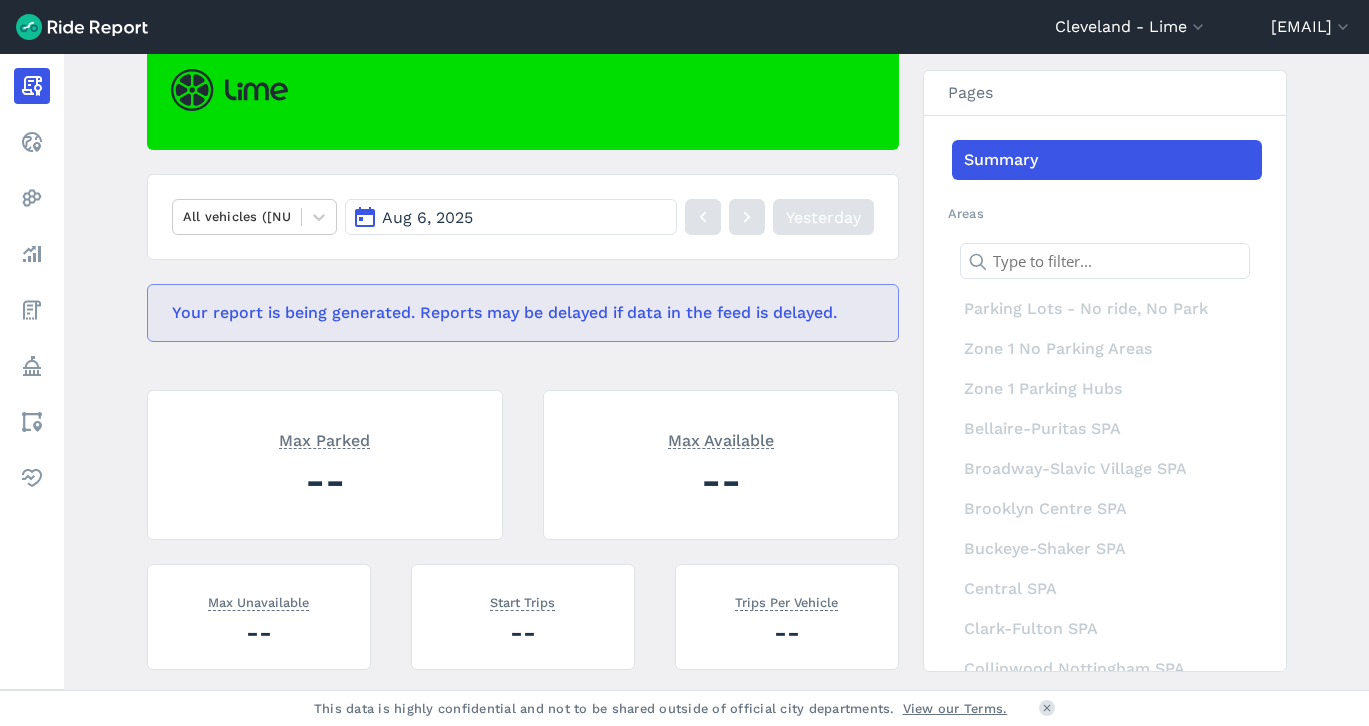 scroll, scrollTop: 208, scrollLeft: 0, axis: vertical 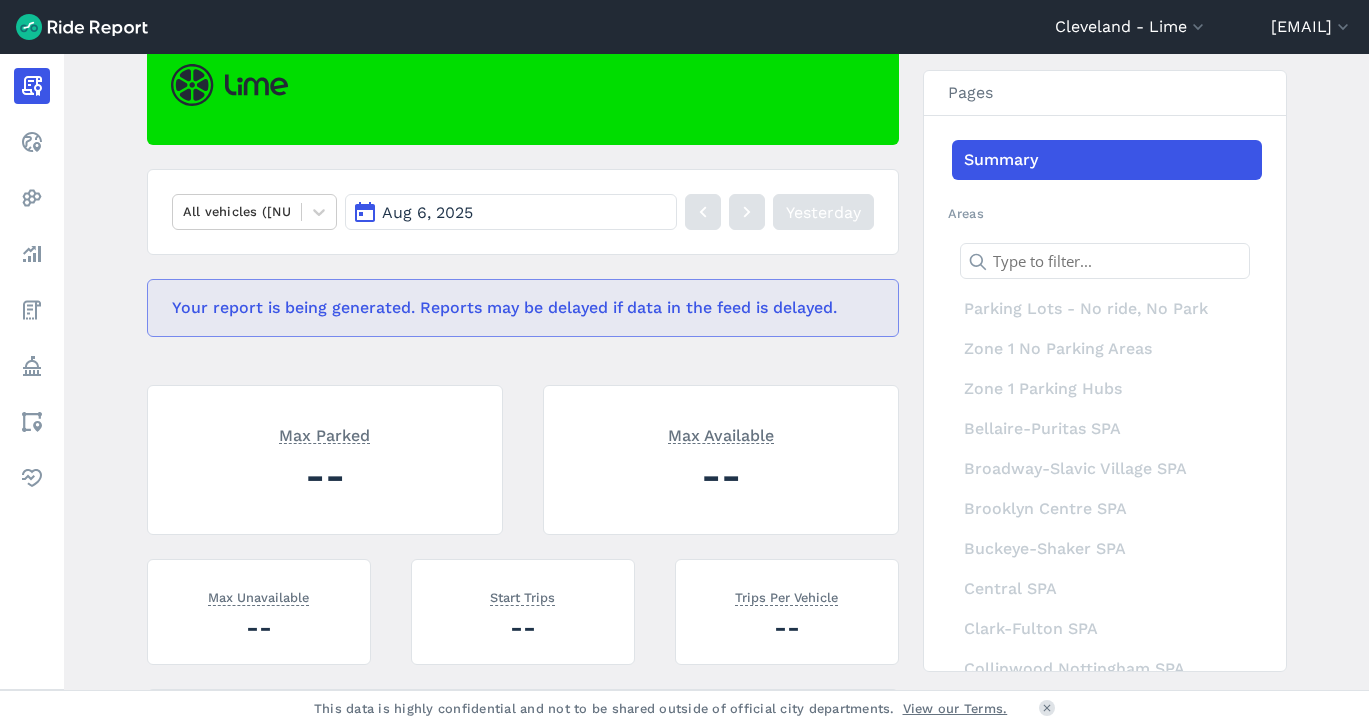 click on "Aug 6, 2025" at bounding box center [510, 212] 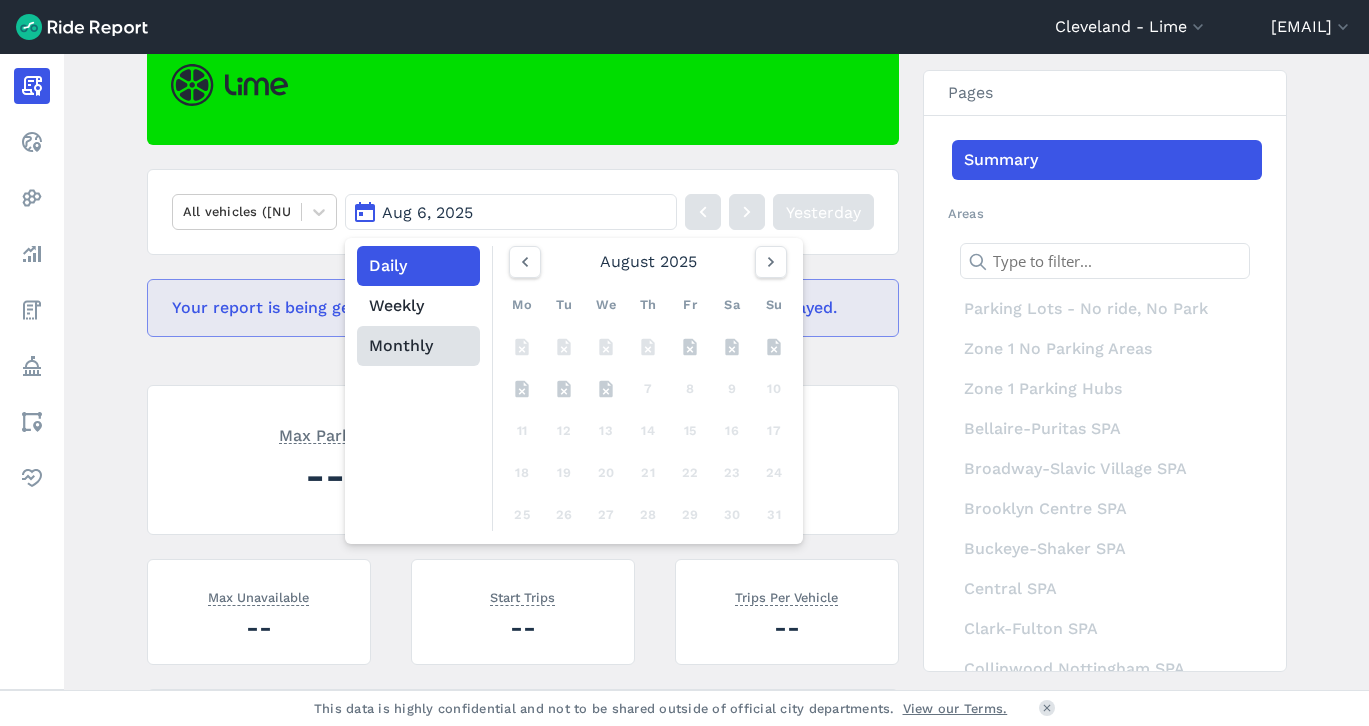 click on "Monthly" at bounding box center (418, 346) 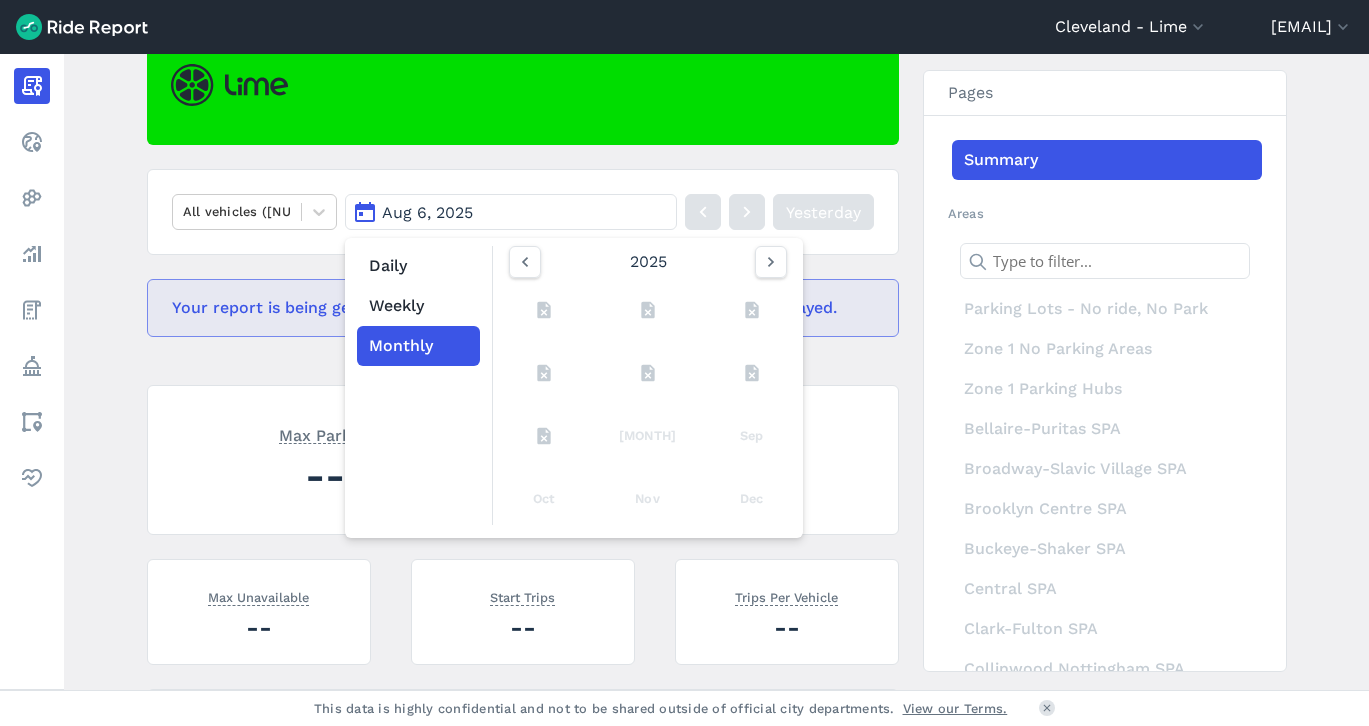 click on "All vehicles (2) Aug 6, [YEAR] Daily Weekly Monthly [YEAR] Aug Sep Oct Nov Dec Yesterday Your report is being generated. Reports may be delayed if data in the feed is delayed. Max Parked -- Max Available -- Max Unavailable -- Start Trips -- Trips Per Vehicle -- Metrics By Area of Interest Start Trips End Trips Morning Deployment - - - - - - - - - - - - - - - - - - - - - - - - - - - - - - - - - - -" at bounding box center [523, 585] 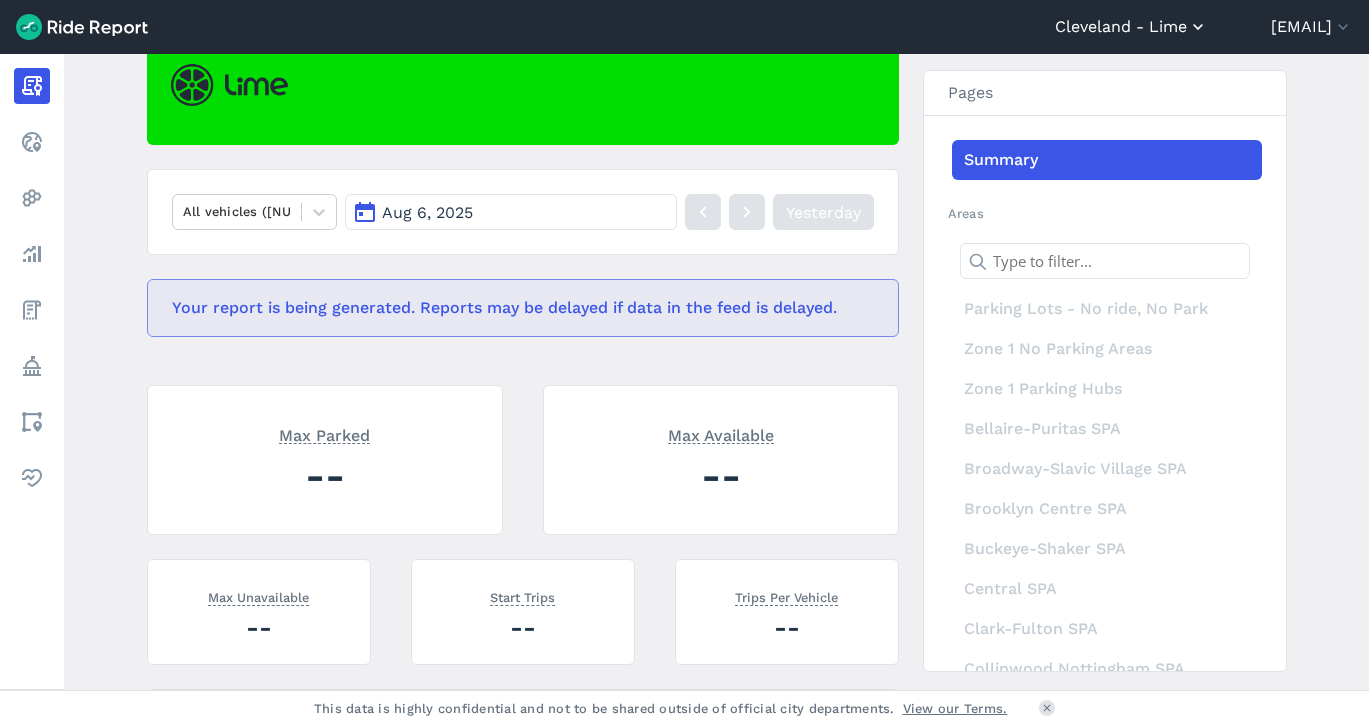 click on "Cleveland - Lime" at bounding box center [1131, 27] 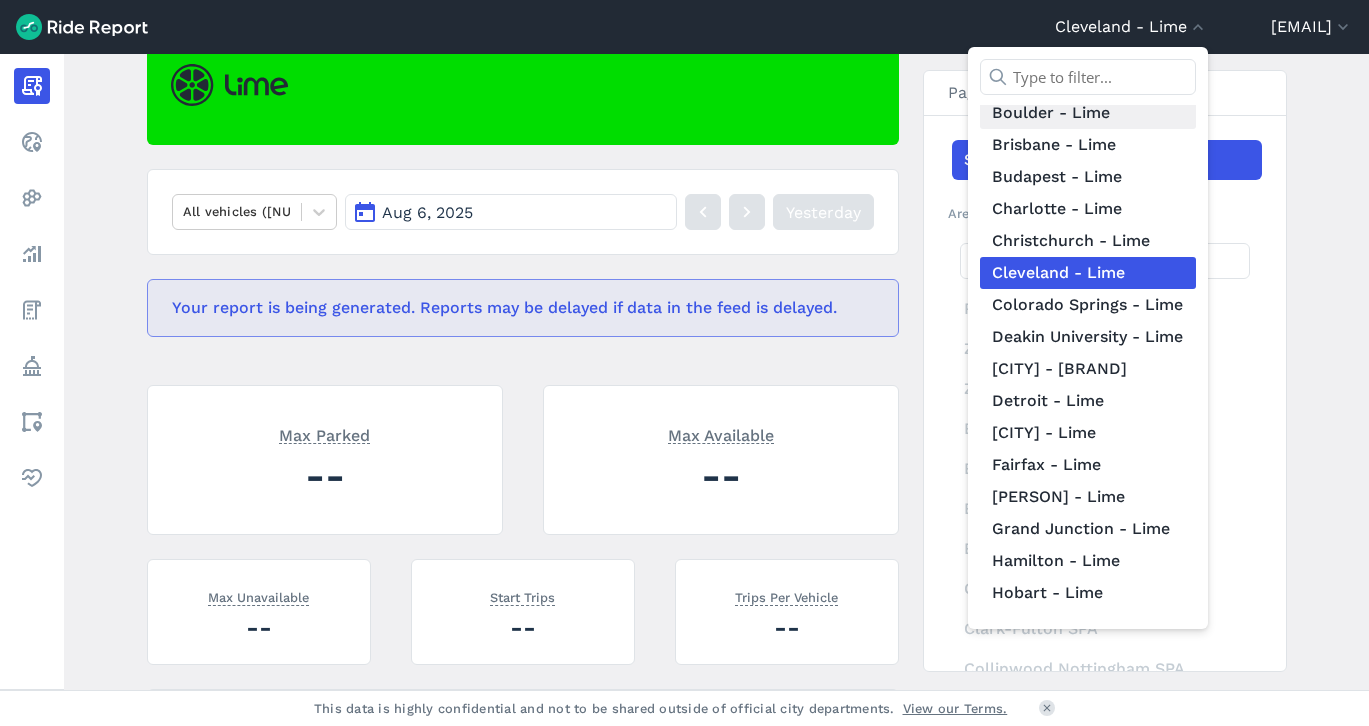 scroll, scrollTop: 296, scrollLeft: 0, axis: vertical 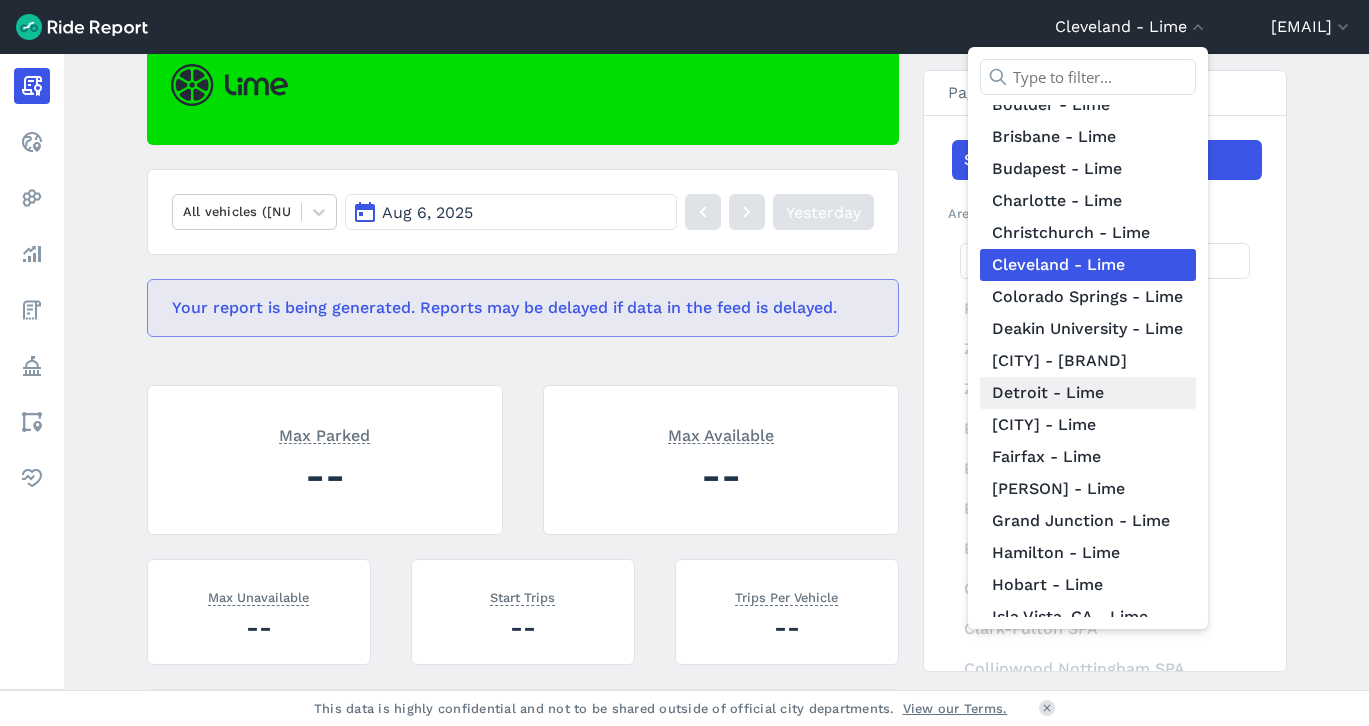 click on "Detroit - Lime" at bounding box center [1088, 393] 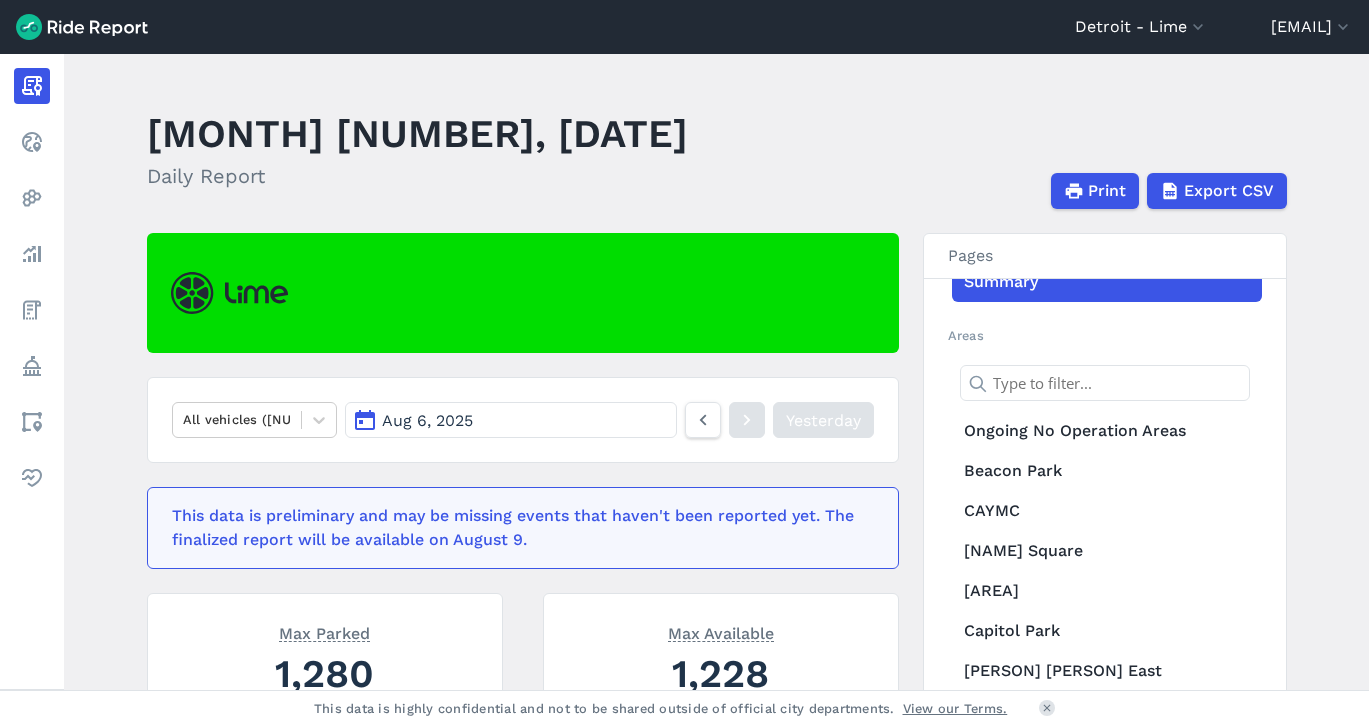 scroll, scrollTop: 39, scrollLeft: 0, axis: vertical 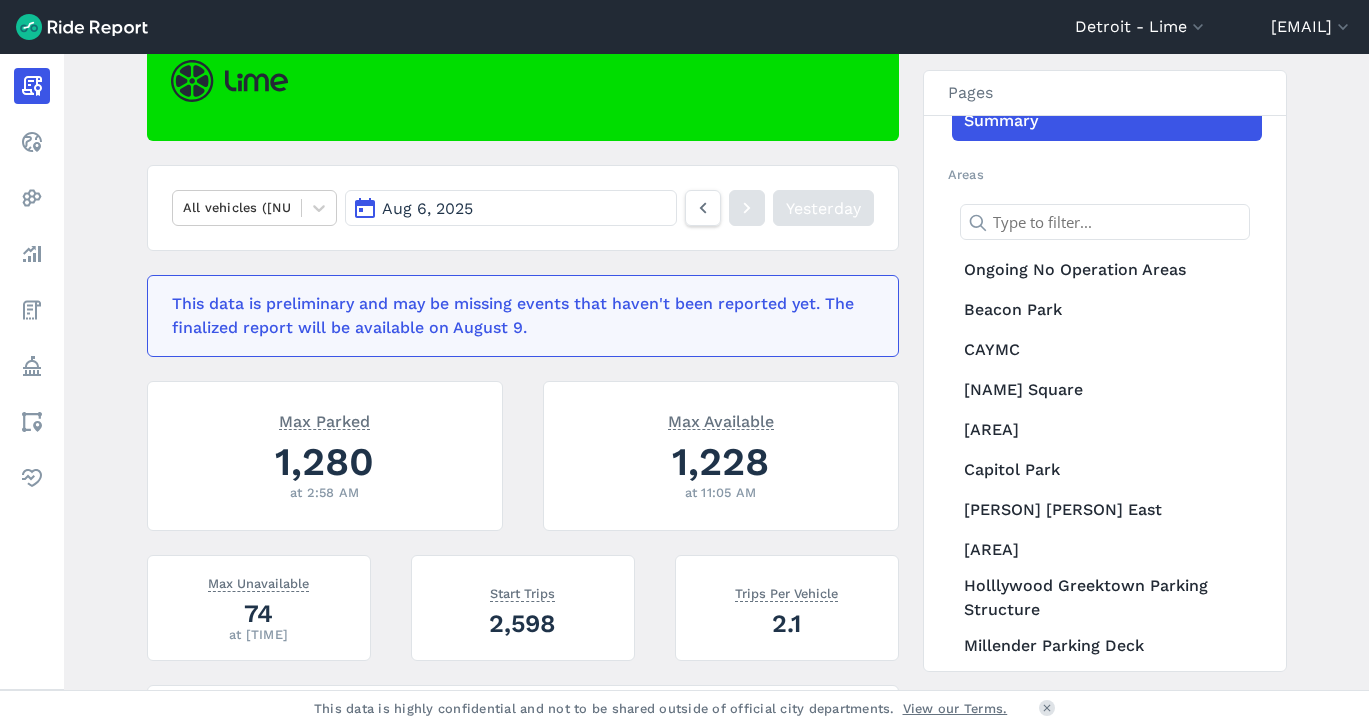 click on "Aug 6, 2025" at bounding box center (510, 208) 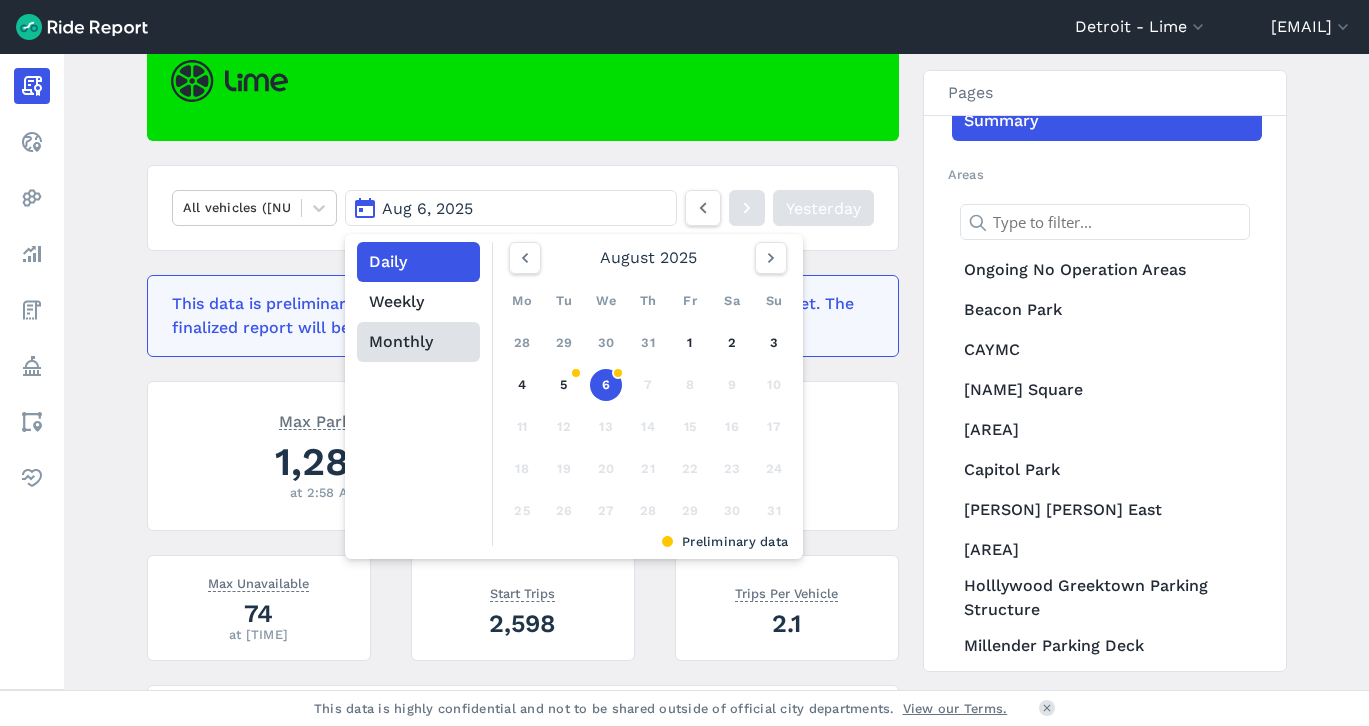 click on "Monthly" at bounding box center (418, 342) 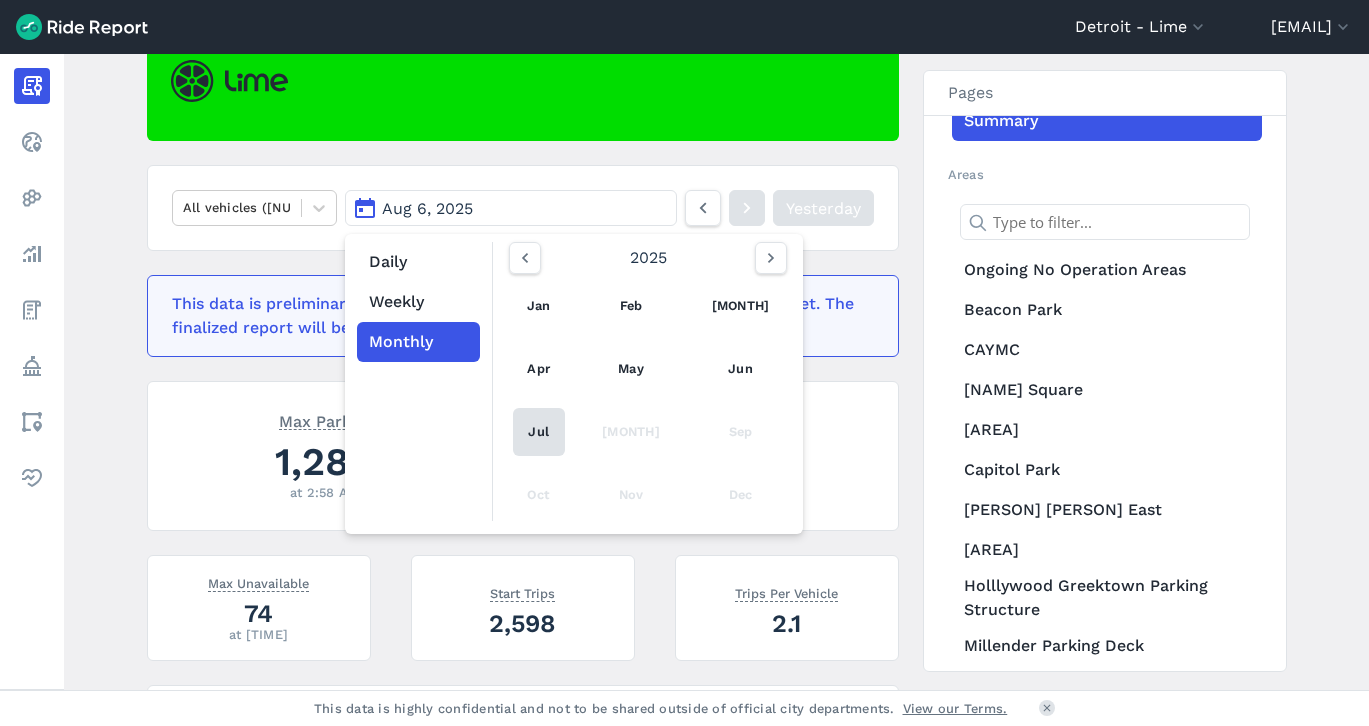 click on "Jul" at bounding box center [539, 432] 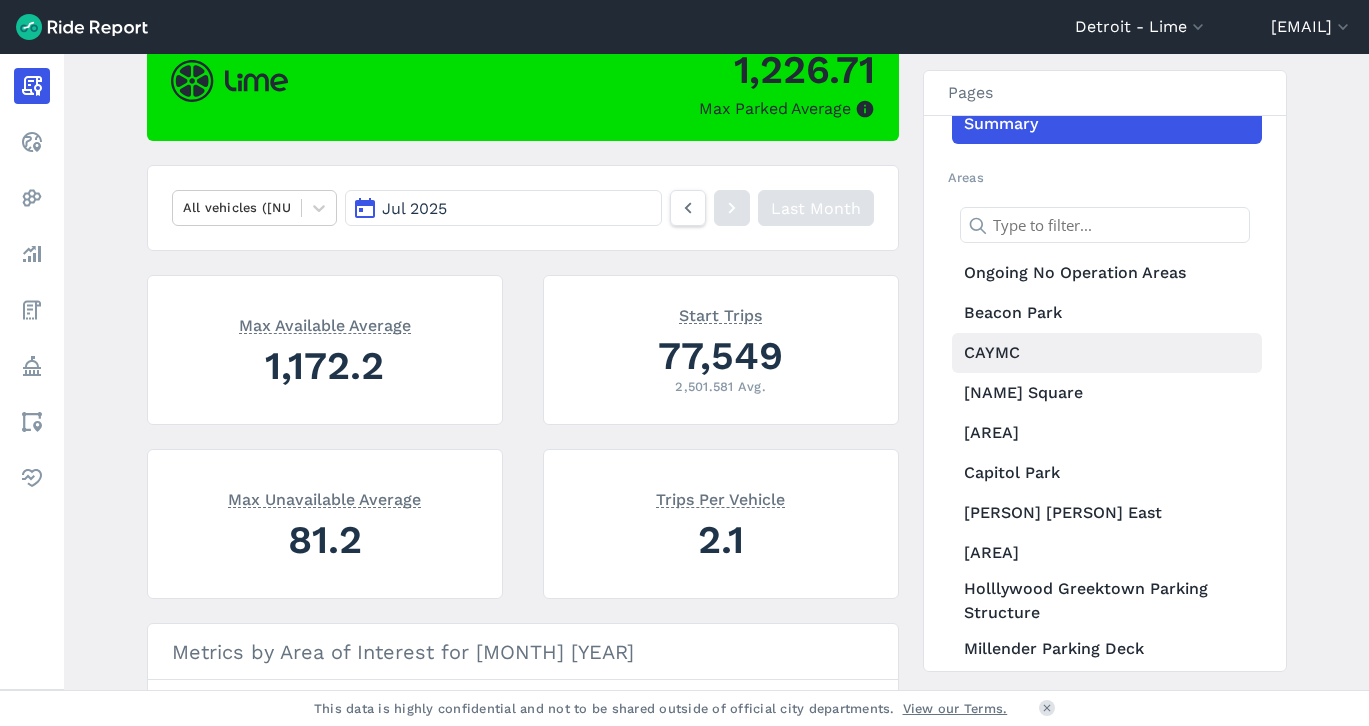 scroll, scrollTop: 0, scrollLeft: 0, axis: both 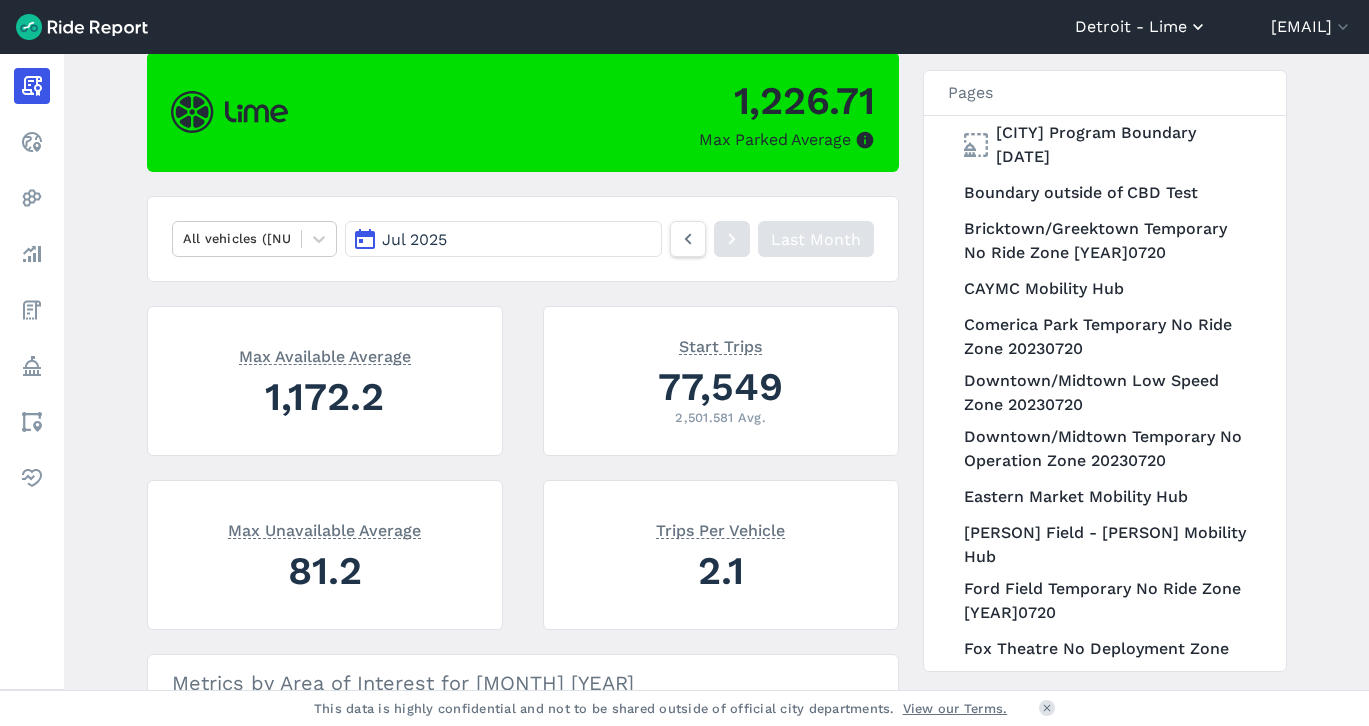 click on "Detroit - Lime" at bounding box center (1141, 27) 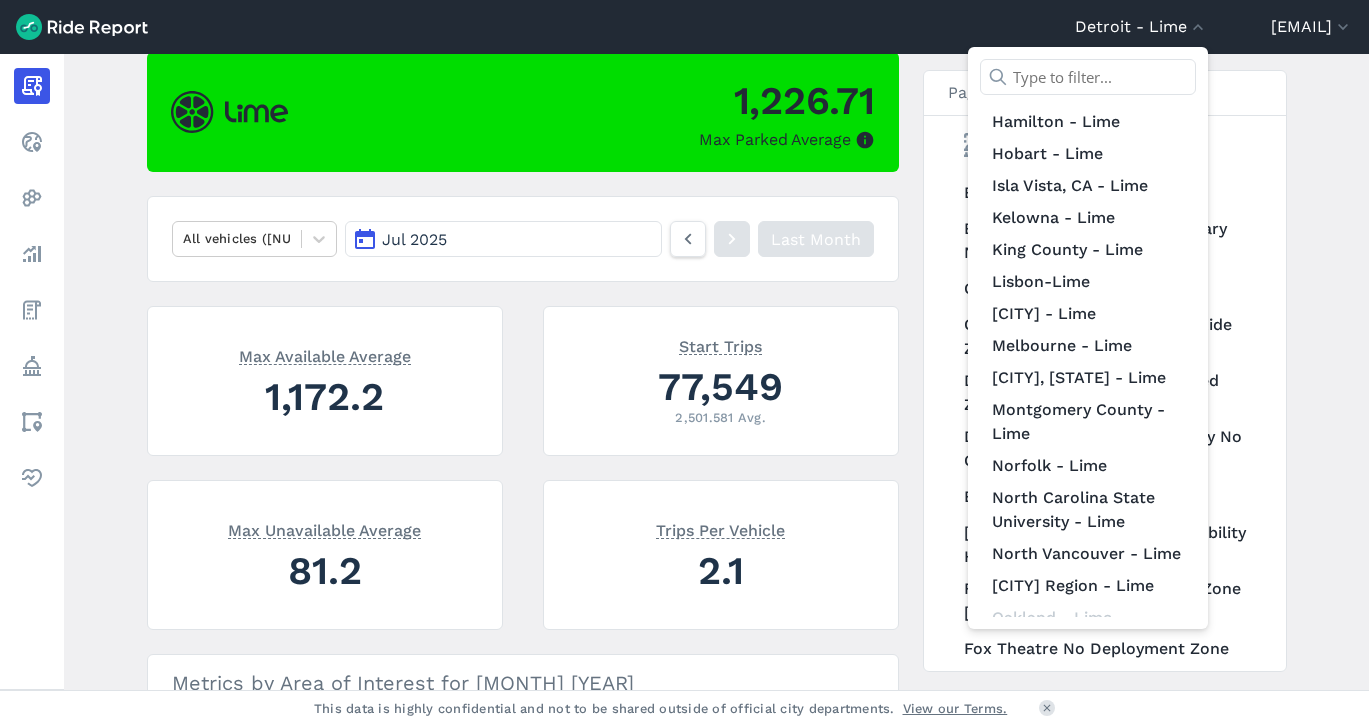 scroll, scrollTop: 730, scrollLeft: 0, axis: vertical 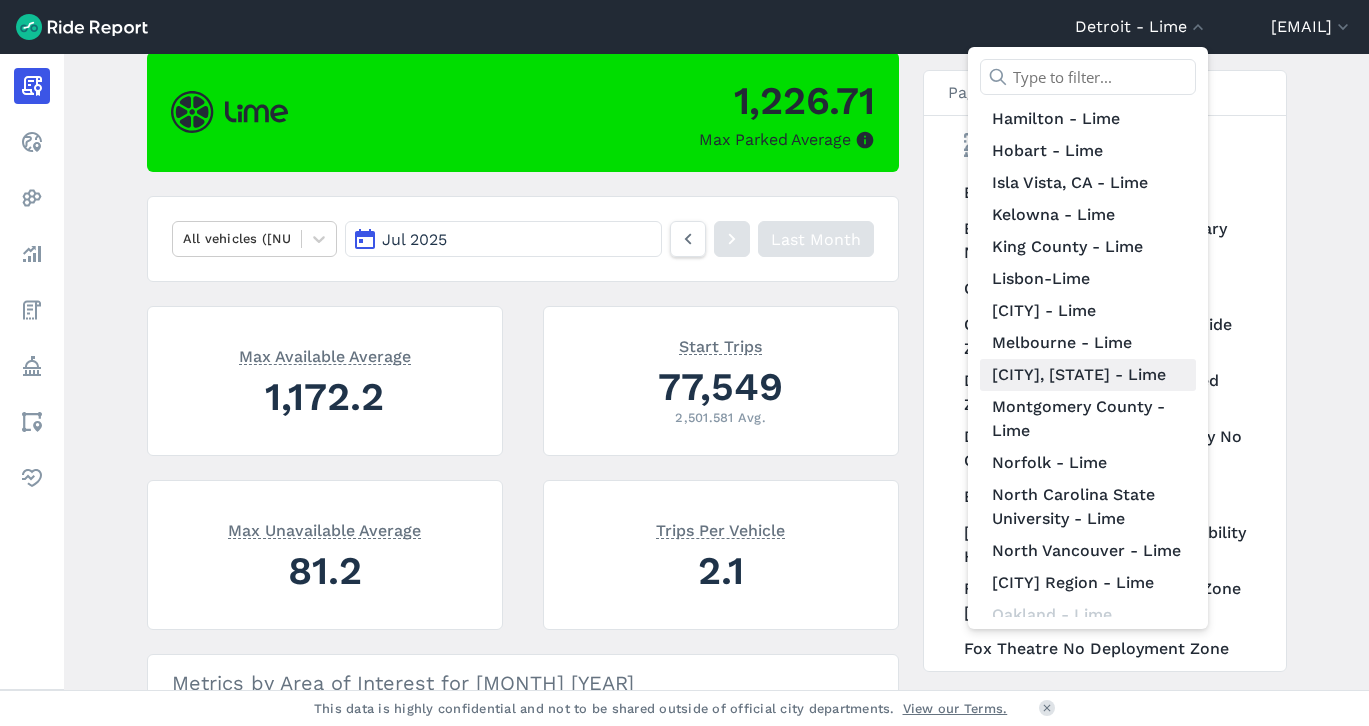 click on "[CITY], [STATE] - Lime" at bounding box center [1088, 375] 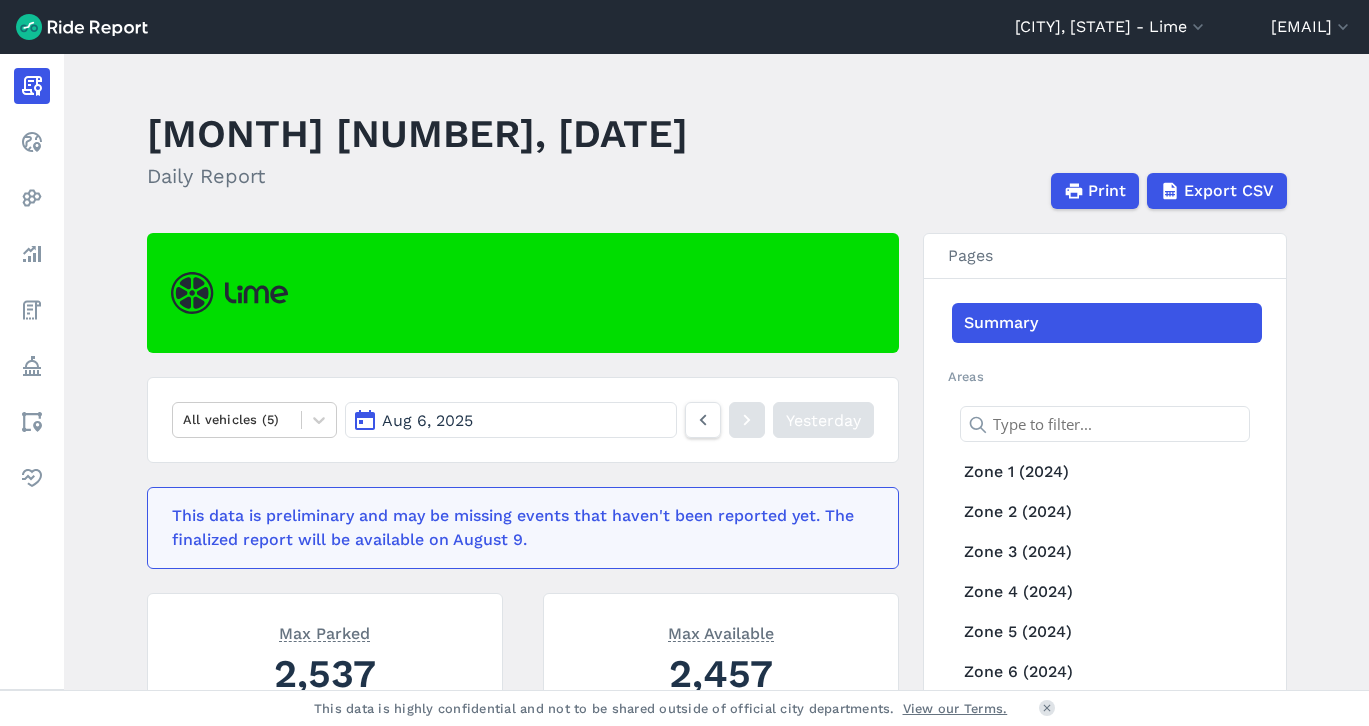 click on "Aug 6, 2025" at bounding box center [510, 420] 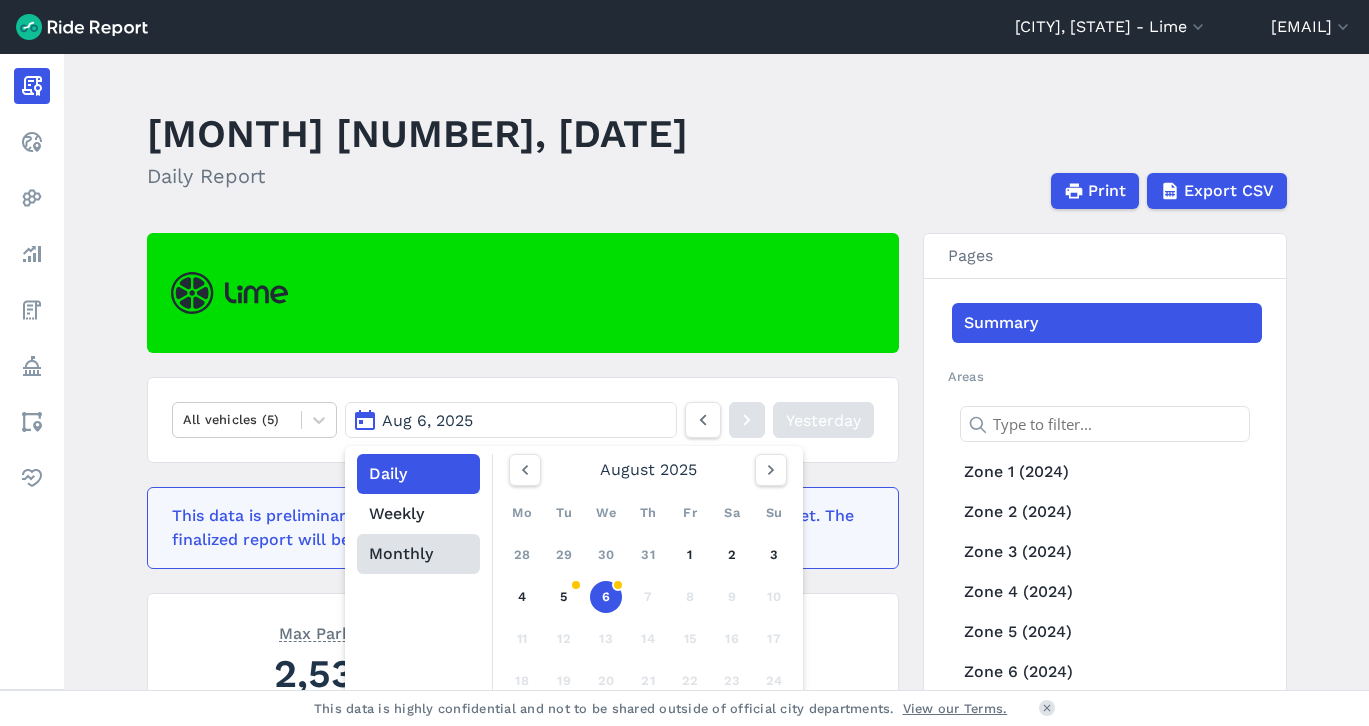 click on "Monthly" at bounding box center [418, 554] 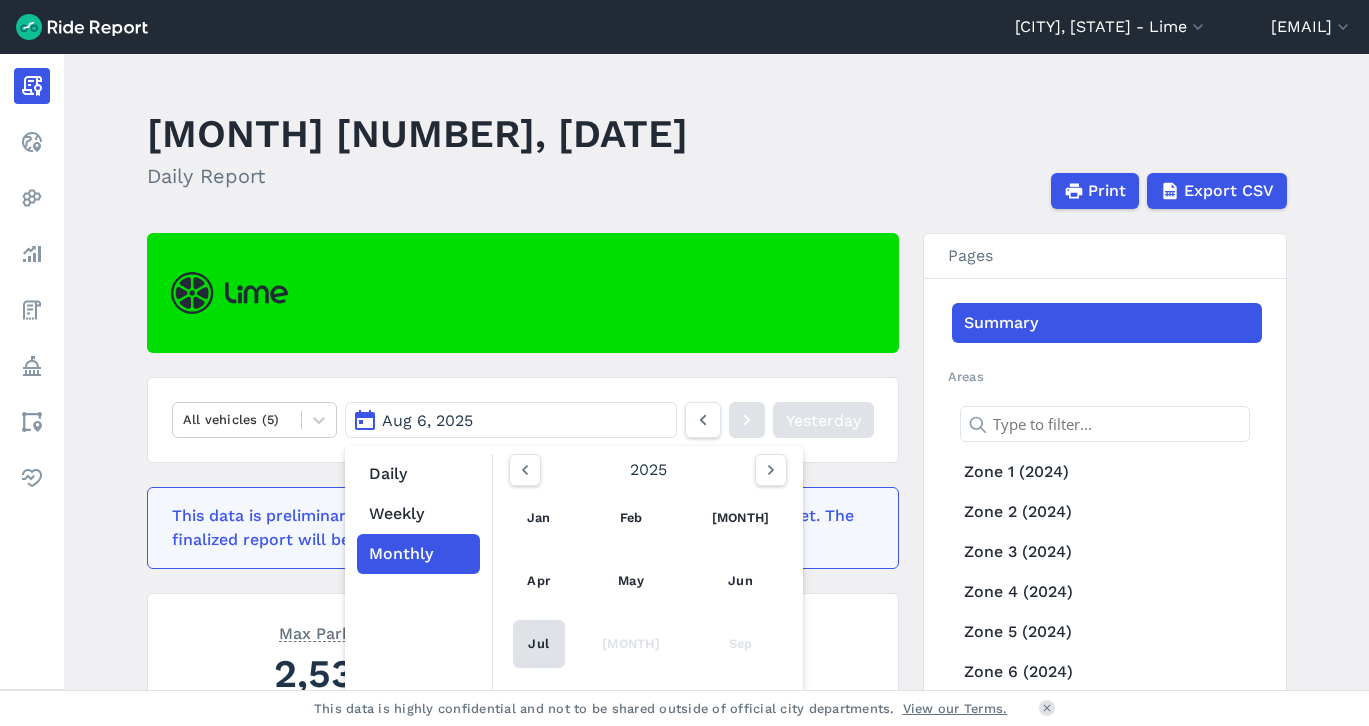 click on "Jul" at bounding box center (539, 644) 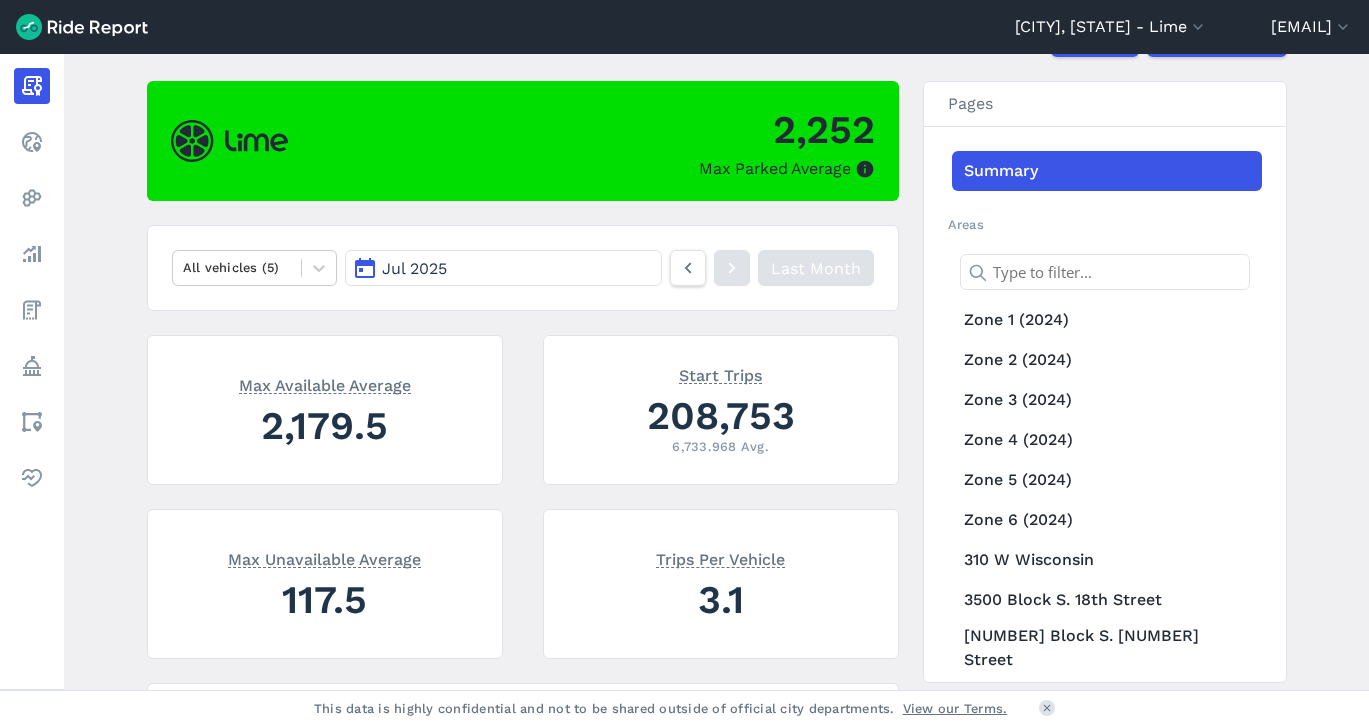scroll, scrollTop: 164, scrollLeft: 0, axis: vertical 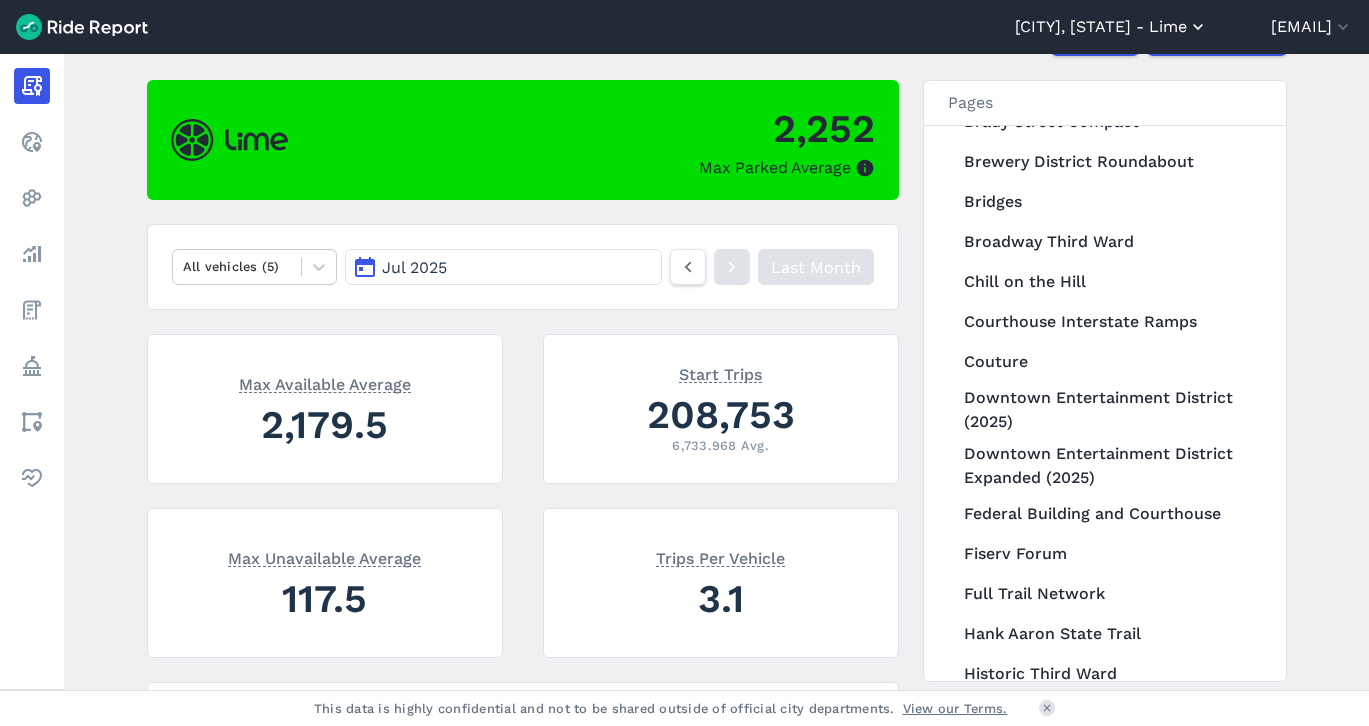 click 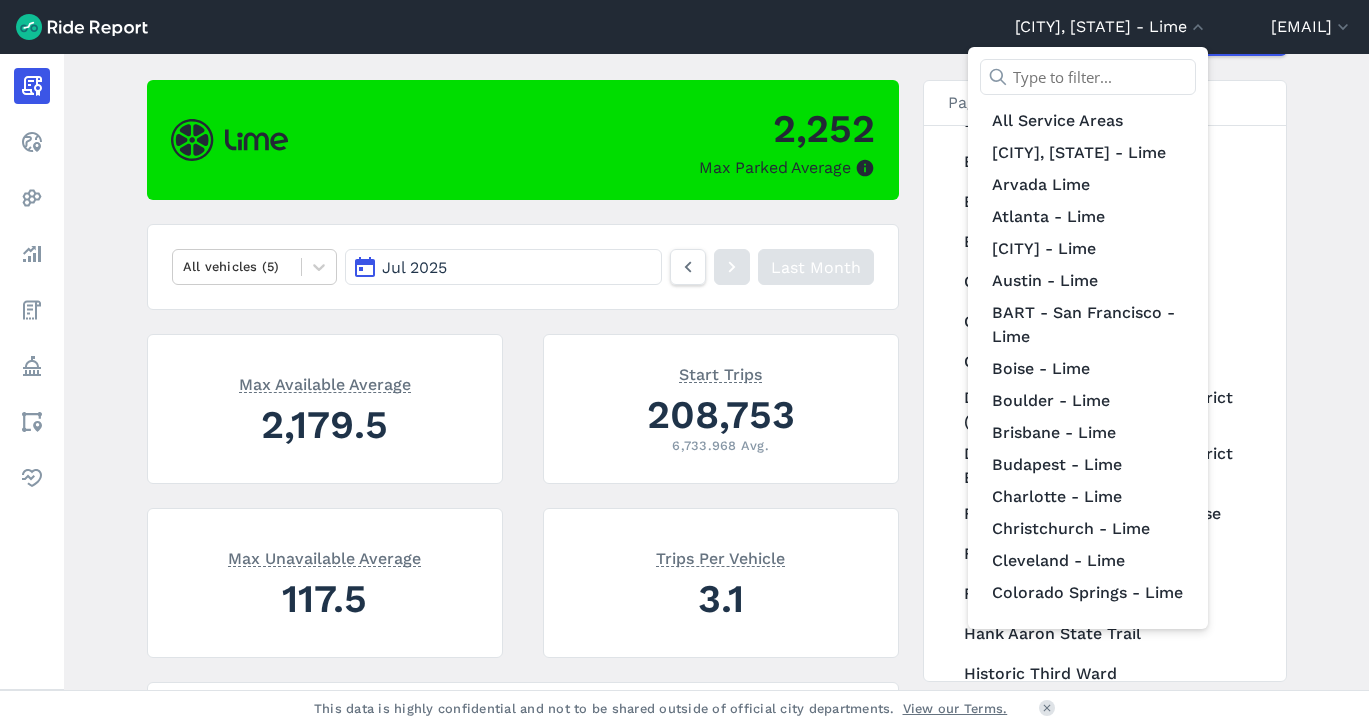 click at bounding box center [684, 363] 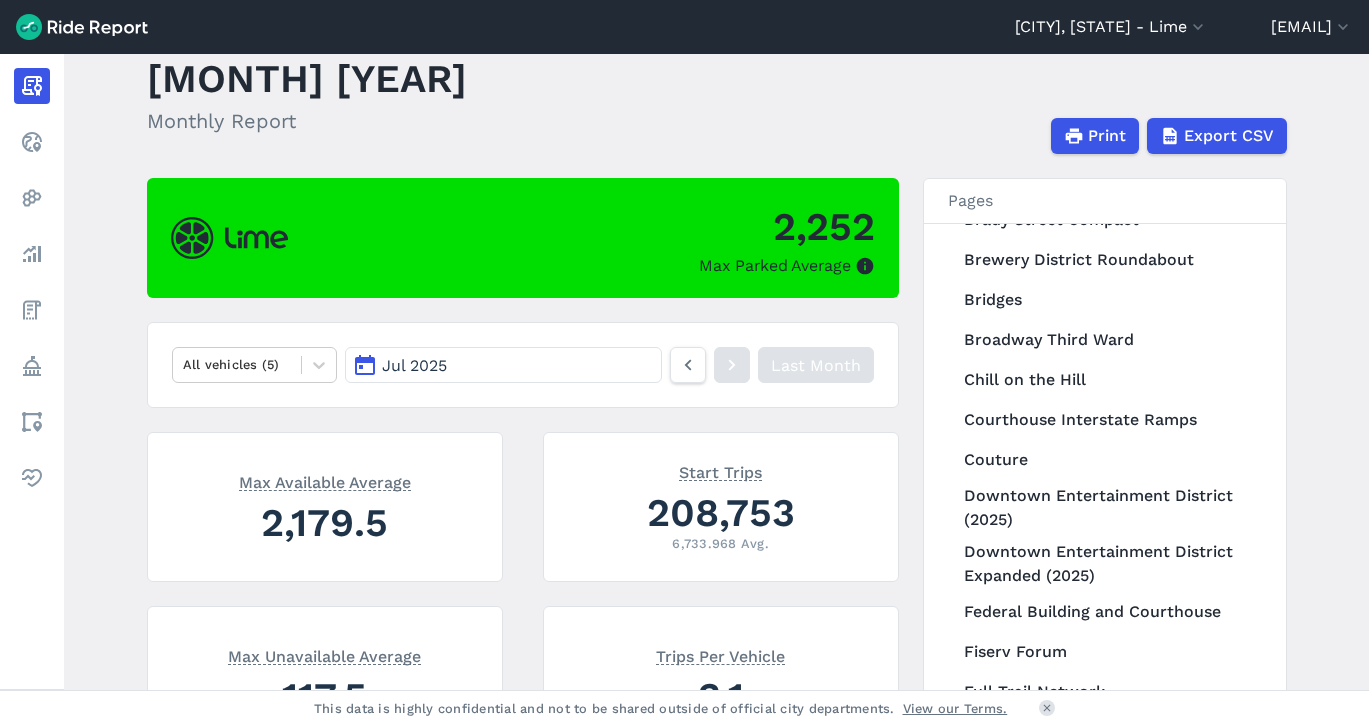 scroll, scrollTop: 52, scrollLeft: 0, axis: vertical 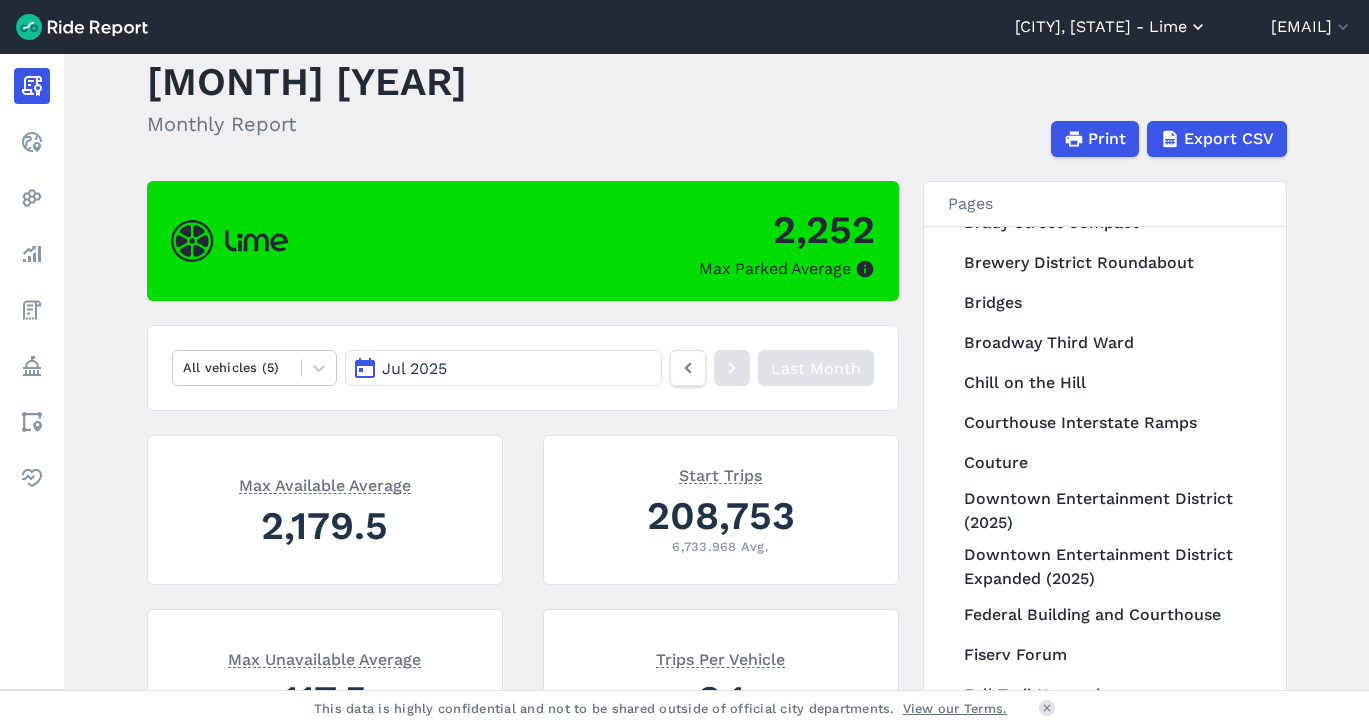click 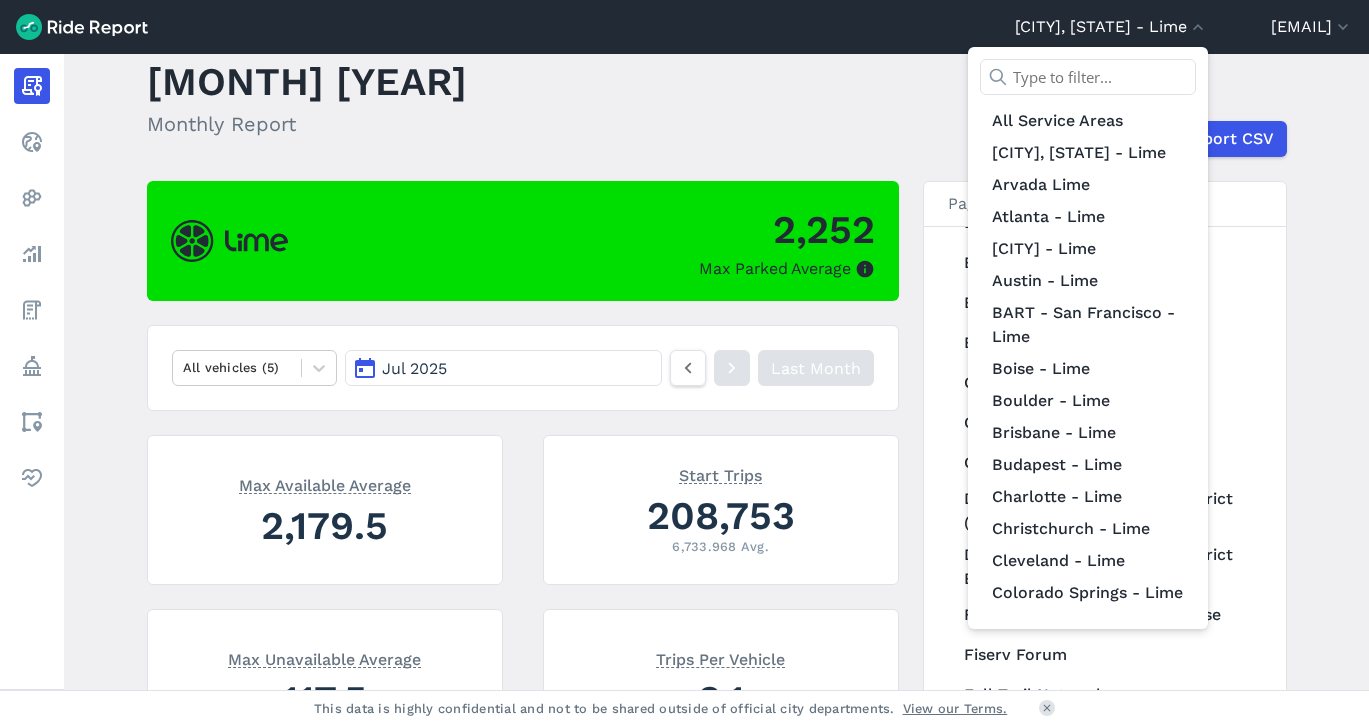 click at bounding box center (684, 363) 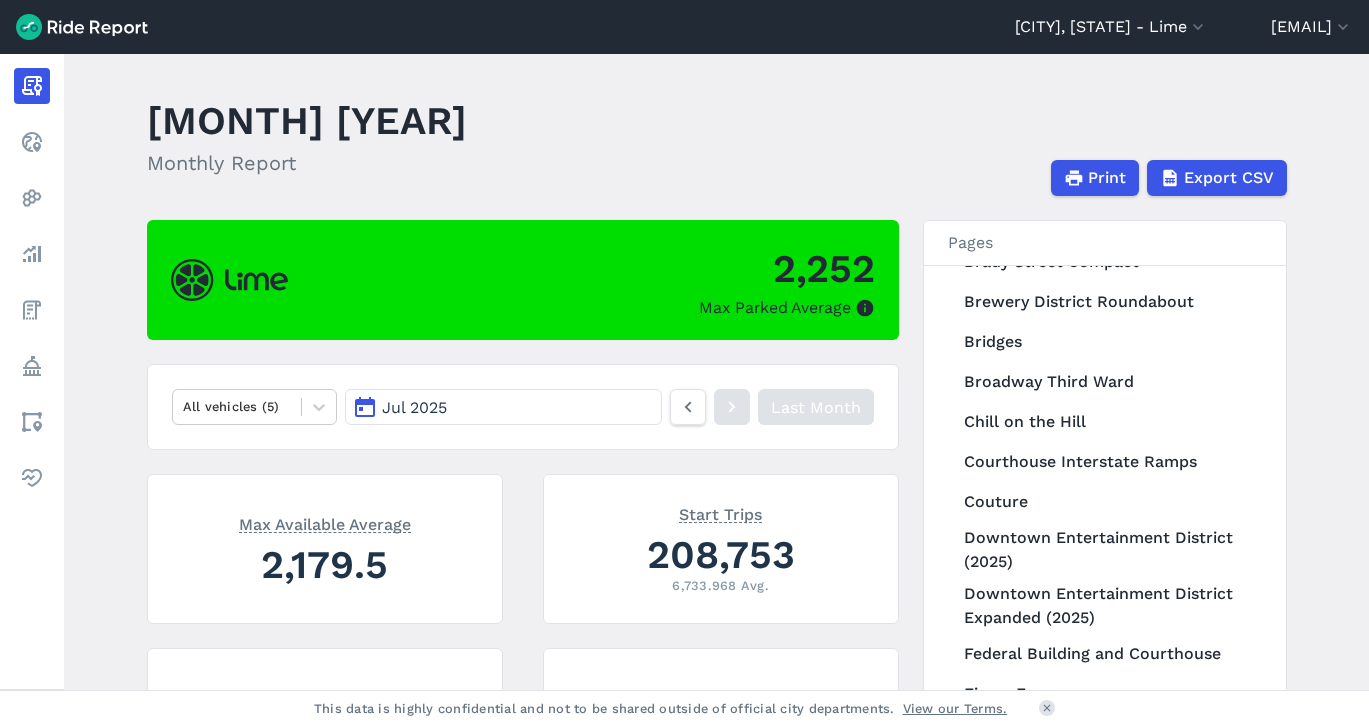 scroll, scrollTop: 0, scrollLeft: 0, axis: both 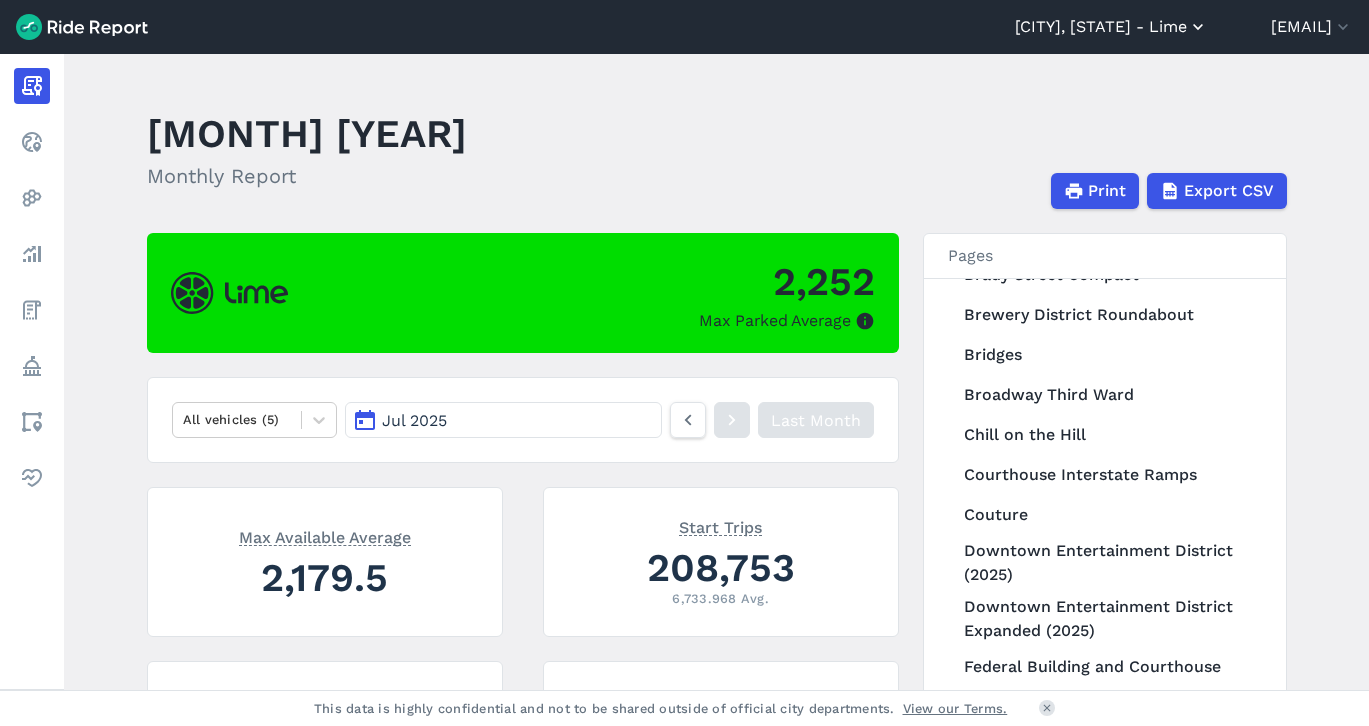 click 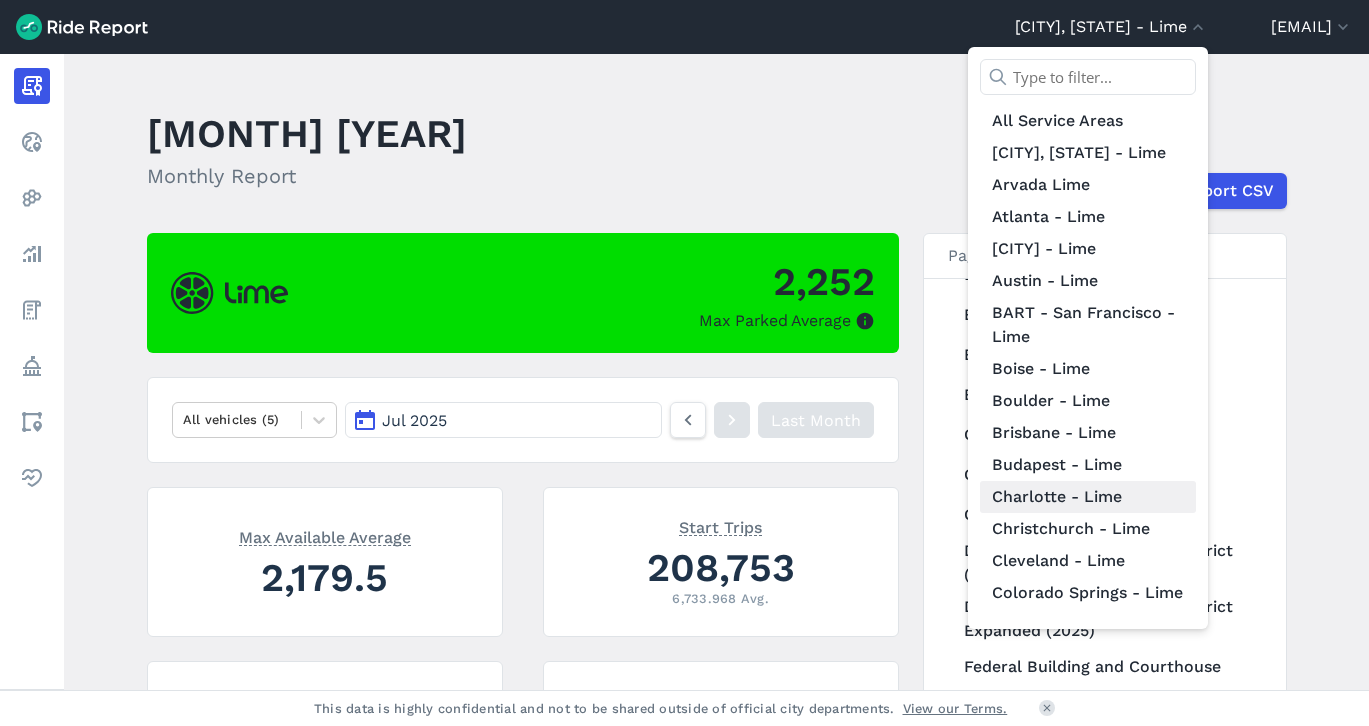 click on "Charlotte - Lime" at bounding box center [1088, 497] 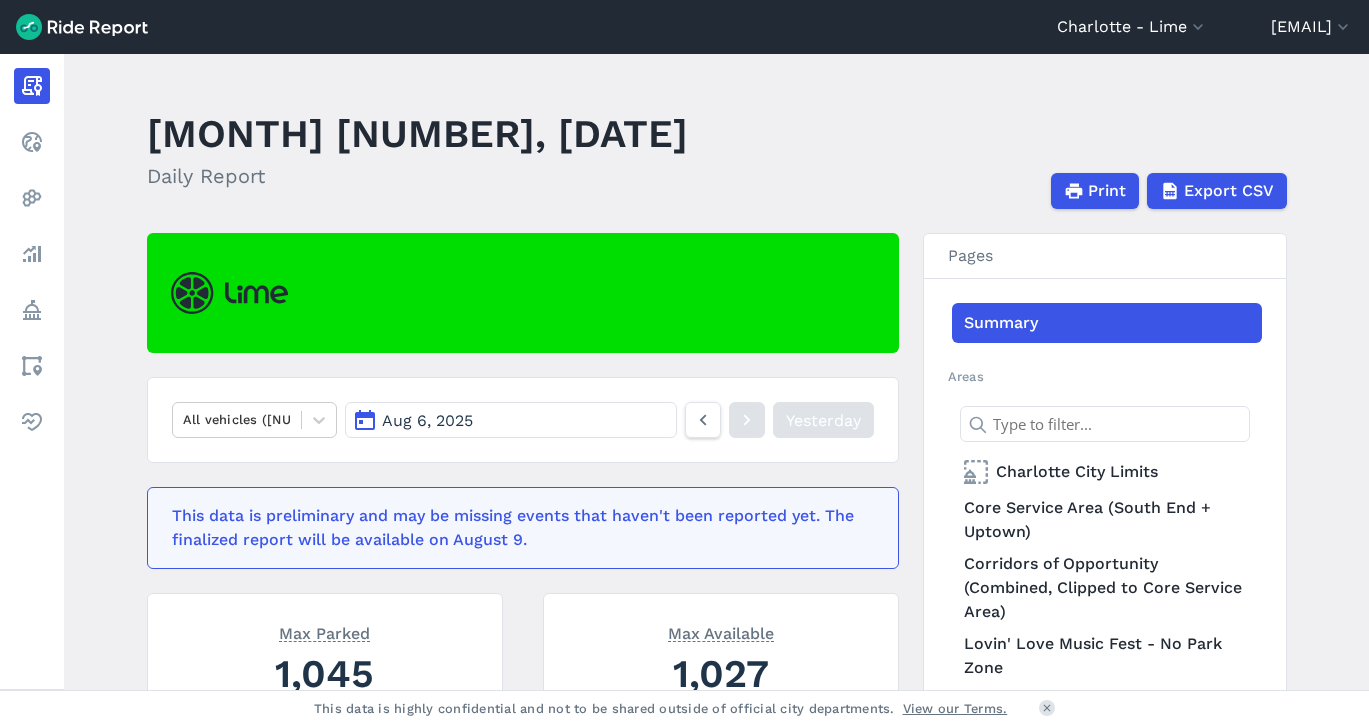 click on "Aug 6, 2025" at bounding box center (427, 420) 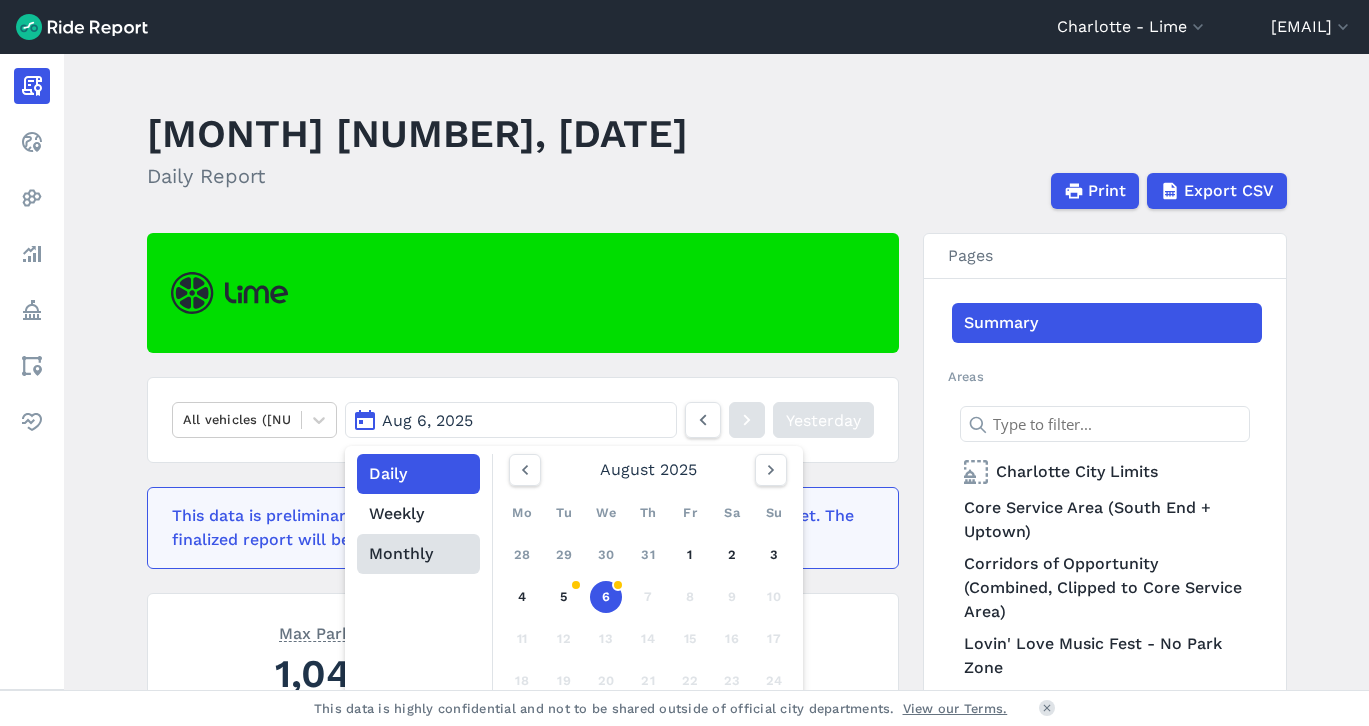 click on "Monthly" at bounding box center [418, 554] 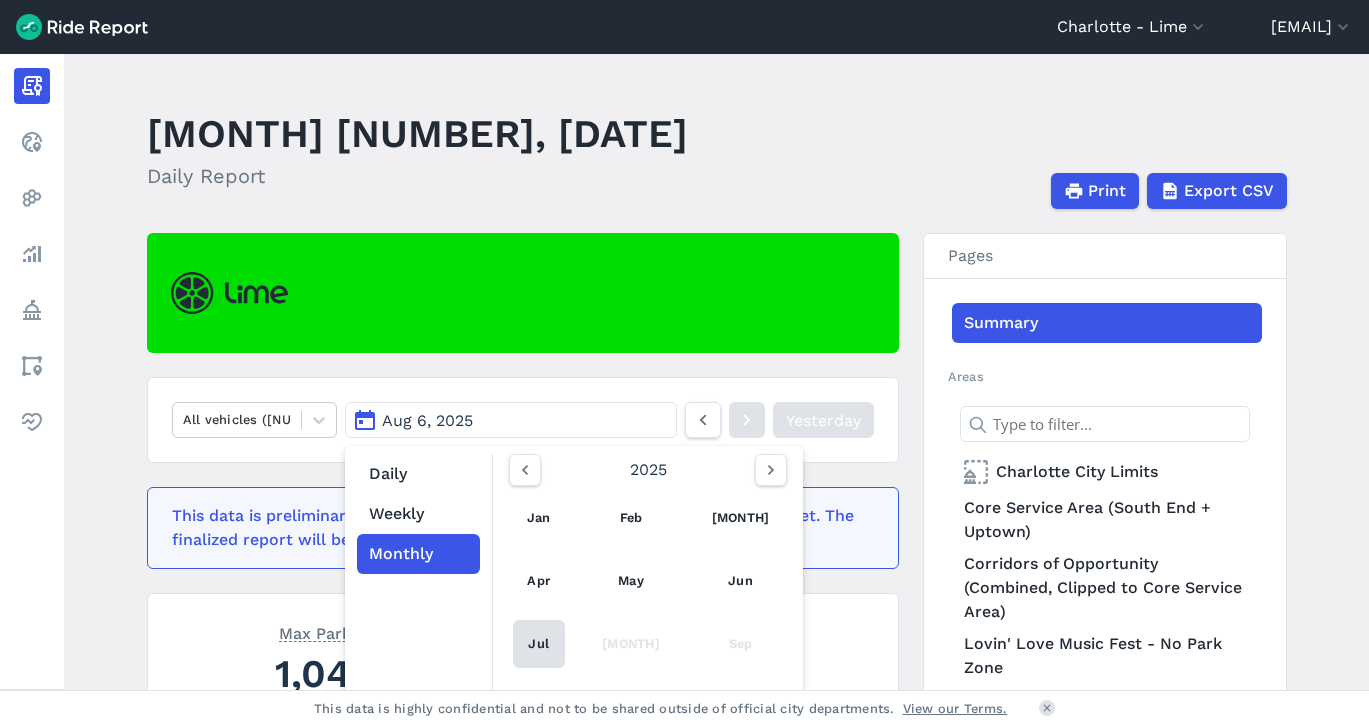 click on "Jul" at bounding box center [539, 644] 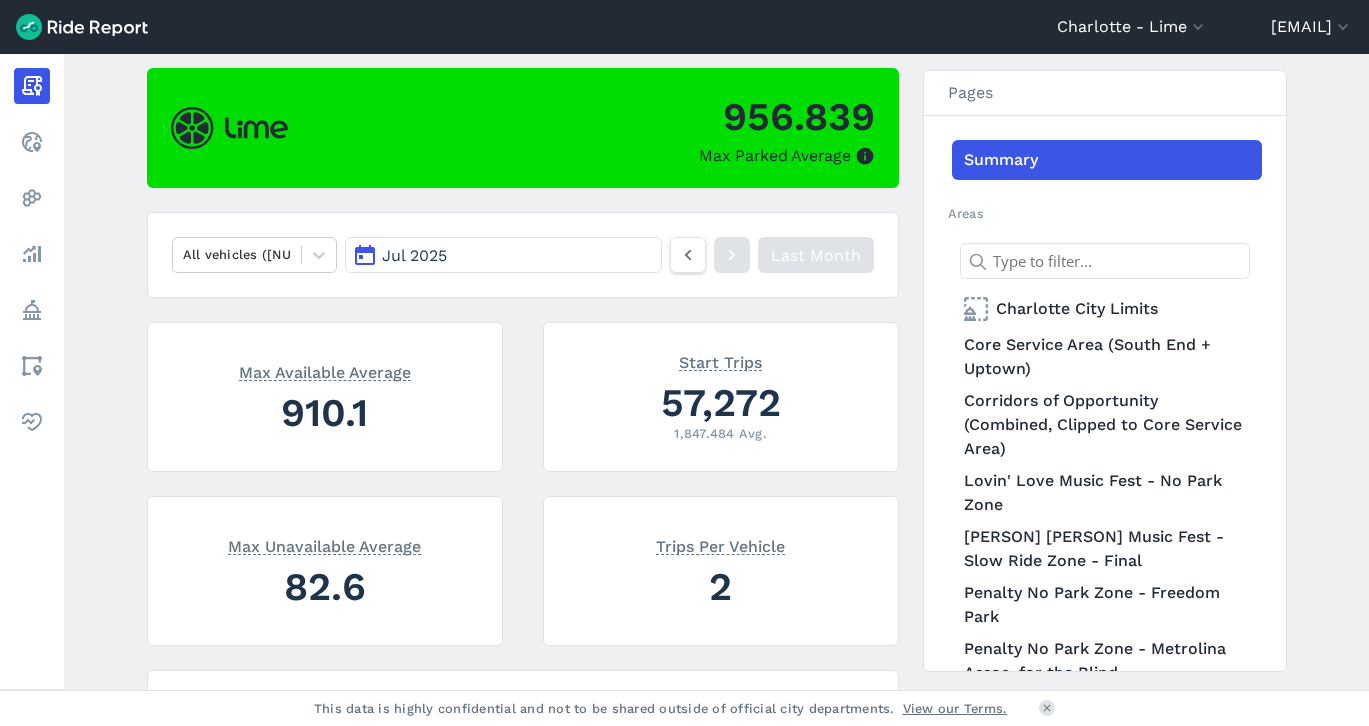scroll, scrollTop: 159, scrollLeft: 0, axis: vertical 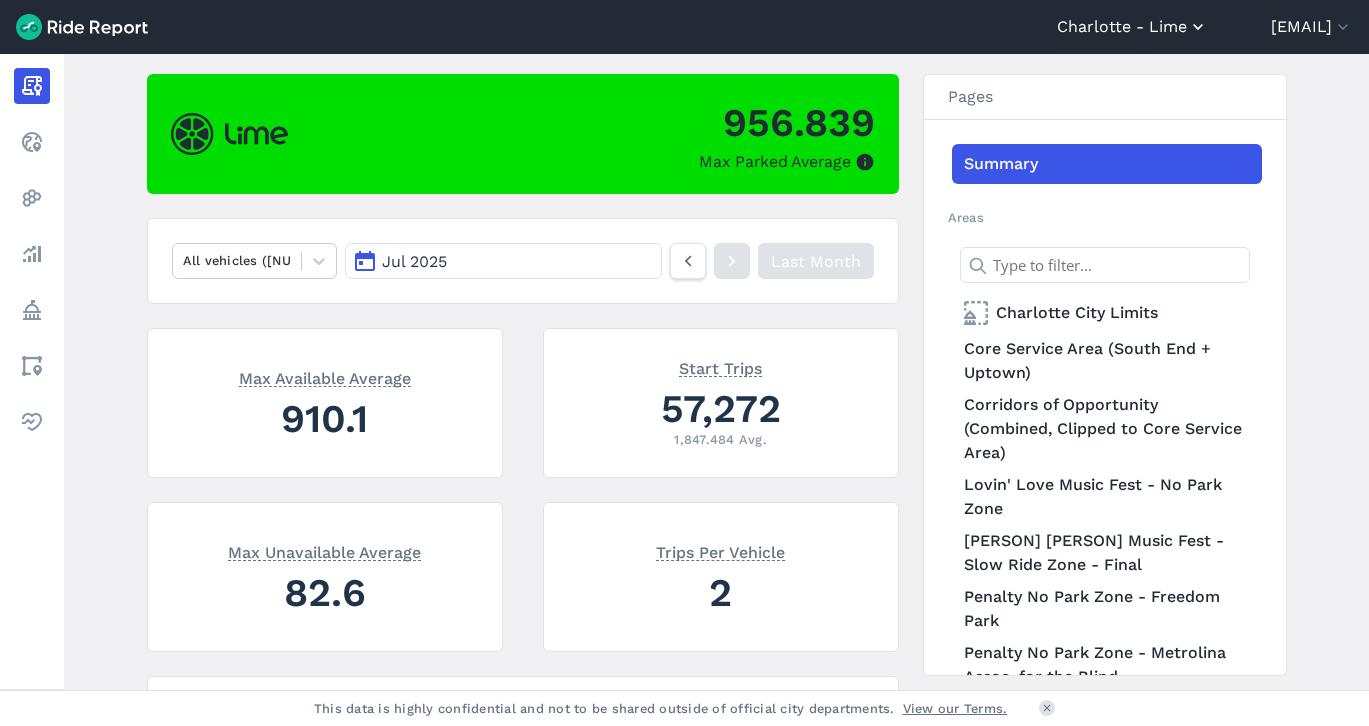 click 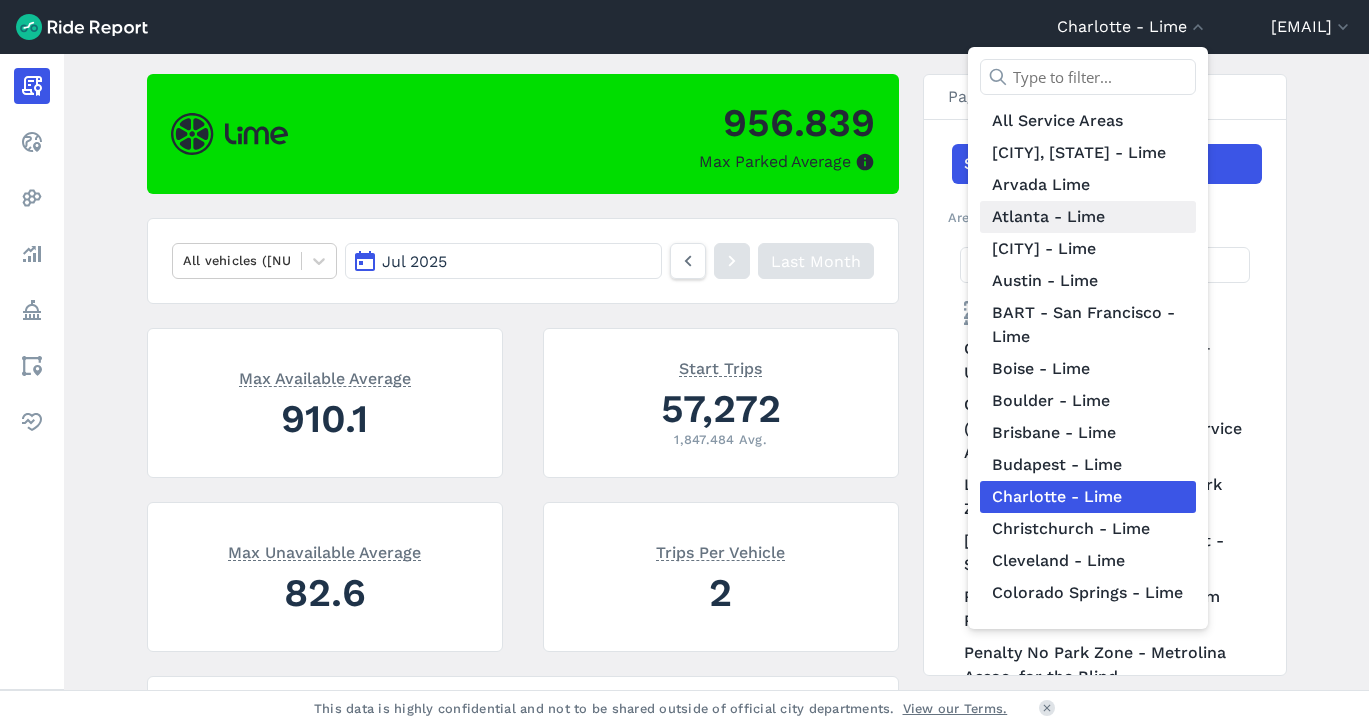 click on "Atlanta - Lime" at bounding box center [1088, 217] 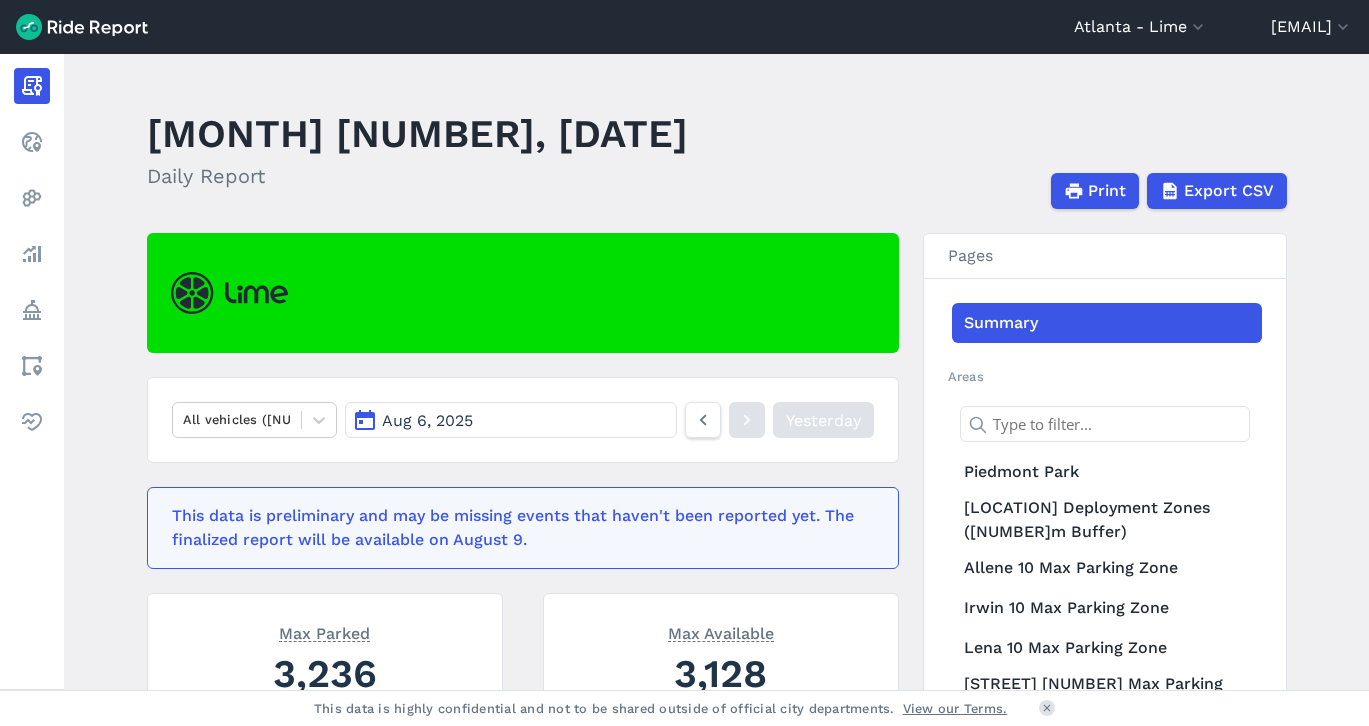 click on "Aug 6, 2025" at bounding box center [510, 420] 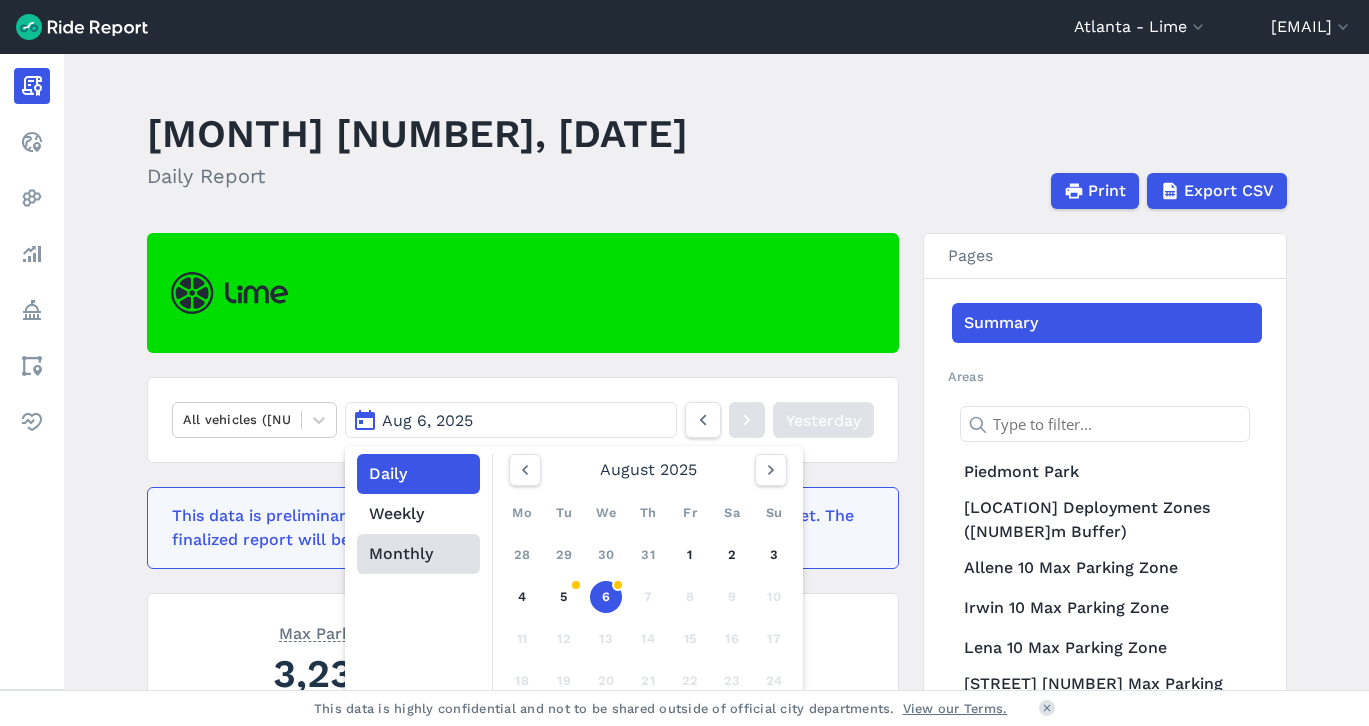 click on "Monthly" at bounding box center (418, 554) 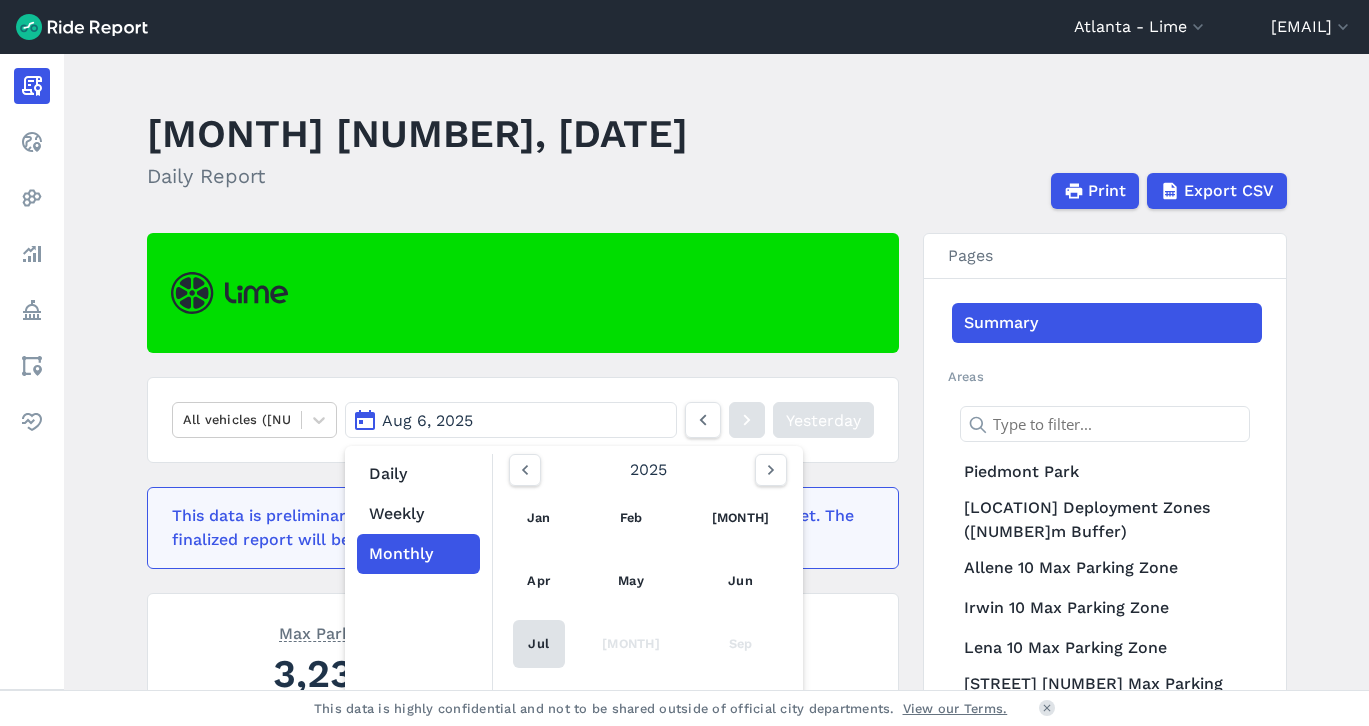 click on "Jul" at bounding box center [539, 644] 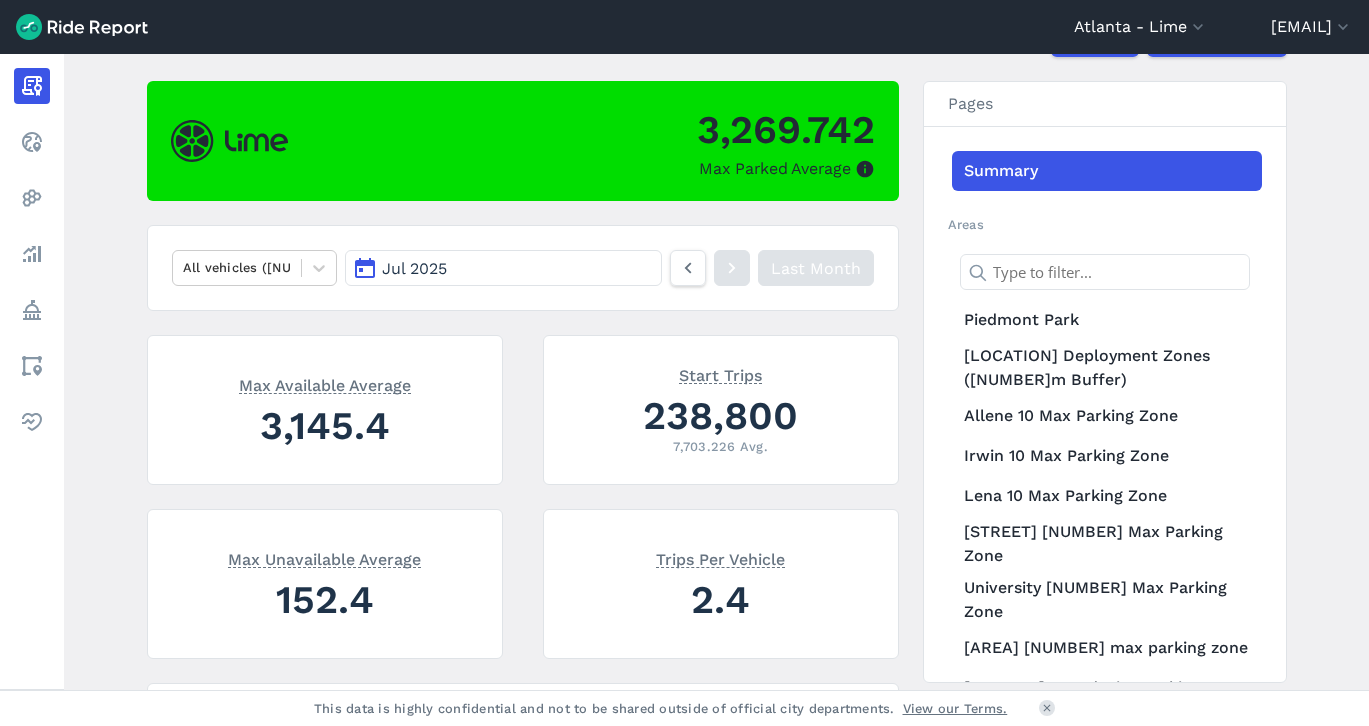 scroll, scrollTop: 151, scrollLeft: 0, axis: vertical 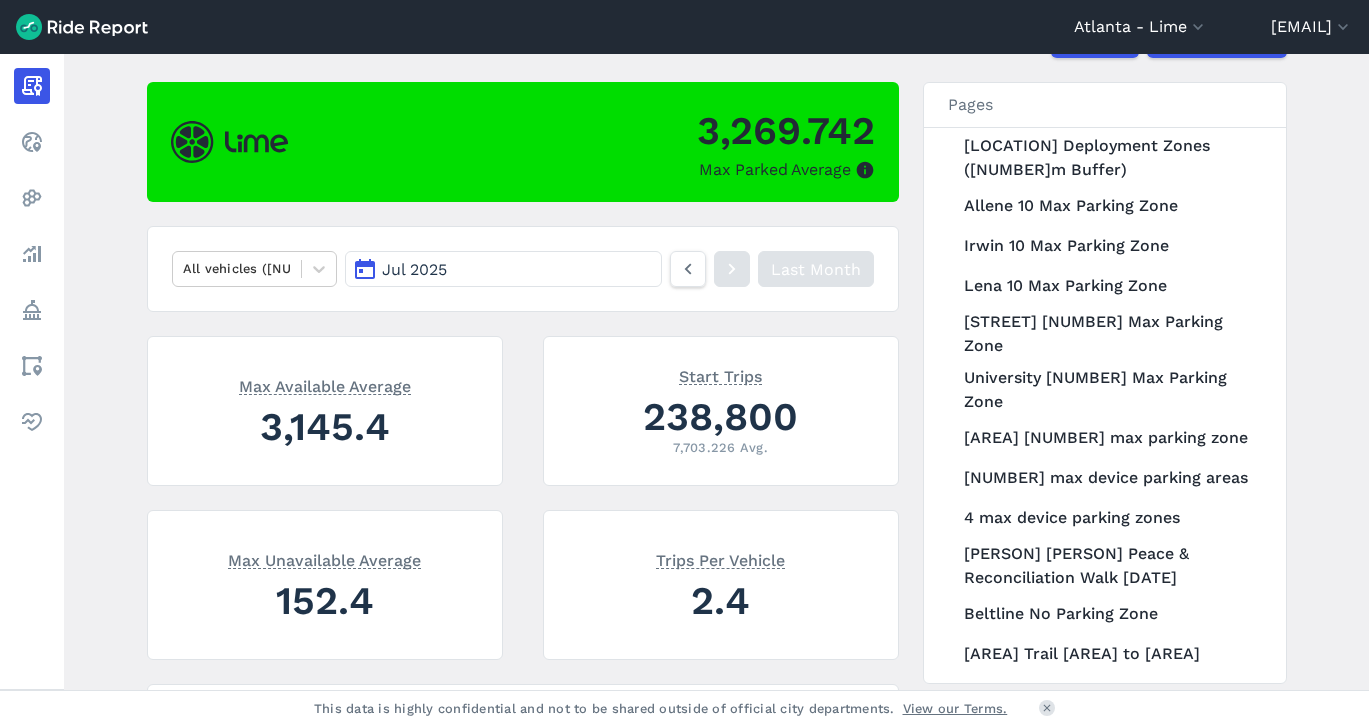 click at bounding box center [684, 1484] 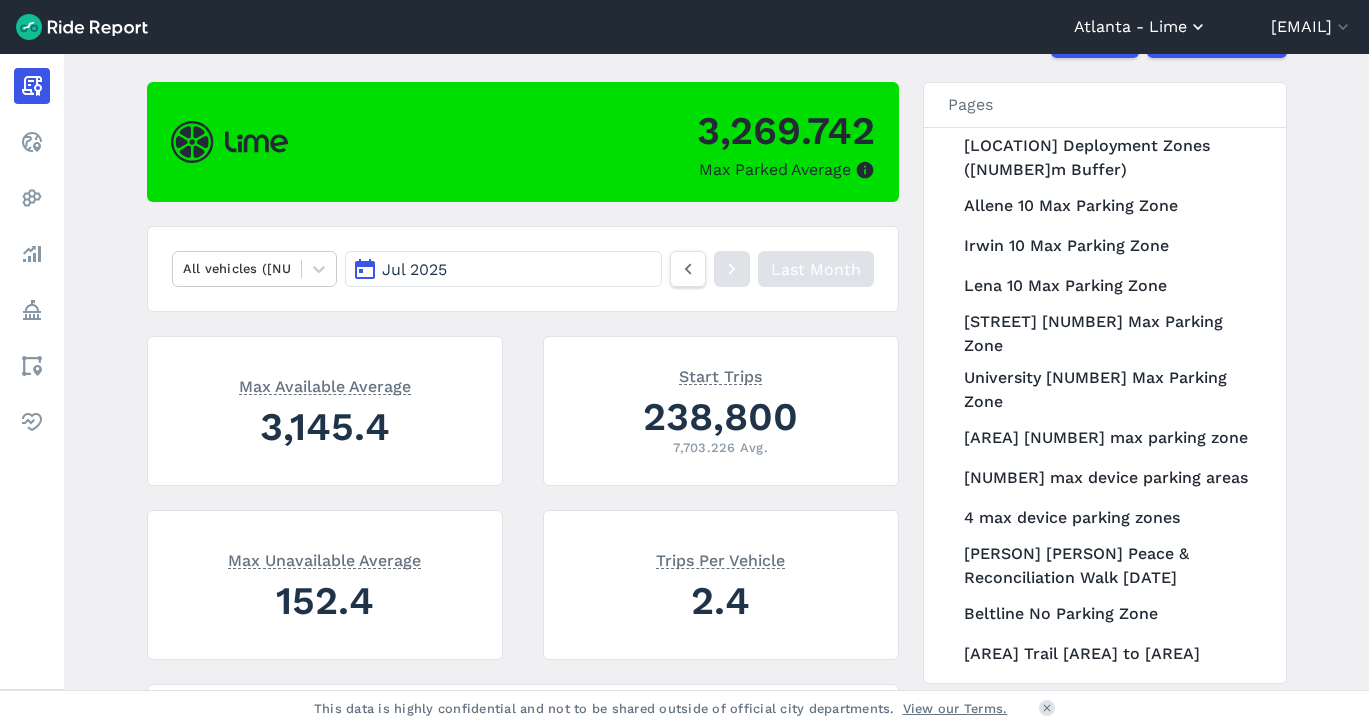 click 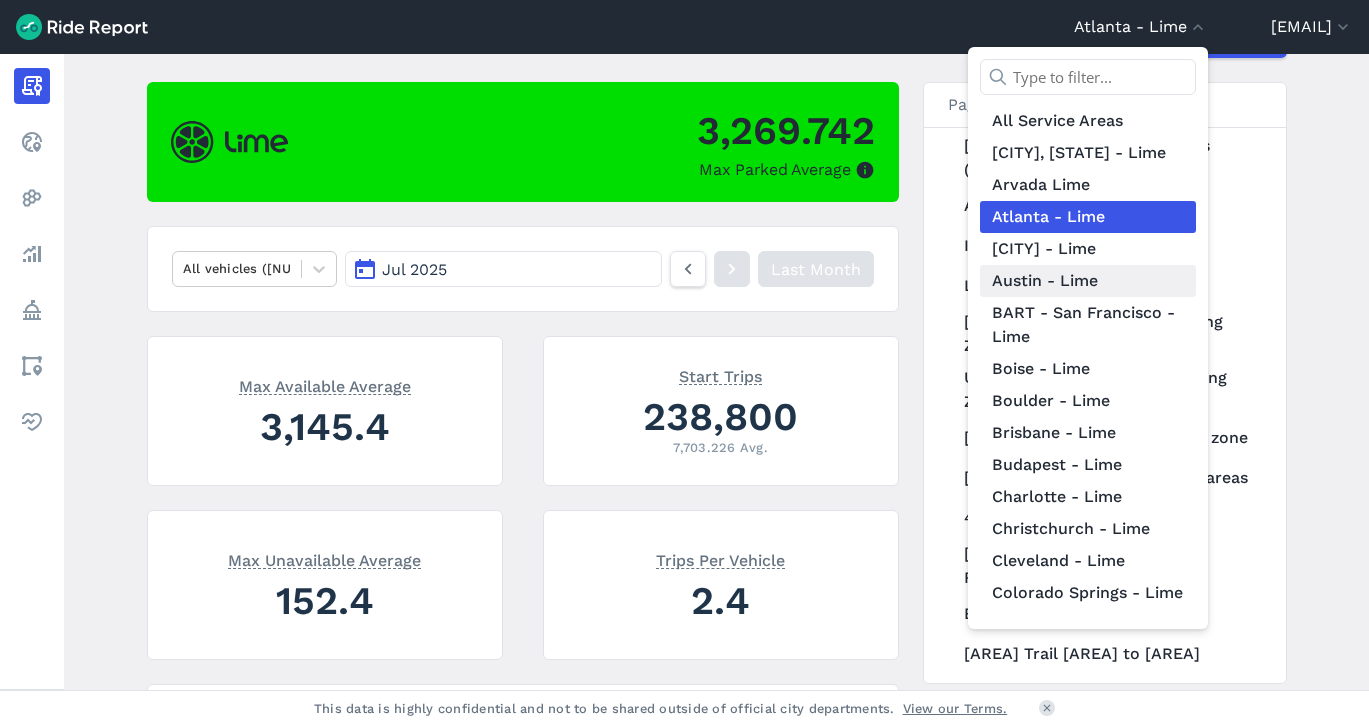 click on "Austin - Lime" at bounding box center [1088, 281] 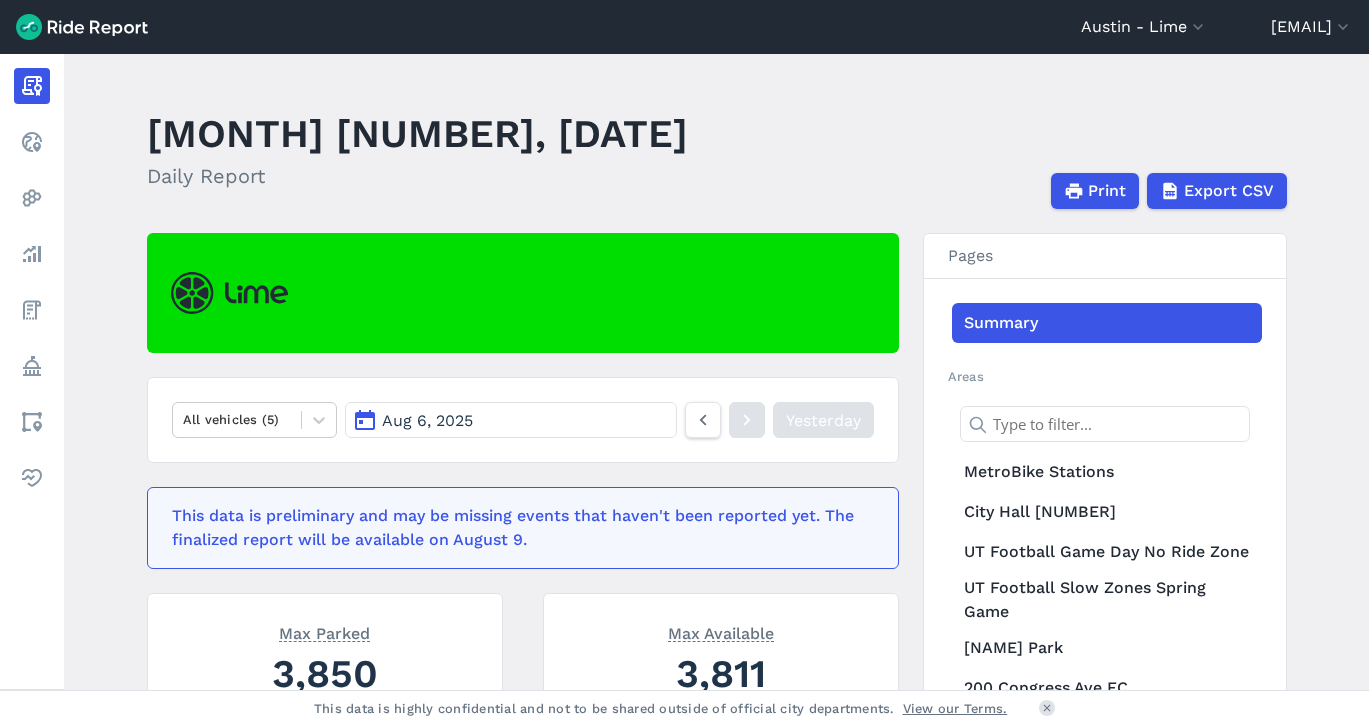 click on "Aug 6, 2025" at bounding box center [510, 420] 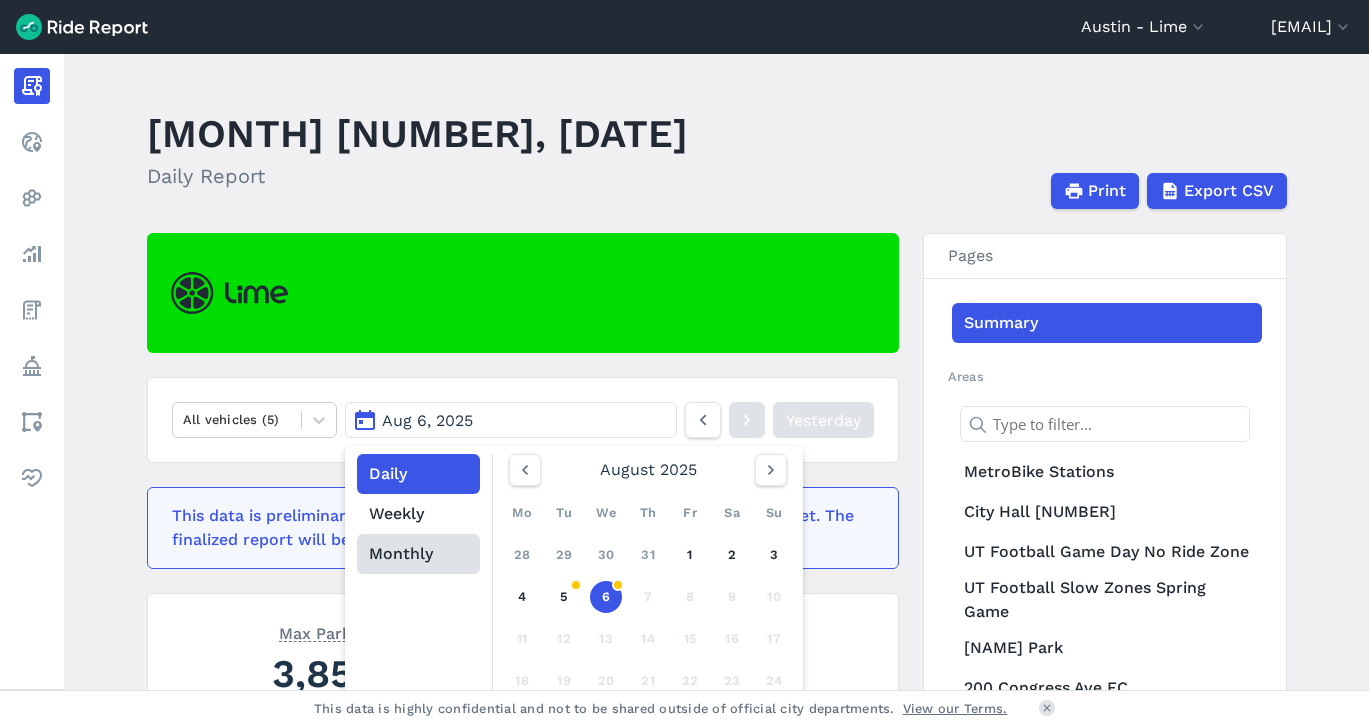 click on "Monthly" at bounding box center [418, 554] 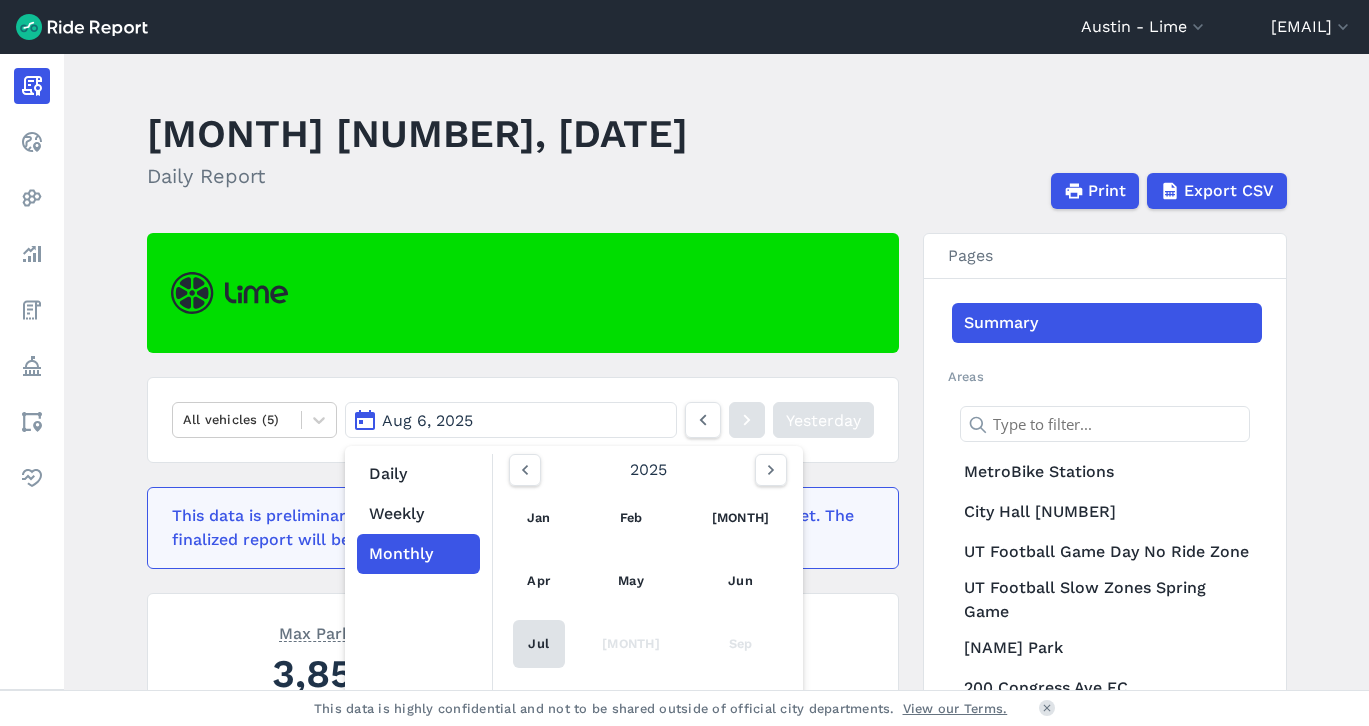click on "Jul" at bounding box center [539, 644] 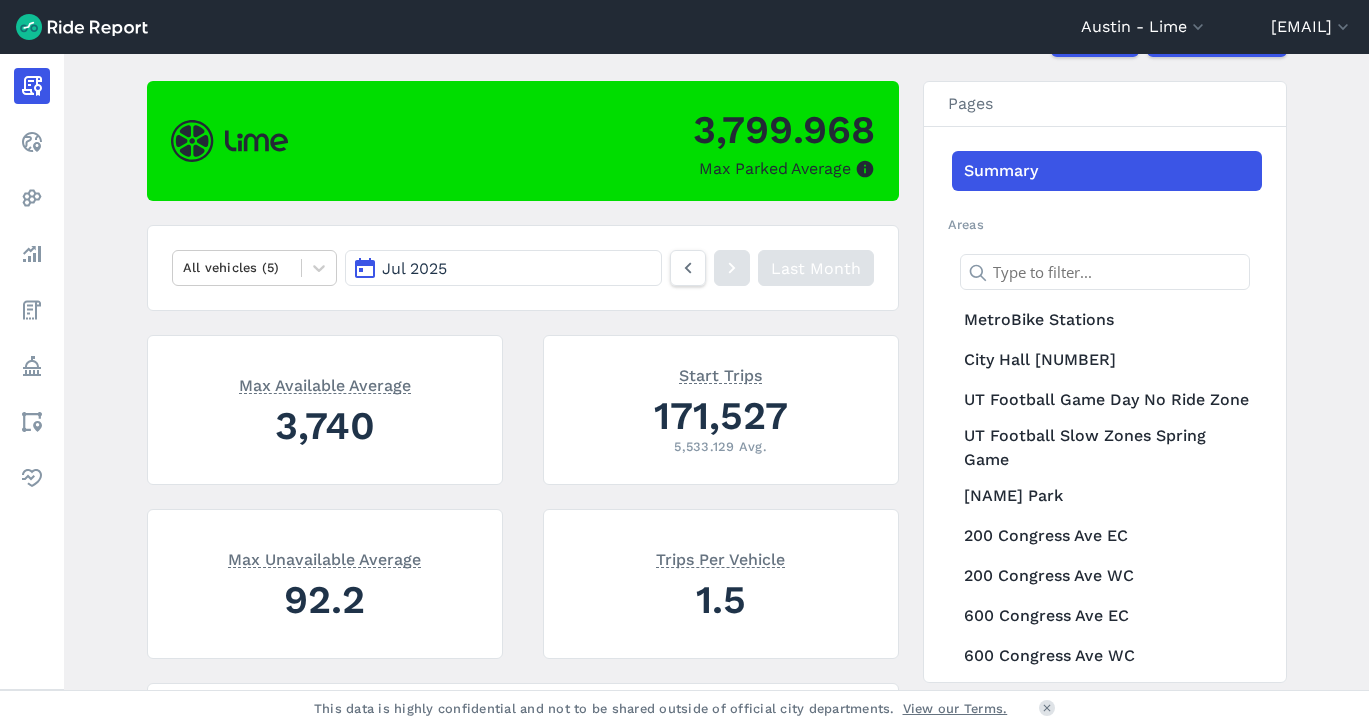 scroll, scrollTop: 150, scrollLeft: 0, axis: vertical 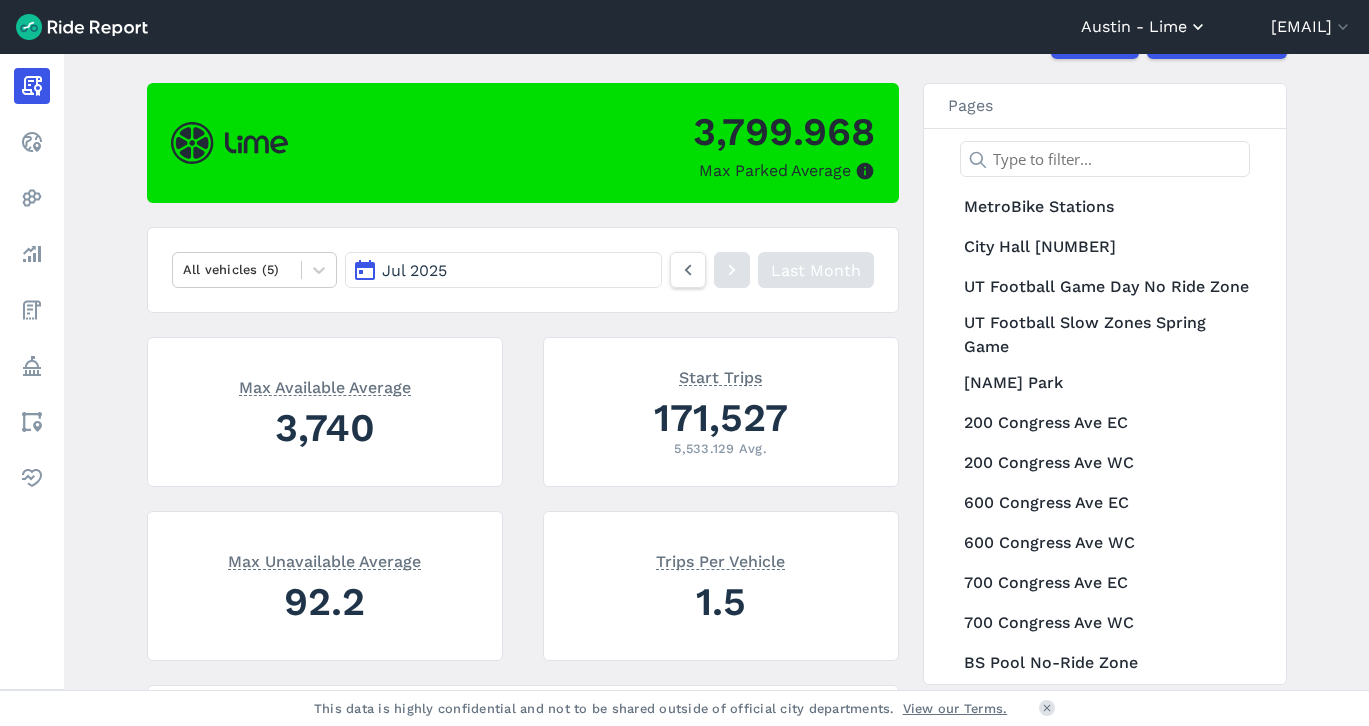 click on "Austin - Lime" at bounding box center [1144, 27] 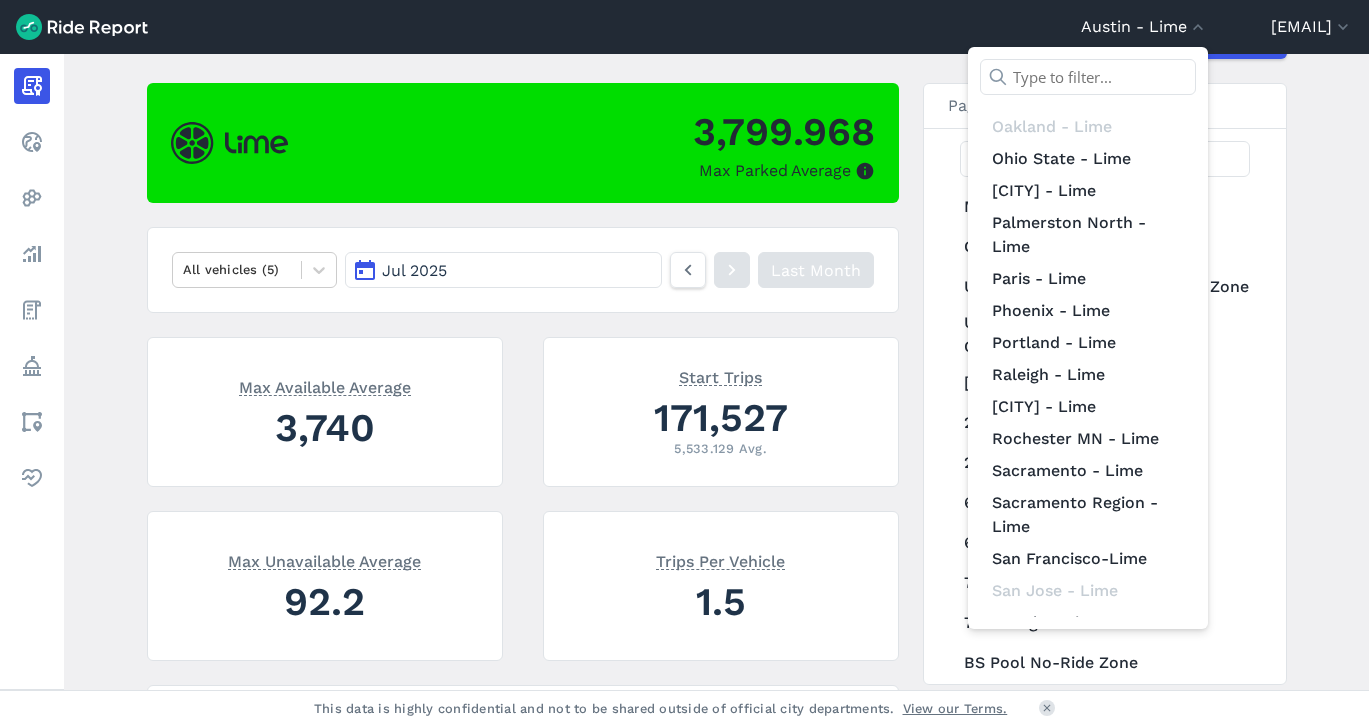 scroll, scrollTop: 1223, scrollLeft: 0, axis: vertical 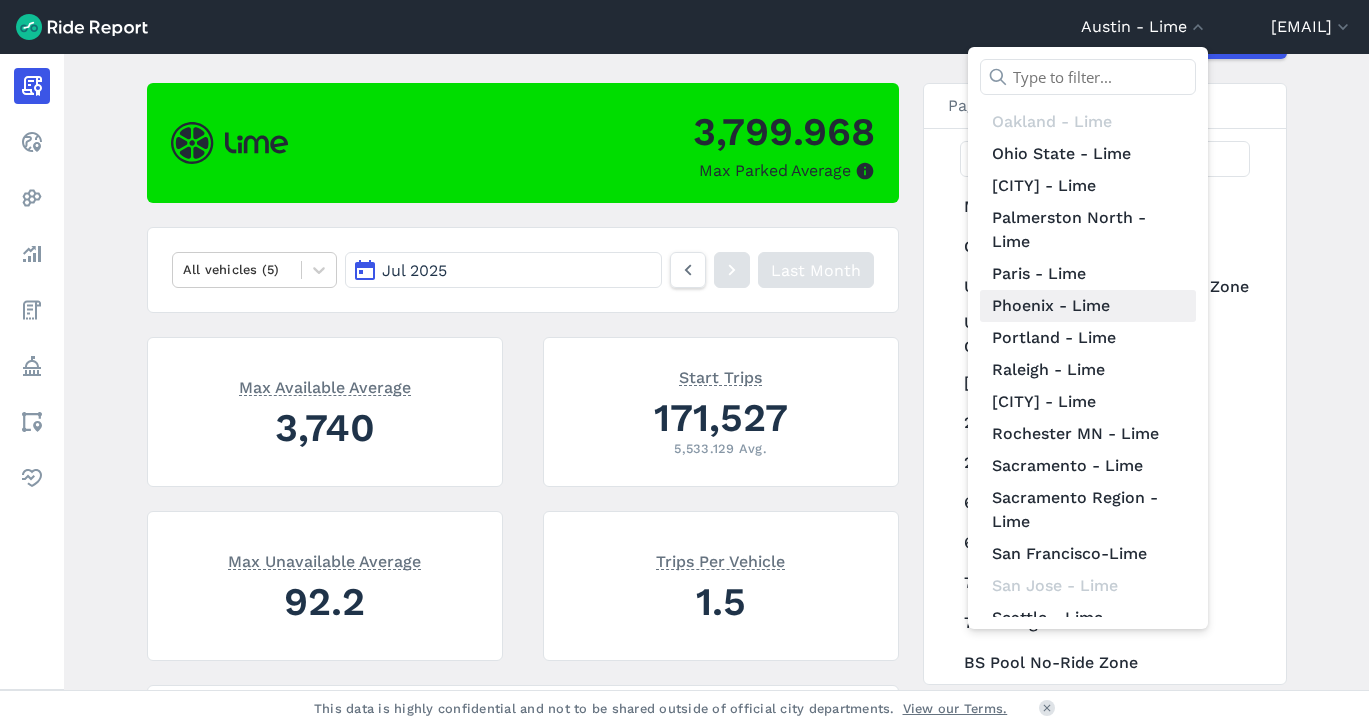 click on "Phoenix - Lime" at bounding box center (1088, 306) 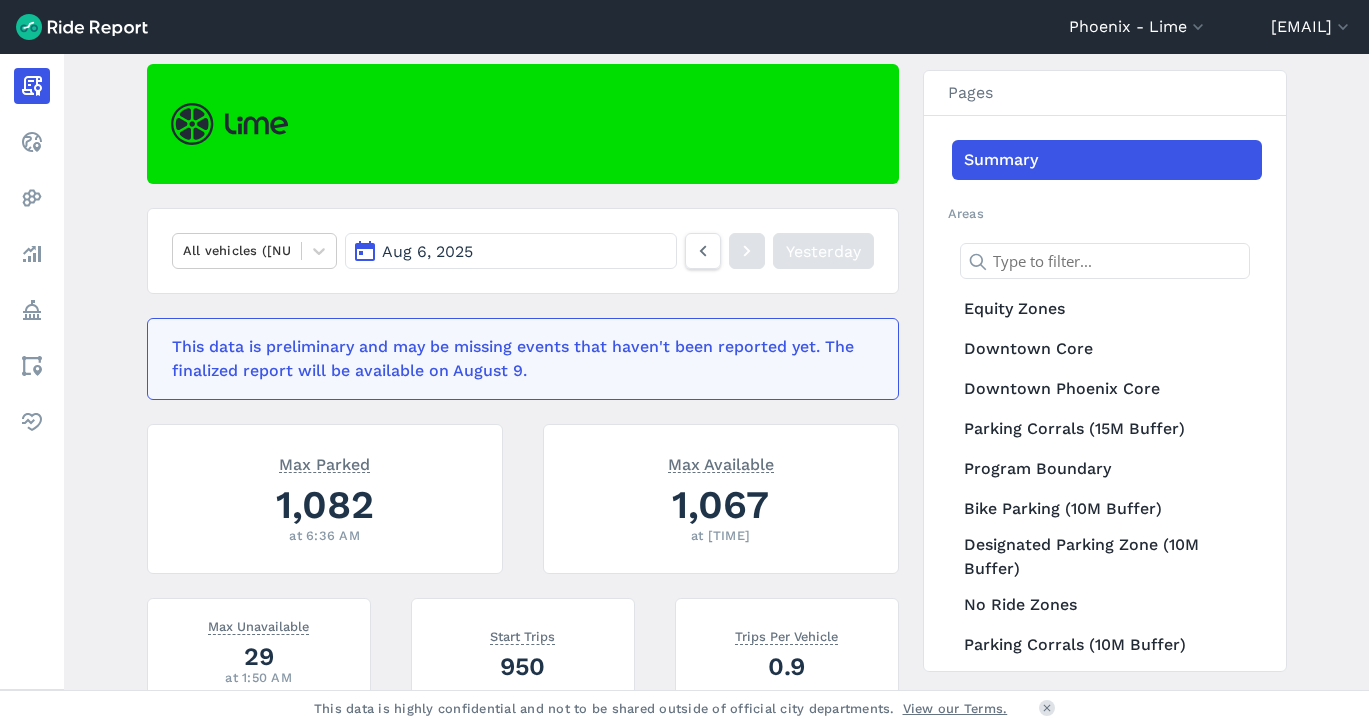scroll, scrollTop: 171, scrollLeft: 0, axis: vertical 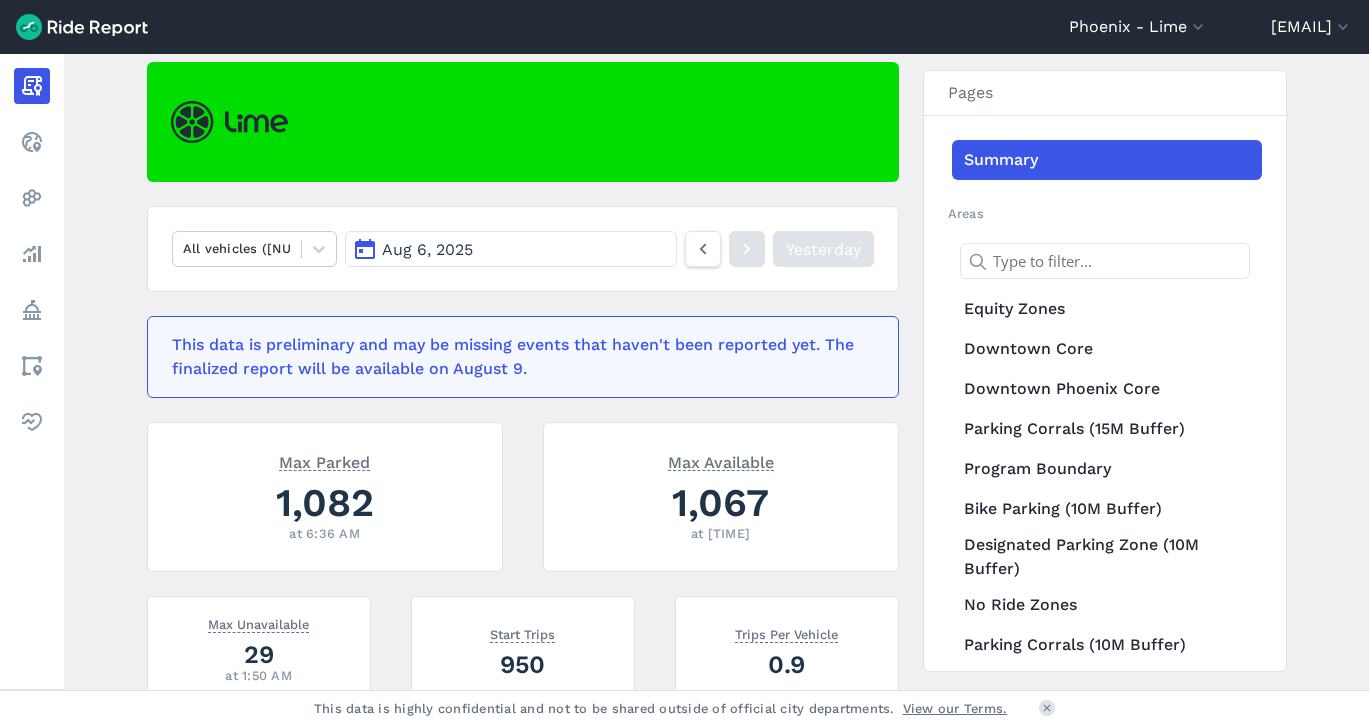 click on "Aug 6, 2025" at bounding box center (510, 249) 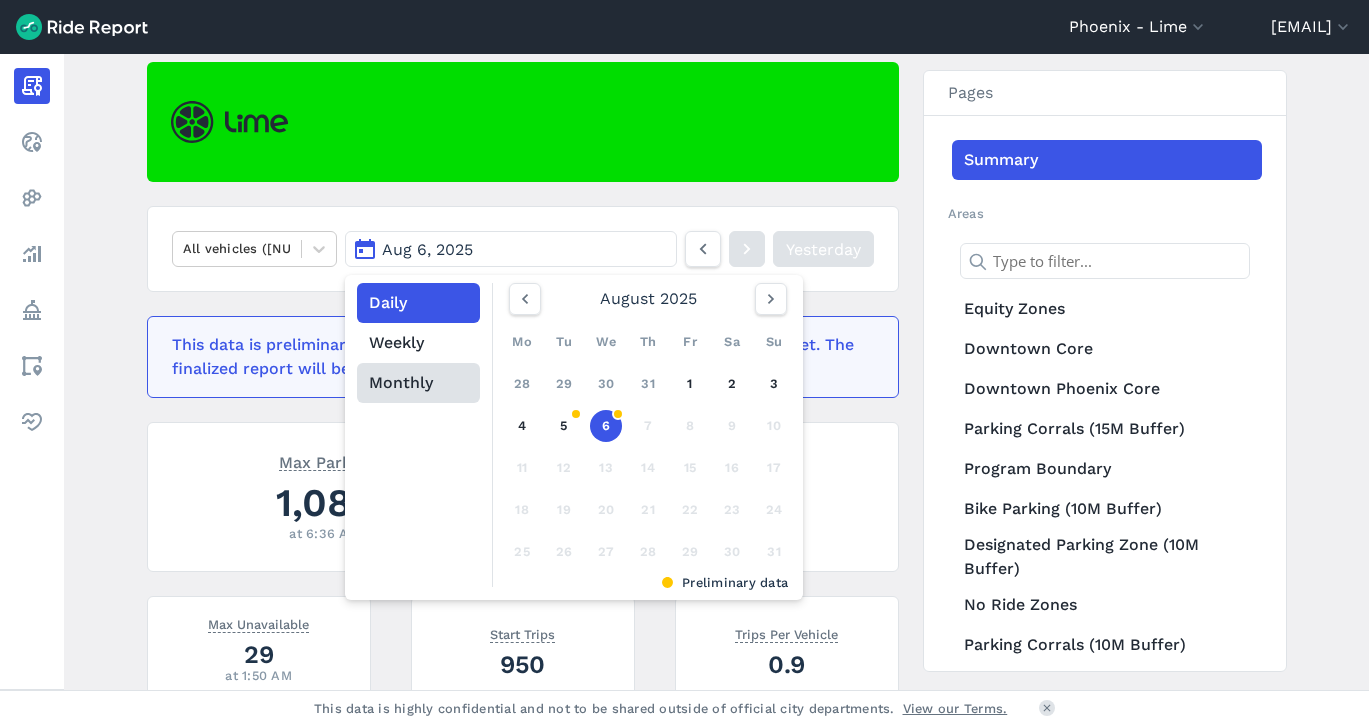 click on "Monthly" at bounding box center (418, 383) 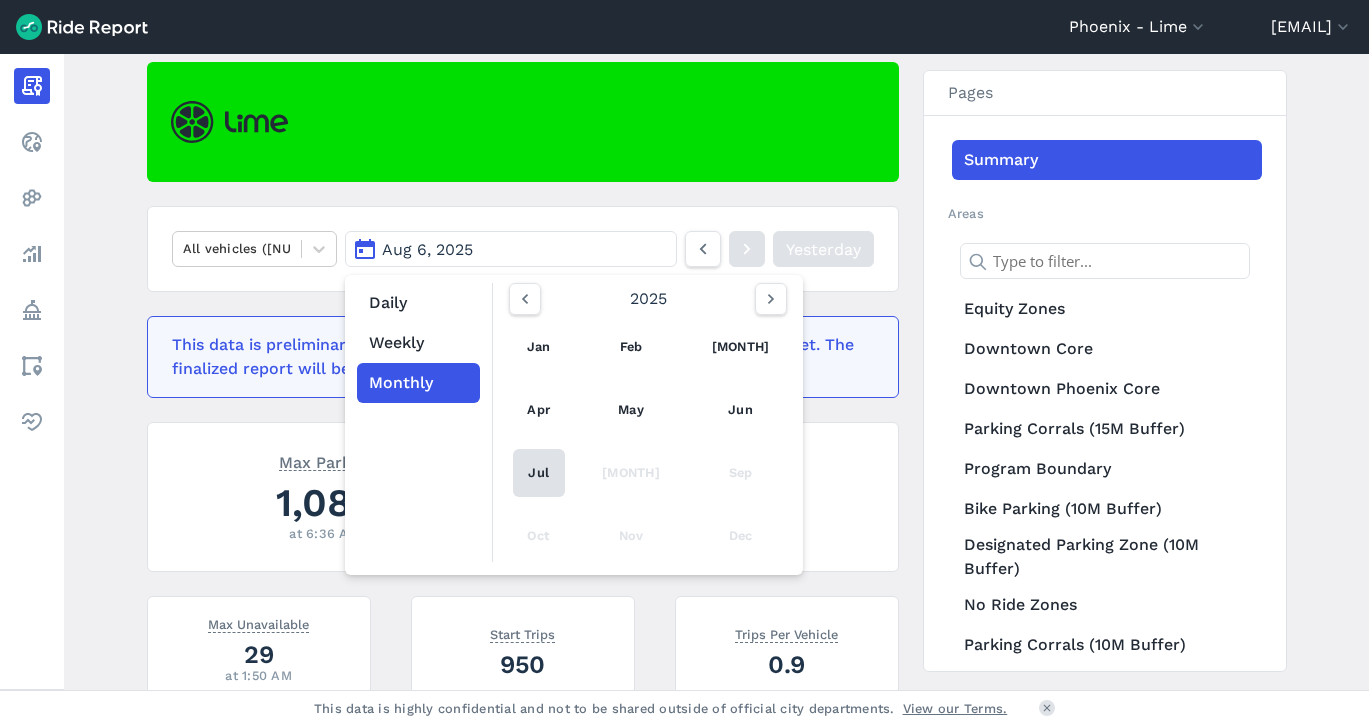 click on "Jul" at bounding box center [539, 473] 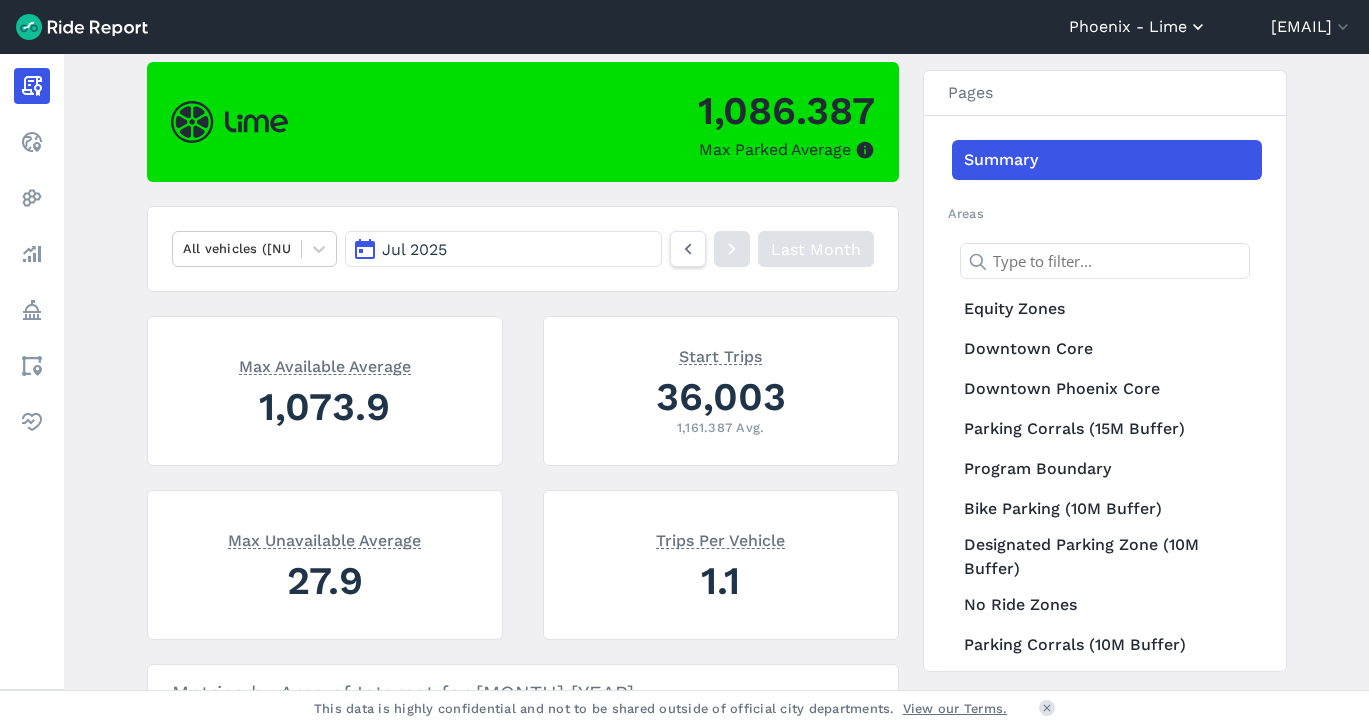 click on "Phoenix - Lime" at bounding box center (1138, 27) 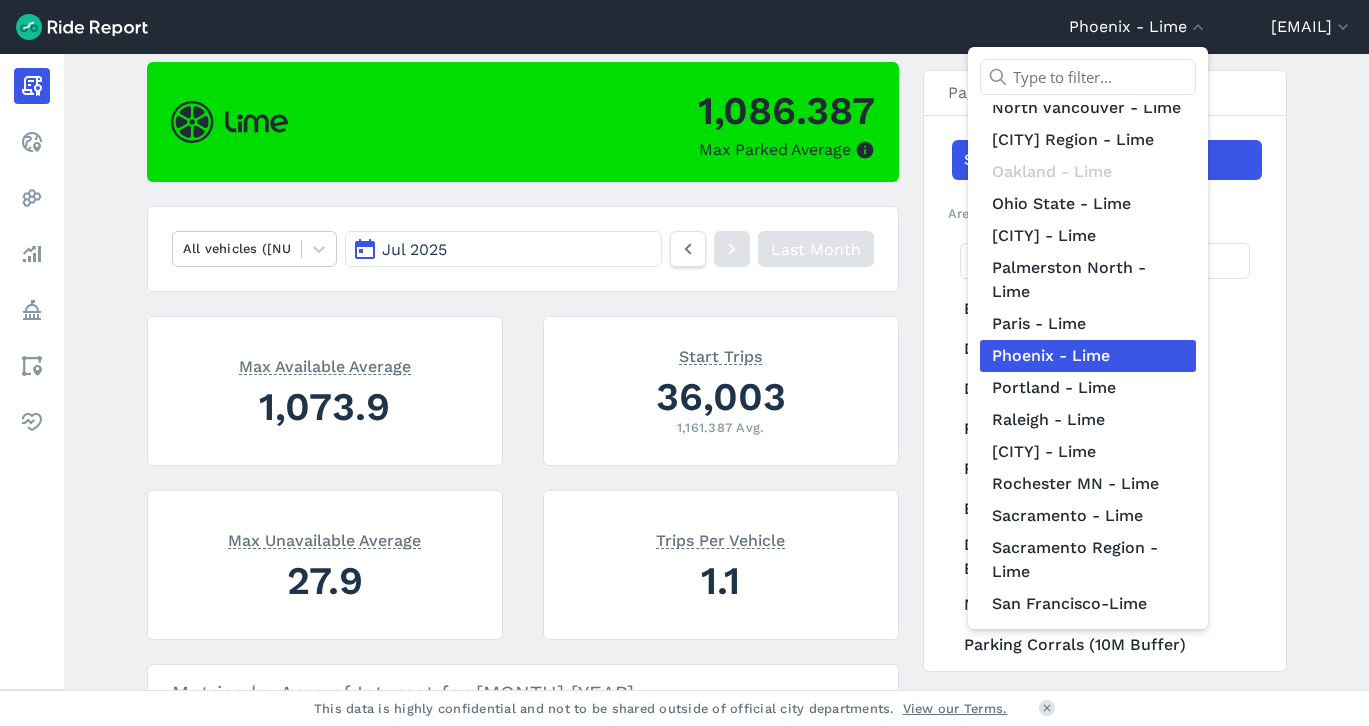 scroll, scrollTop: 1185, scrollLeft: 0, axis: vertical 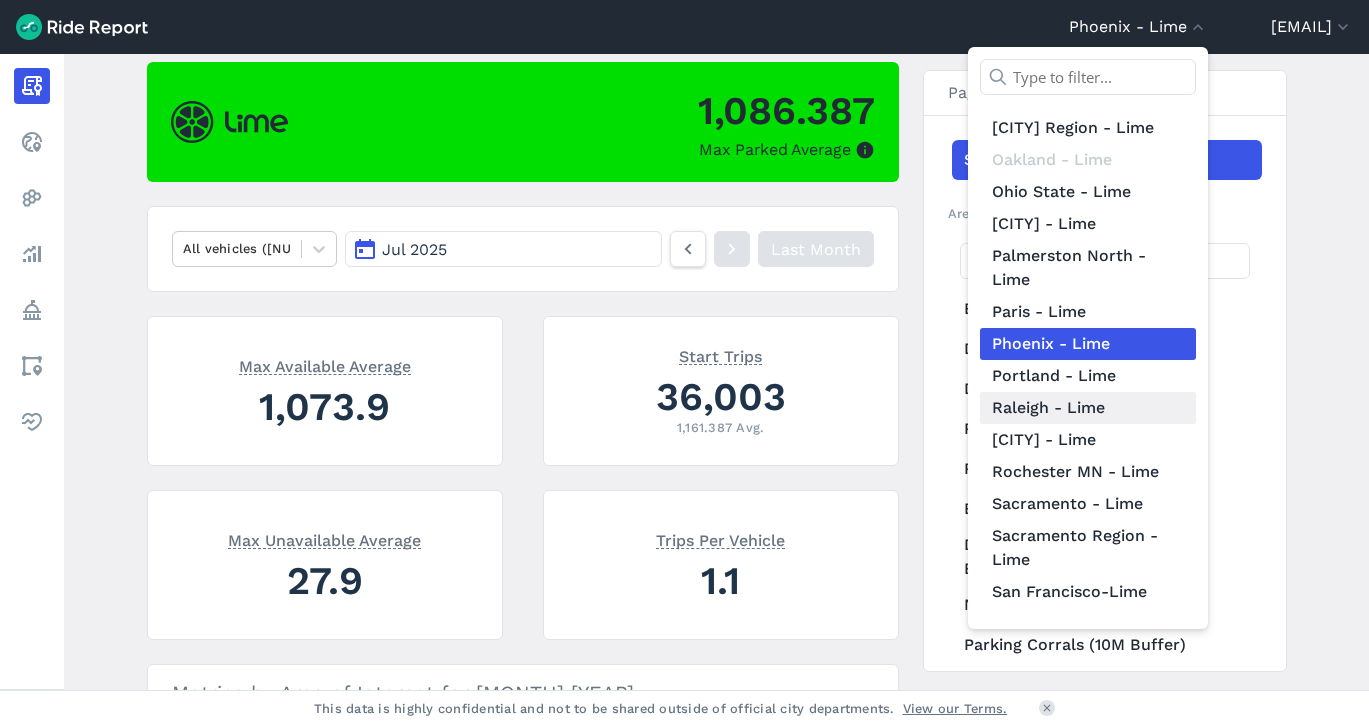 click on "Raleigh - Lime" at bounding box center [1088, 408] 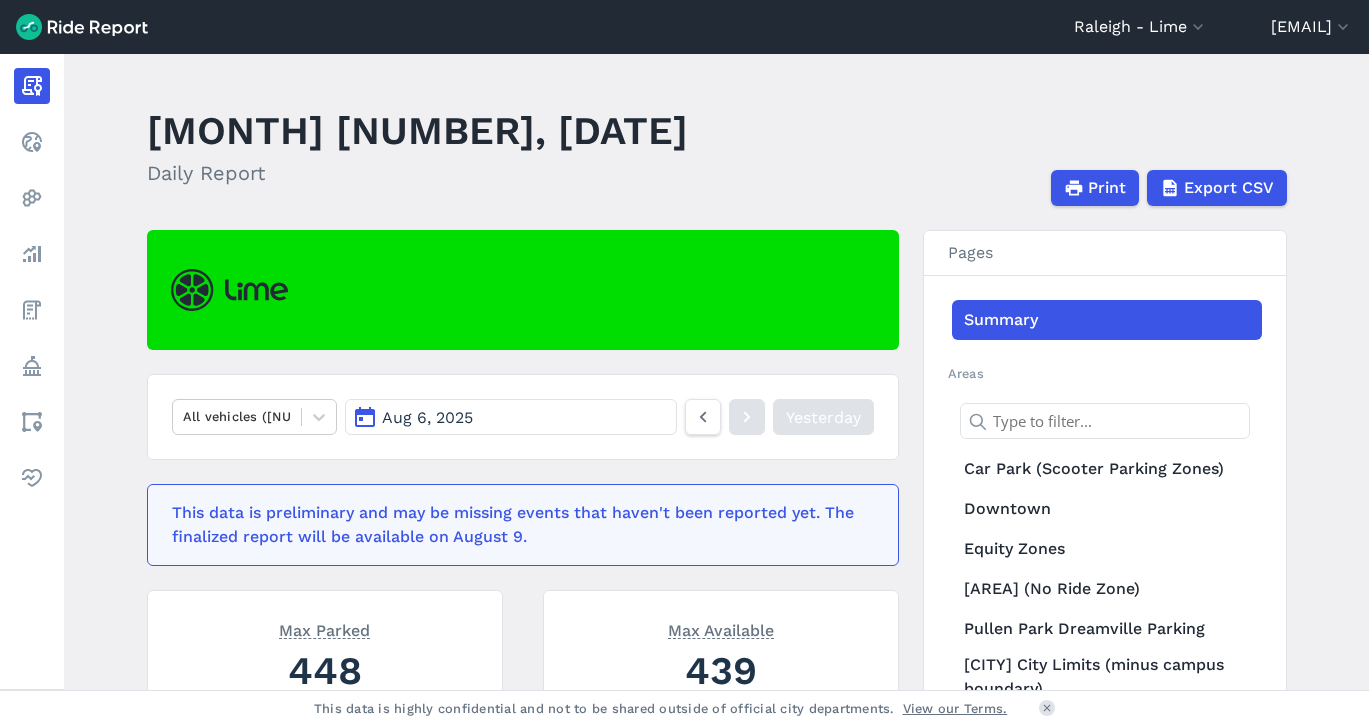 scroll, scrollTop: 0, scrollLeft: 0, axis: both 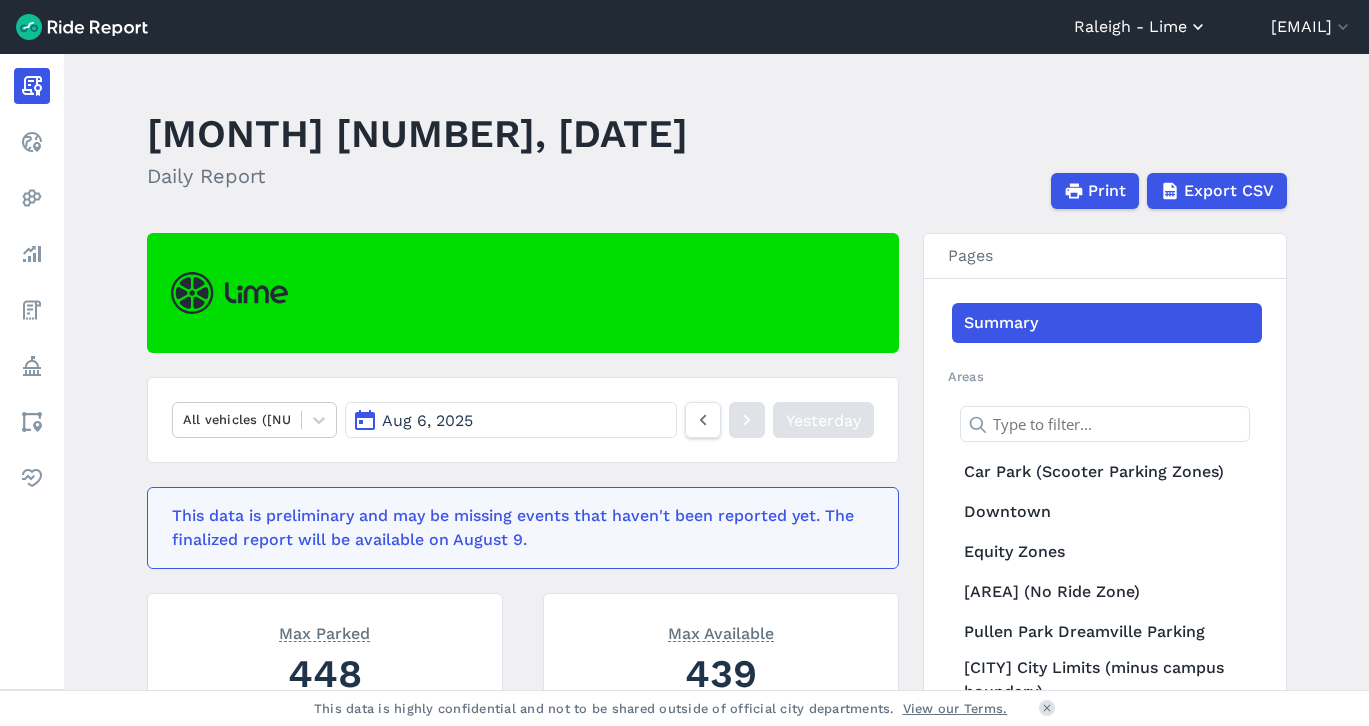 click on "Raleigh - Lime" at bounding box center (1141, 27) 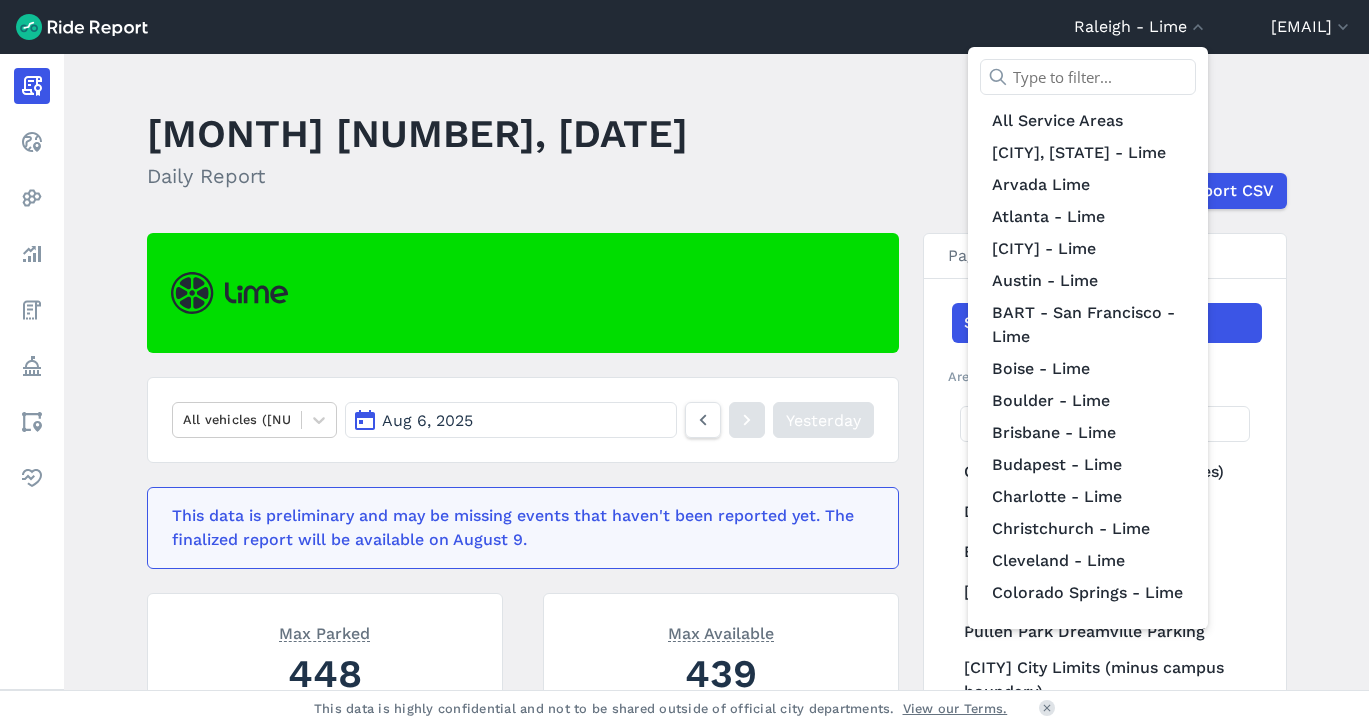 click at bounding box center [684, 363] 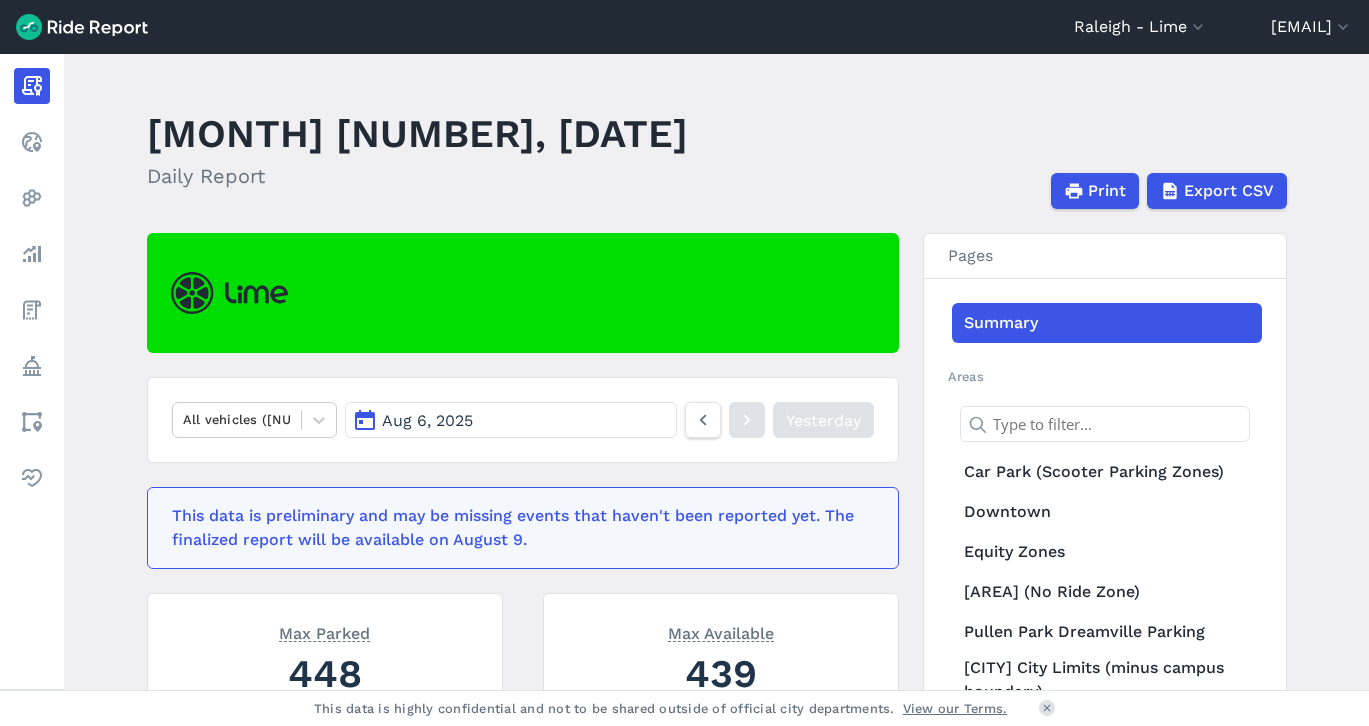 click on "Aug 6, 2025" at bounding box center [510, 420] 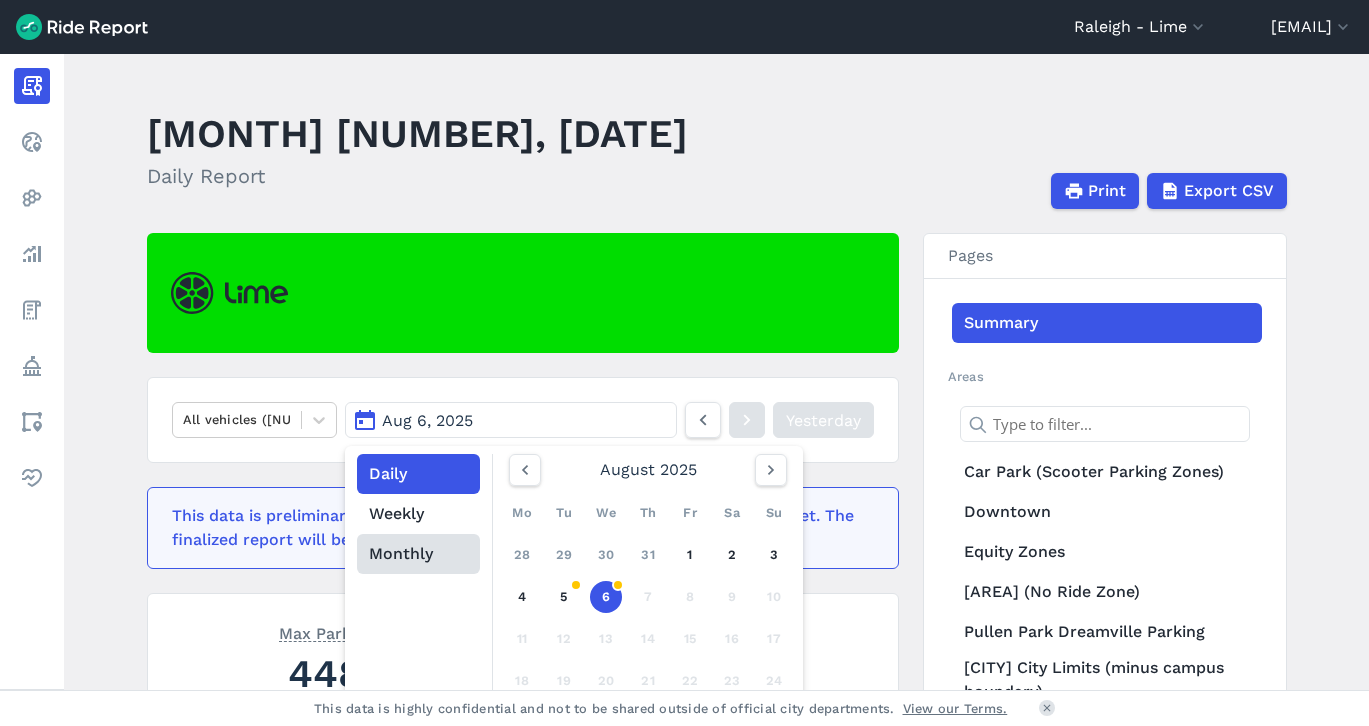 click on "Monthly" at bounding box center [418, 554] 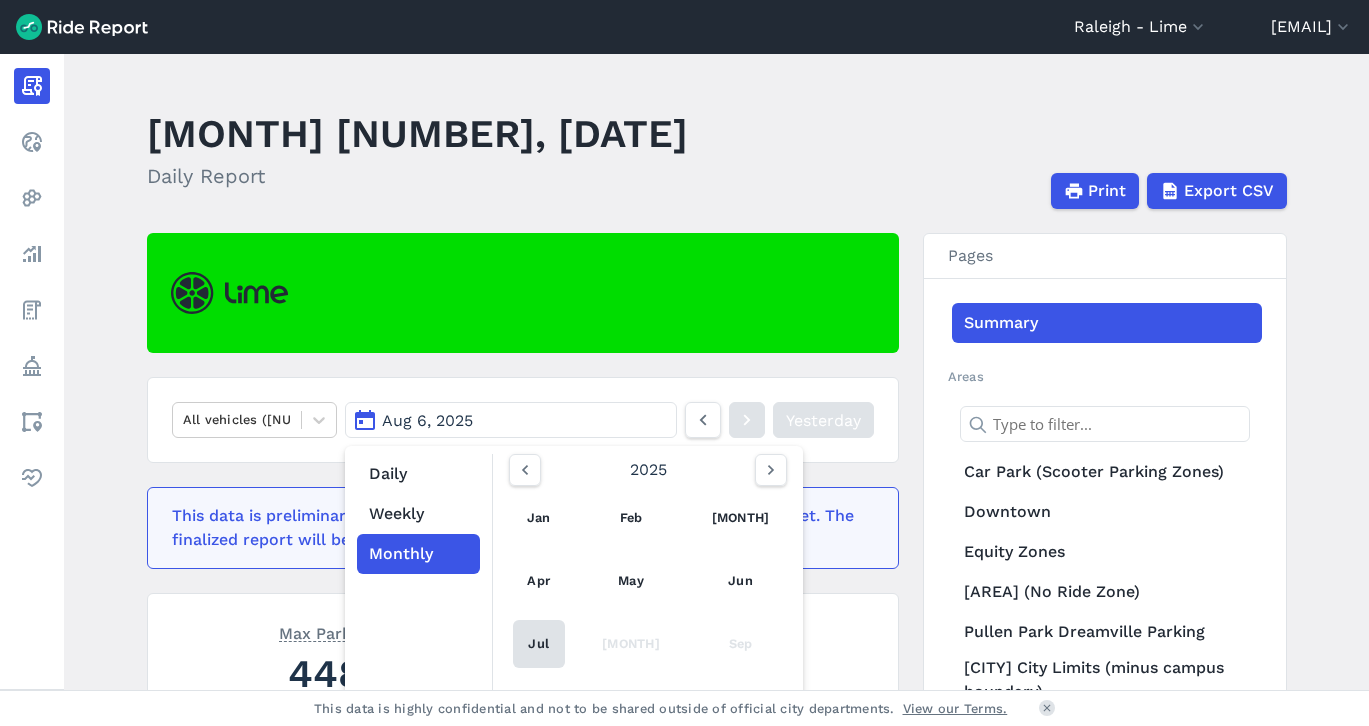 click on "Jul" at bounding box center (539, 644) 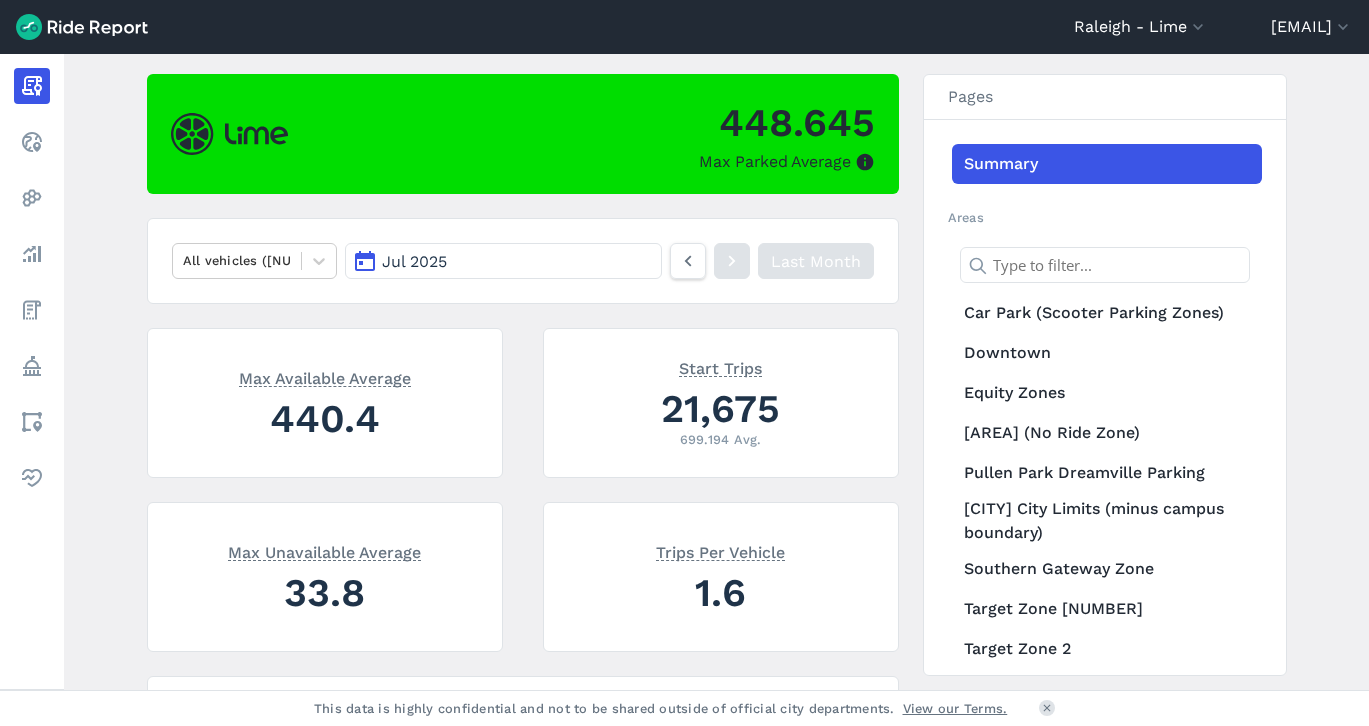 scroll, scrollTop: 169, scrollLeft: 0, axis: vertical 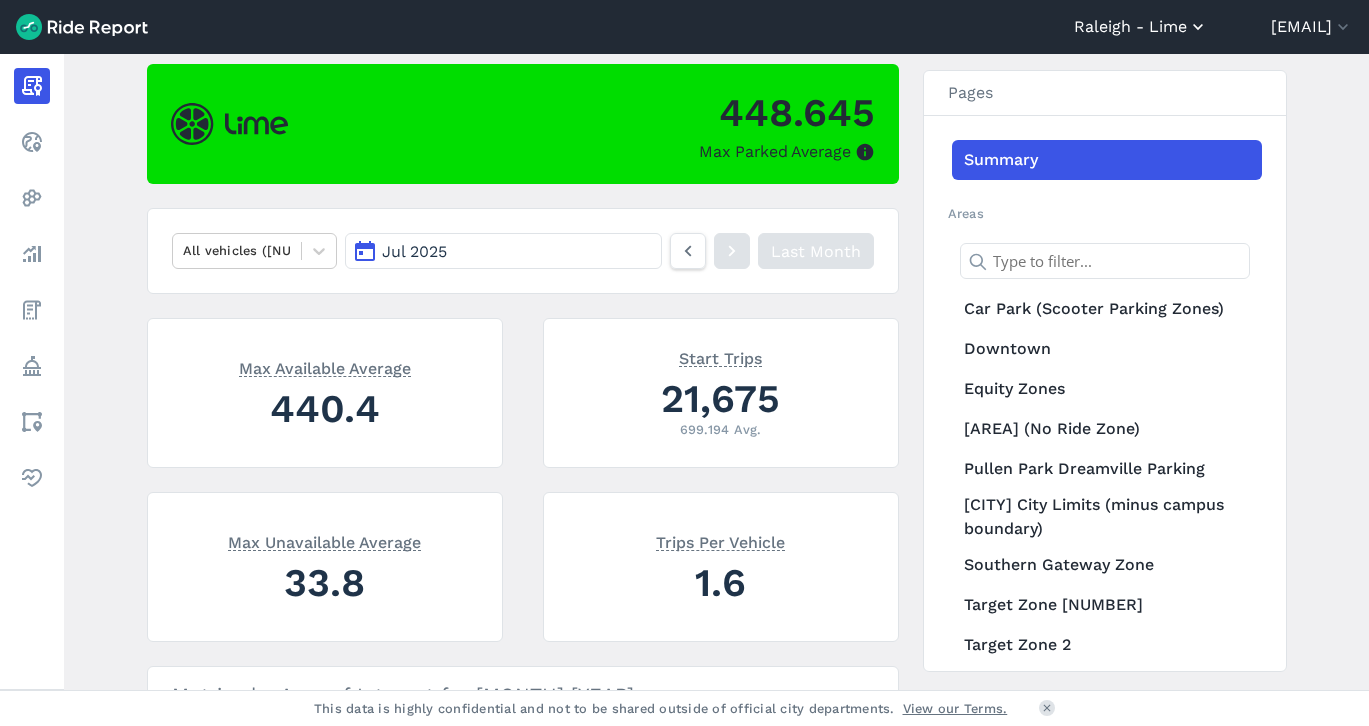 click on "Raleigh - Lime" at bounding box center (1141, 27) 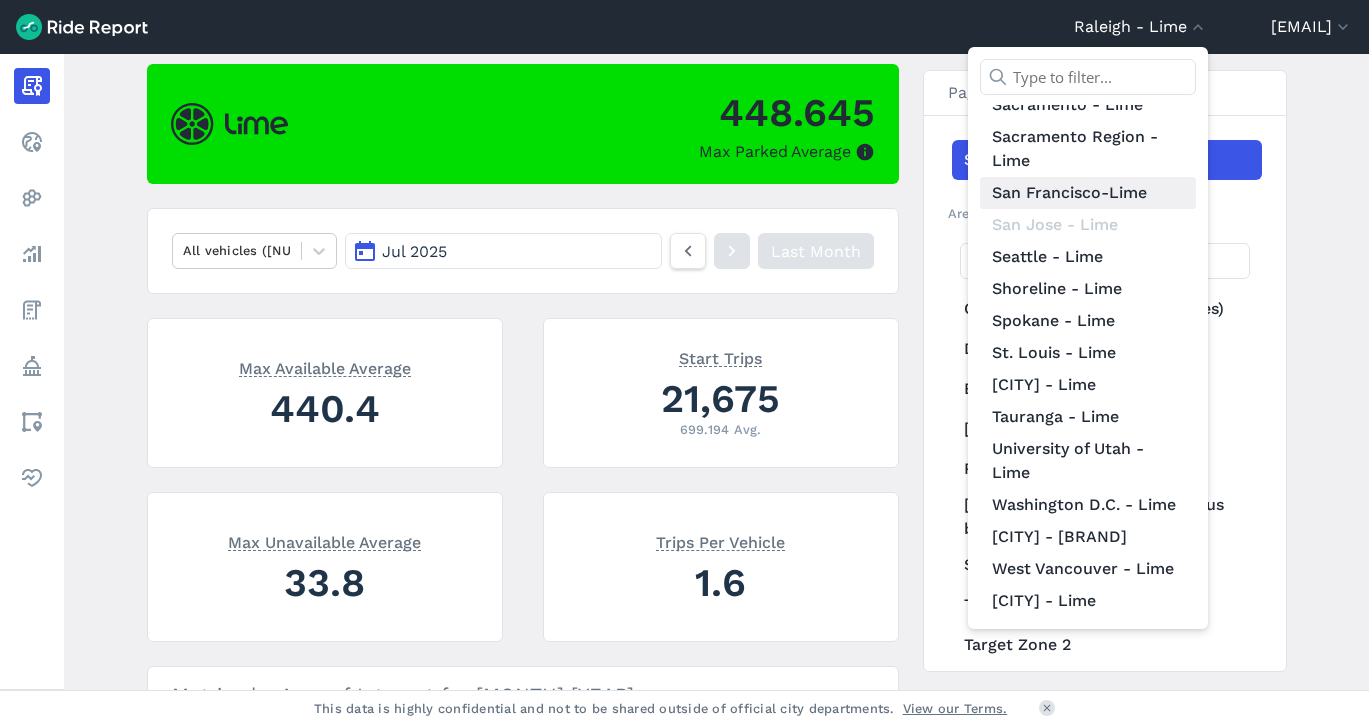scroll, scrollTop: 1656, scrollLeft: 0, axis: vertical 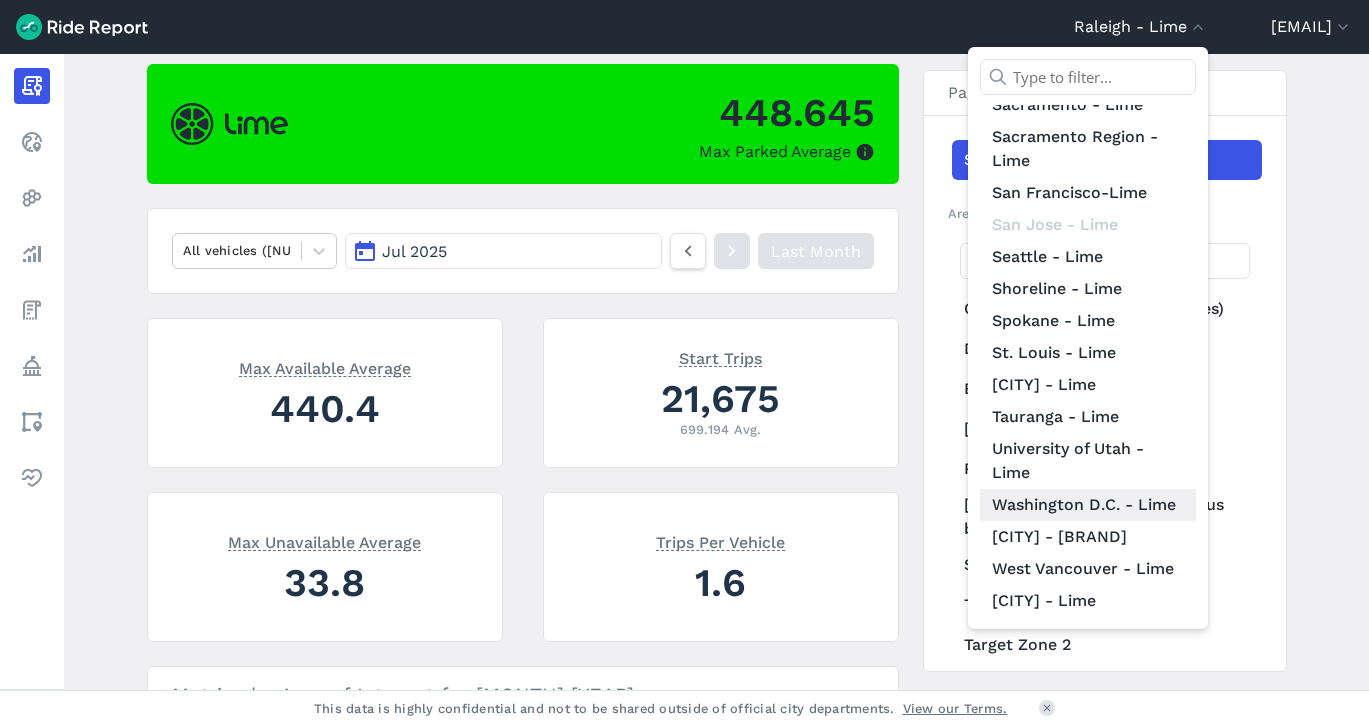click on "Washington D.C. - Lime" at bounding box center [1088, 505] 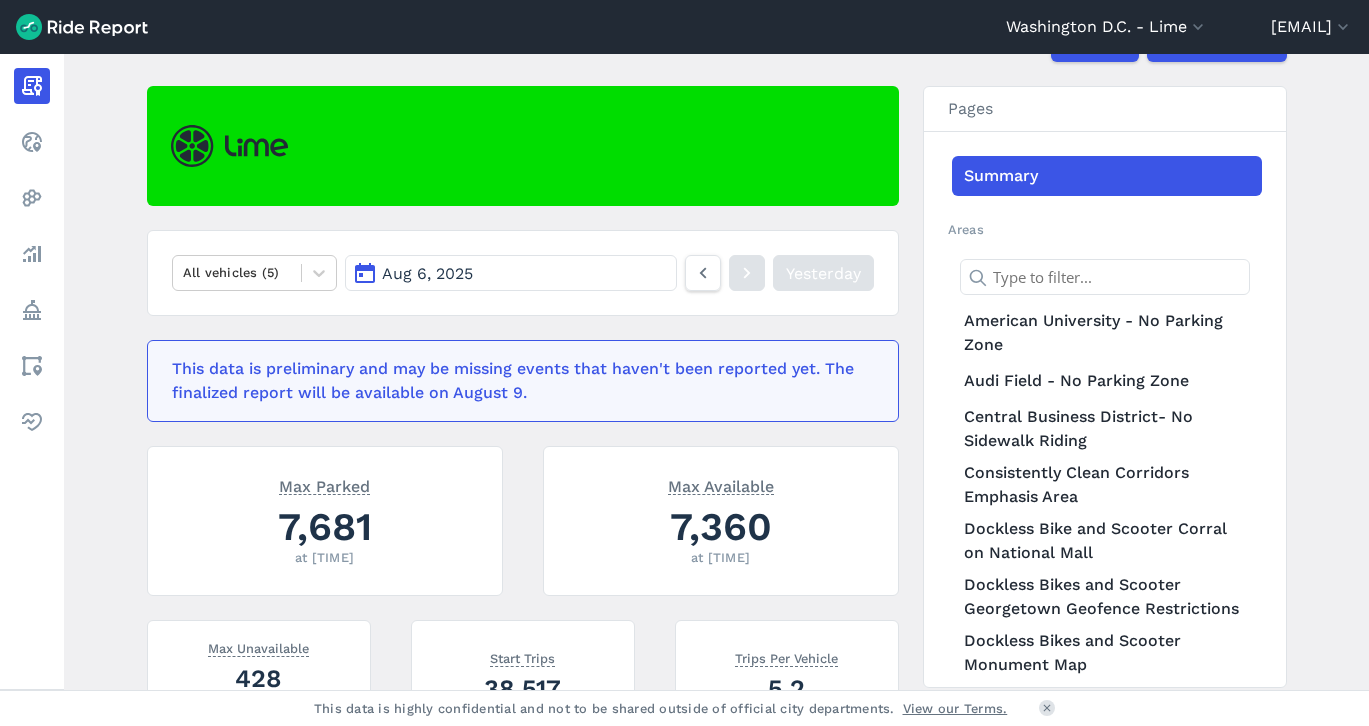 scroll, scrollTop: 142, scrollLeft: 0, axis: vertical 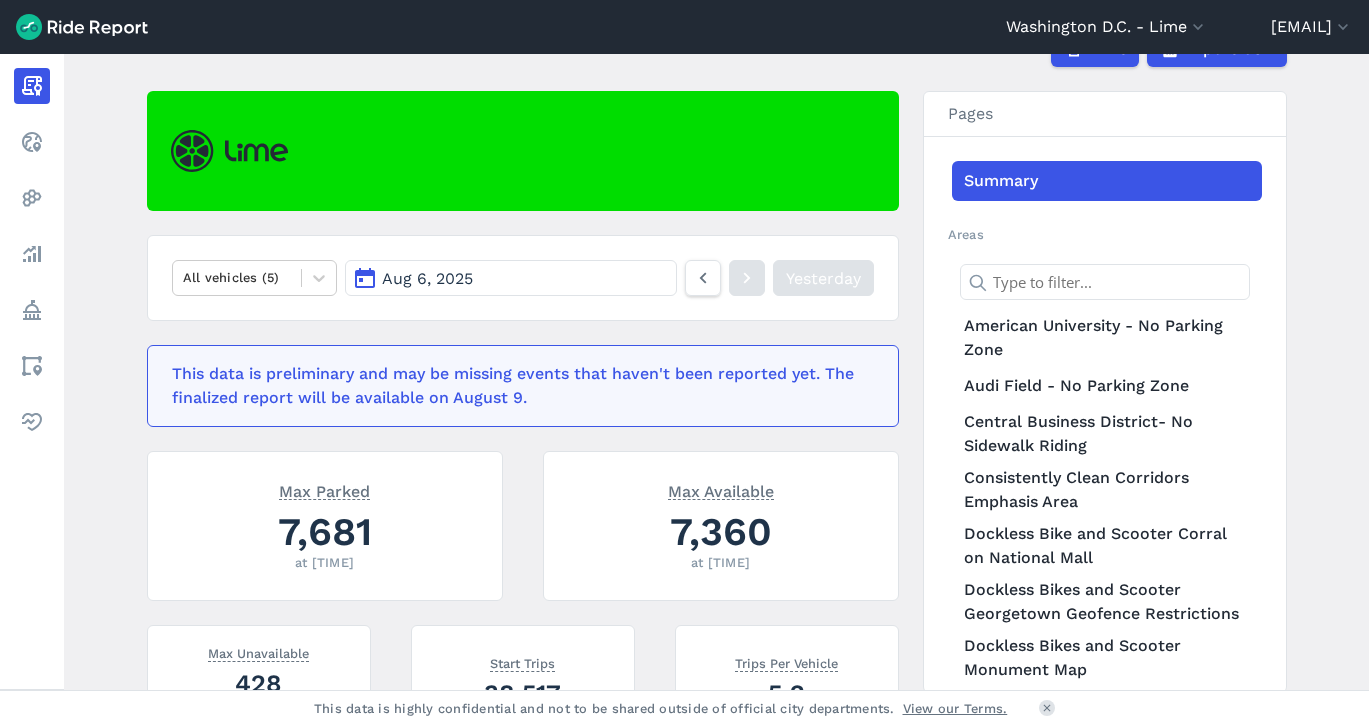click on "Aug 6, 2025" at bounding box center [510, 278] 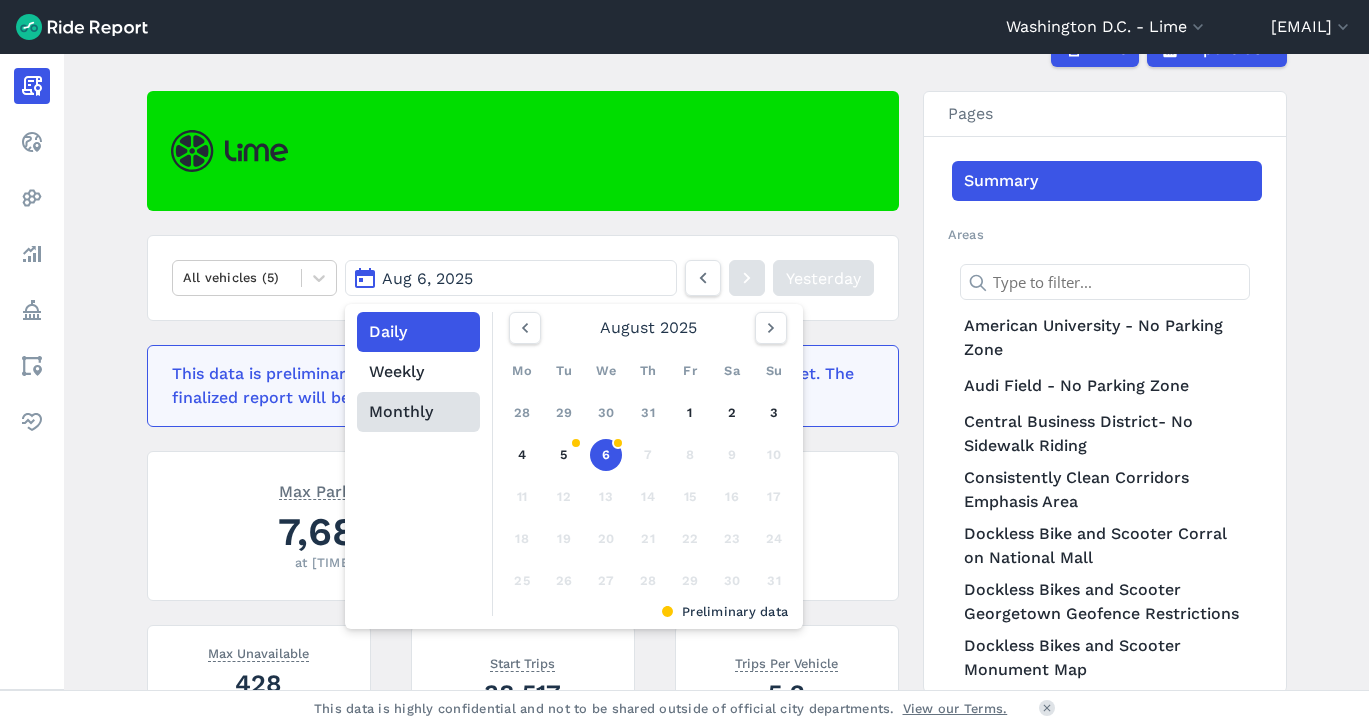 click on "Monthly" at bounding box center (418, 412) 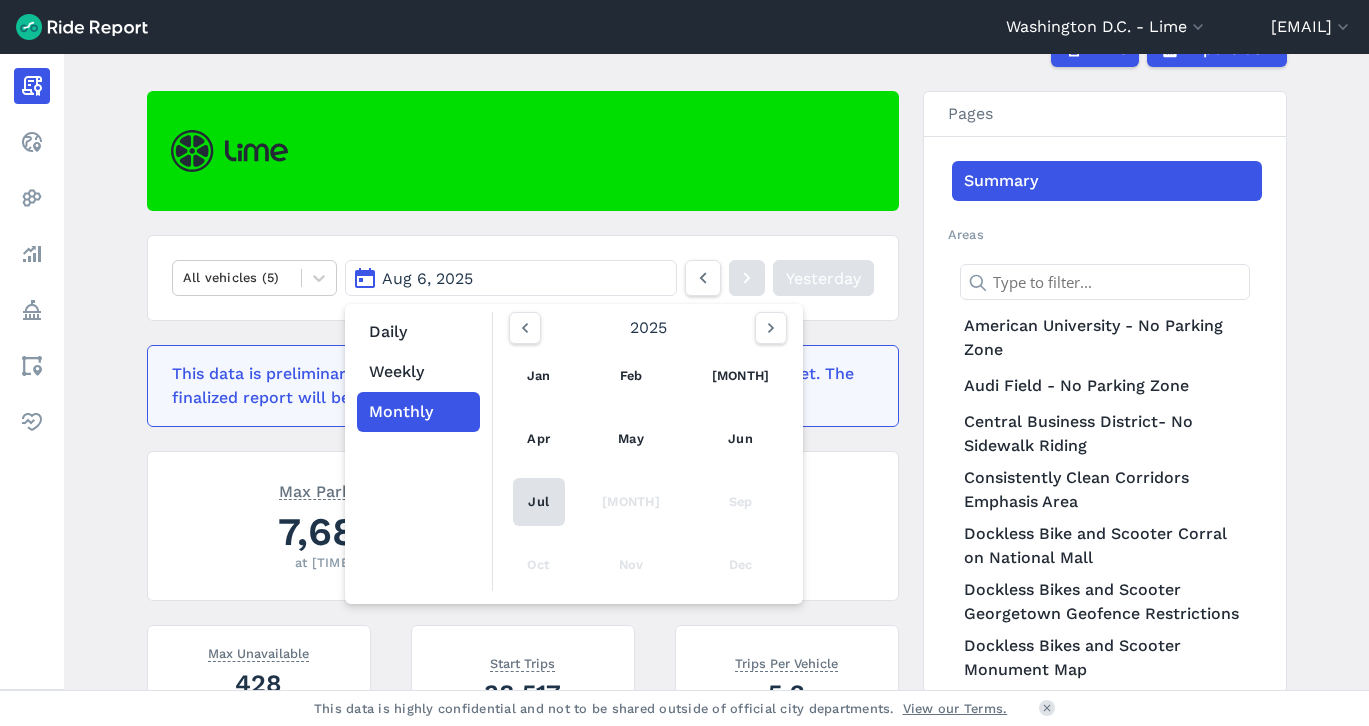 click on "Jul" at bounding box center (539, 502) 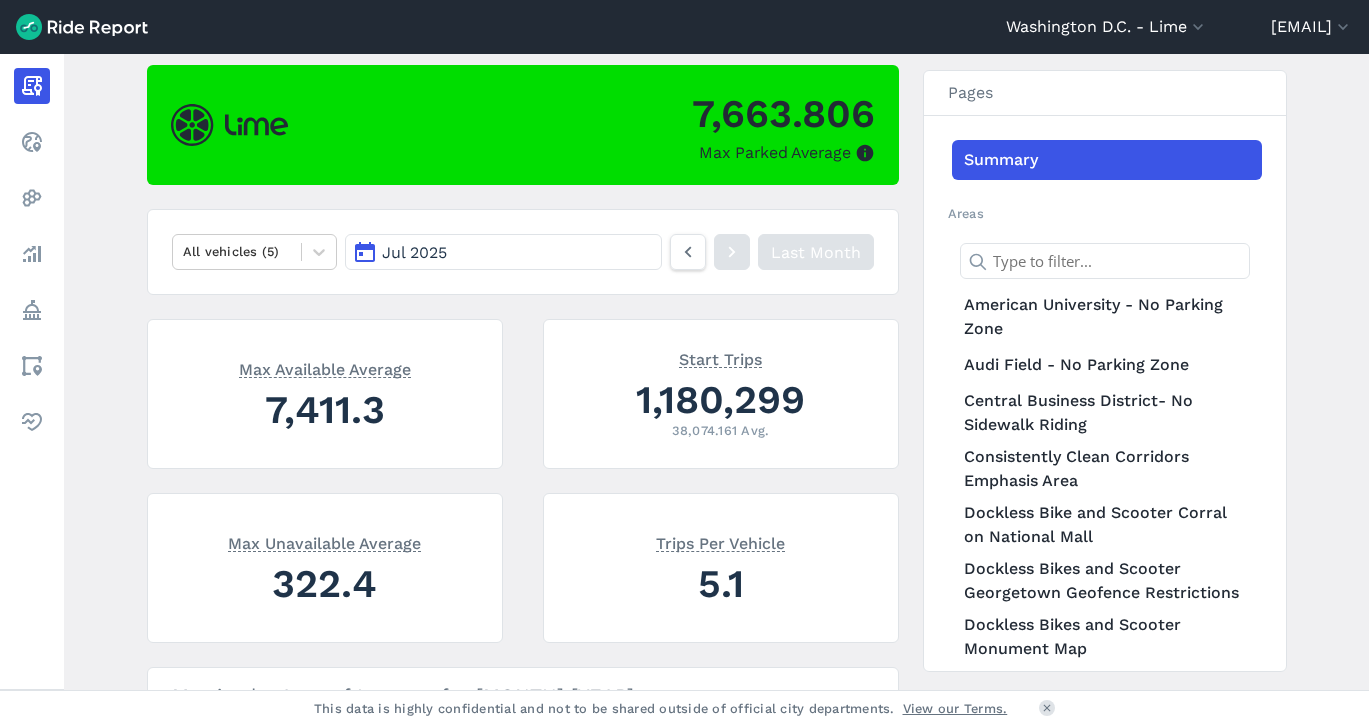 scroll, scrollTop: 169, scrollLeft: 0, axis: vertical 